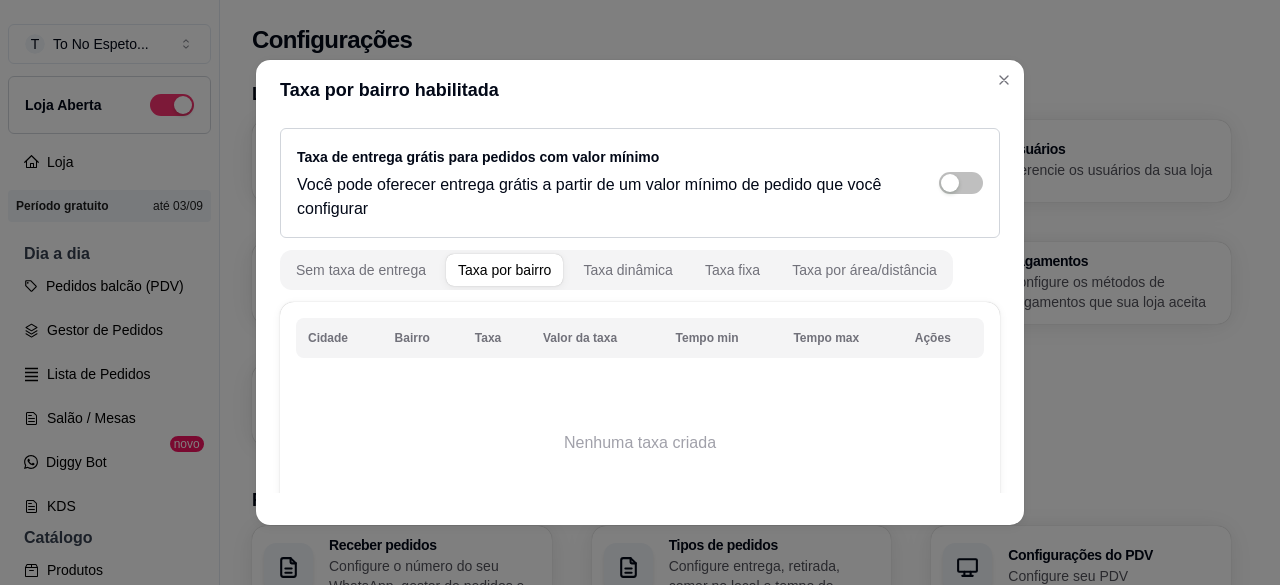 scroll, scrollTop: 0, scrollLeft: 0, axis: both 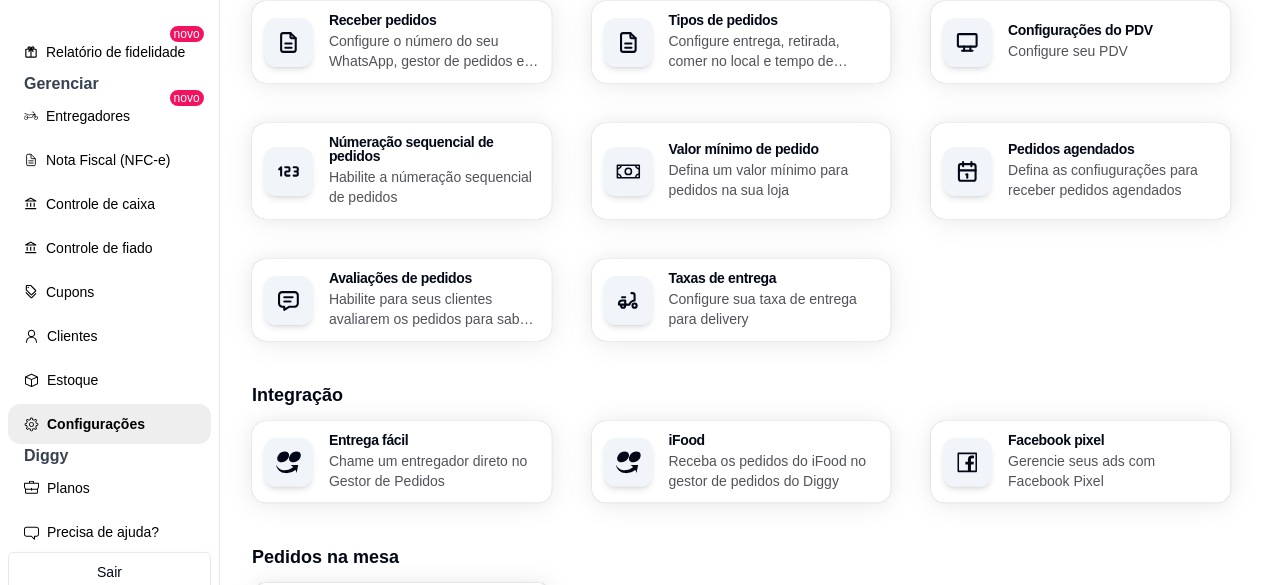 click on "Avaliações de pedidos" at bounding box center [434, 278] 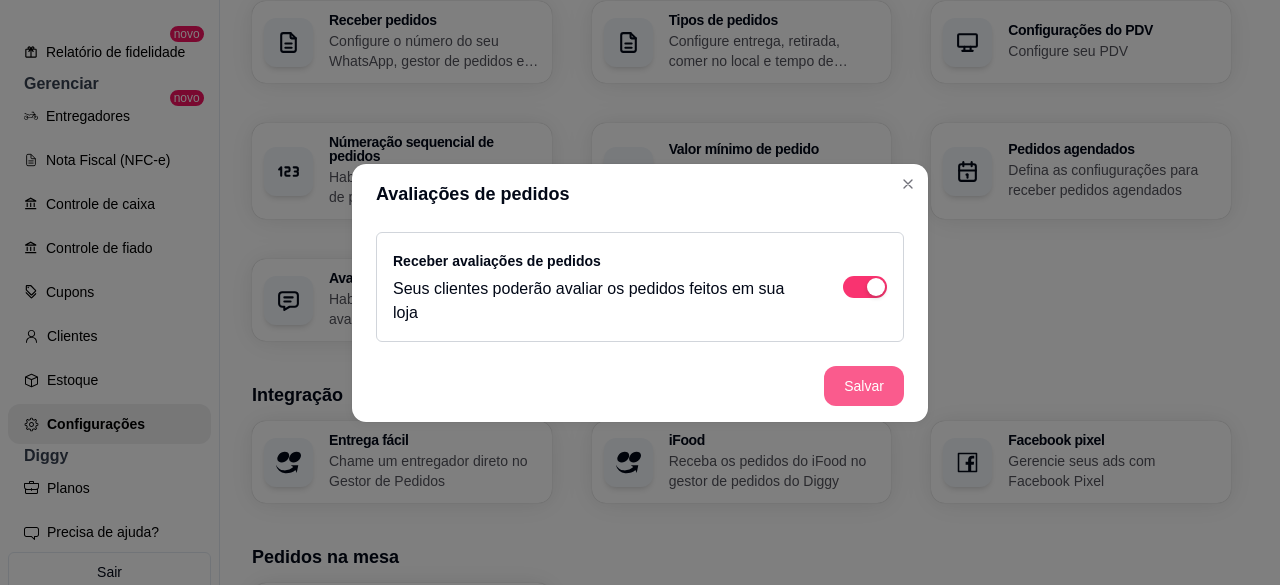 click on "Salvar" at bounding box center (864, 386) 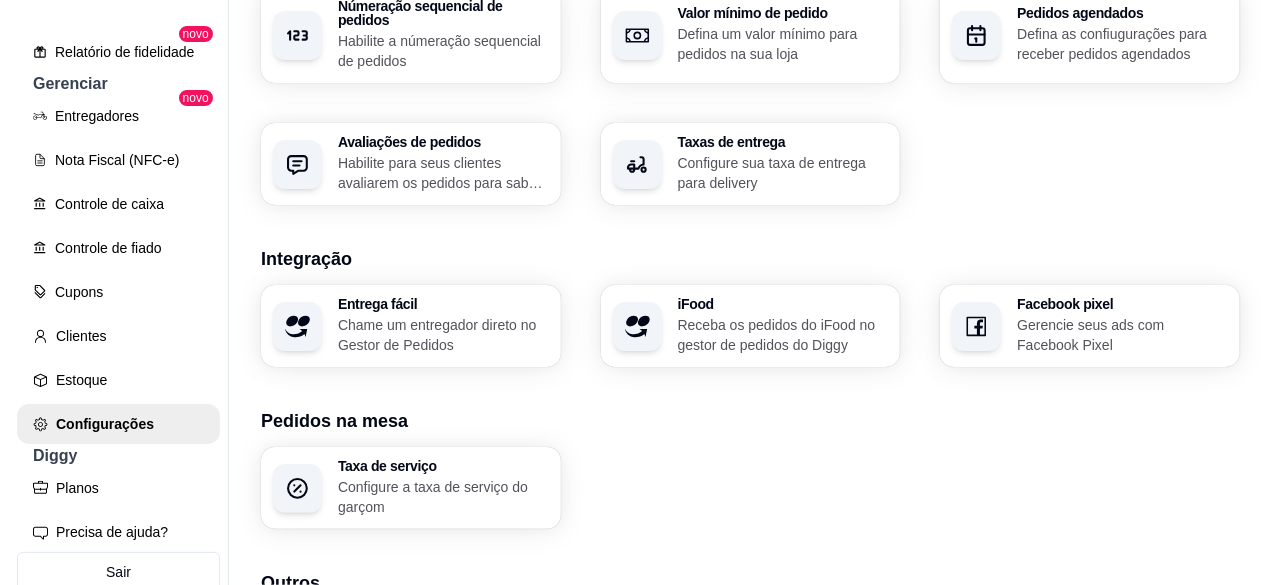 scroll, scrollTop: 664, scrollLeft: 0, axis: vertical 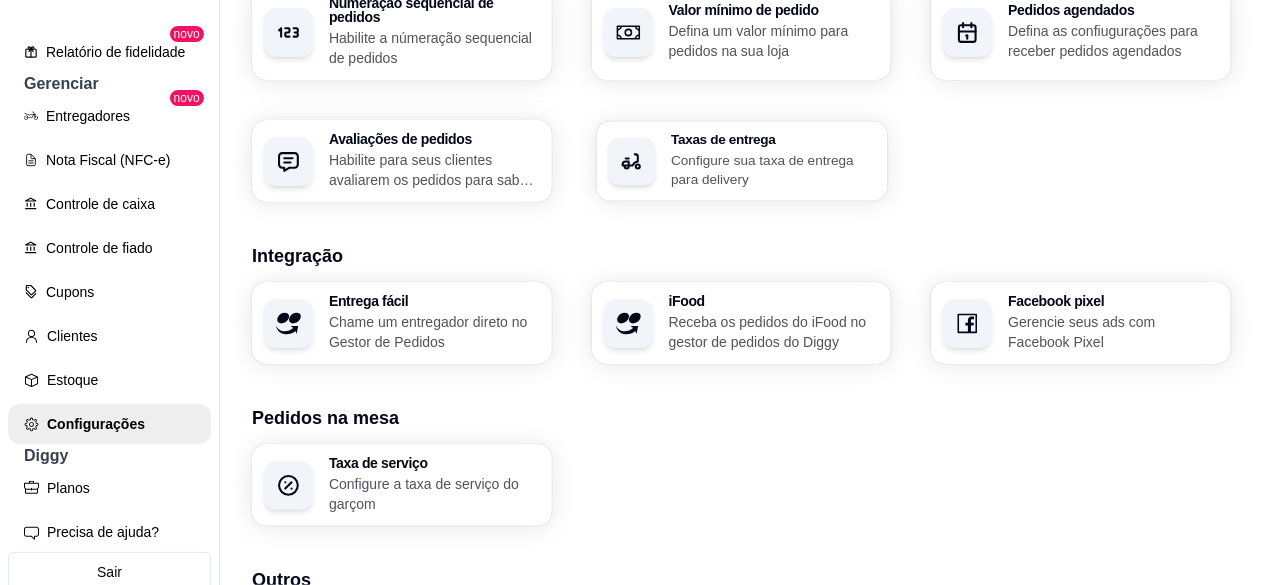 click on "Configure sua taxa de entrega para delivery" at bounding box center [773, 169] 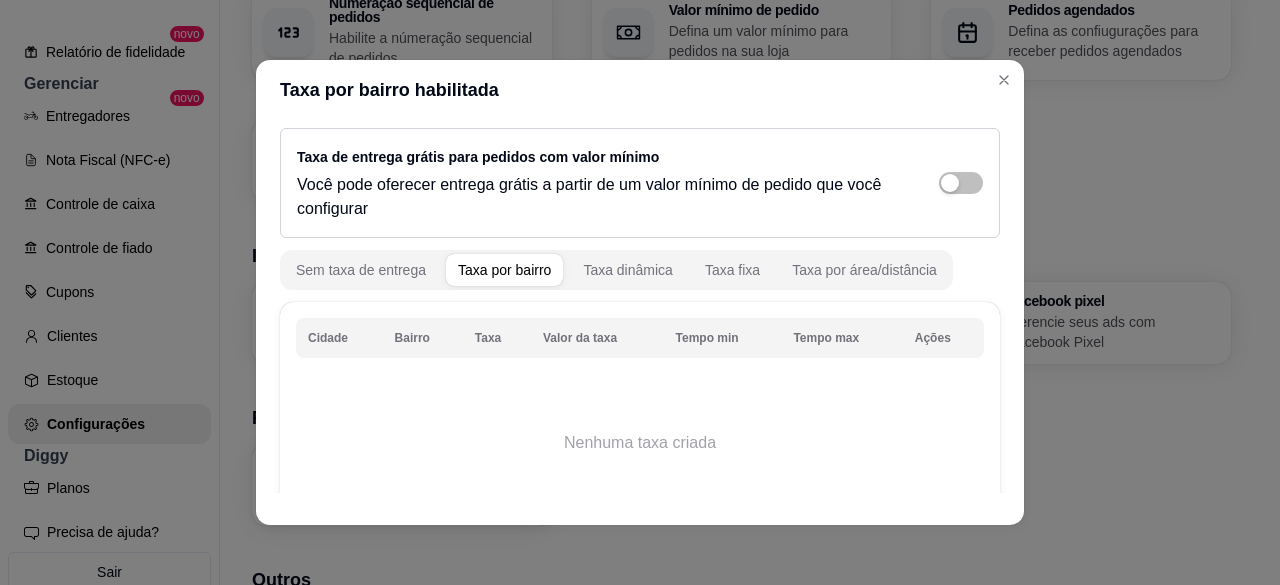 click on "Taxa por bairro" at bounding box center (504, 270) 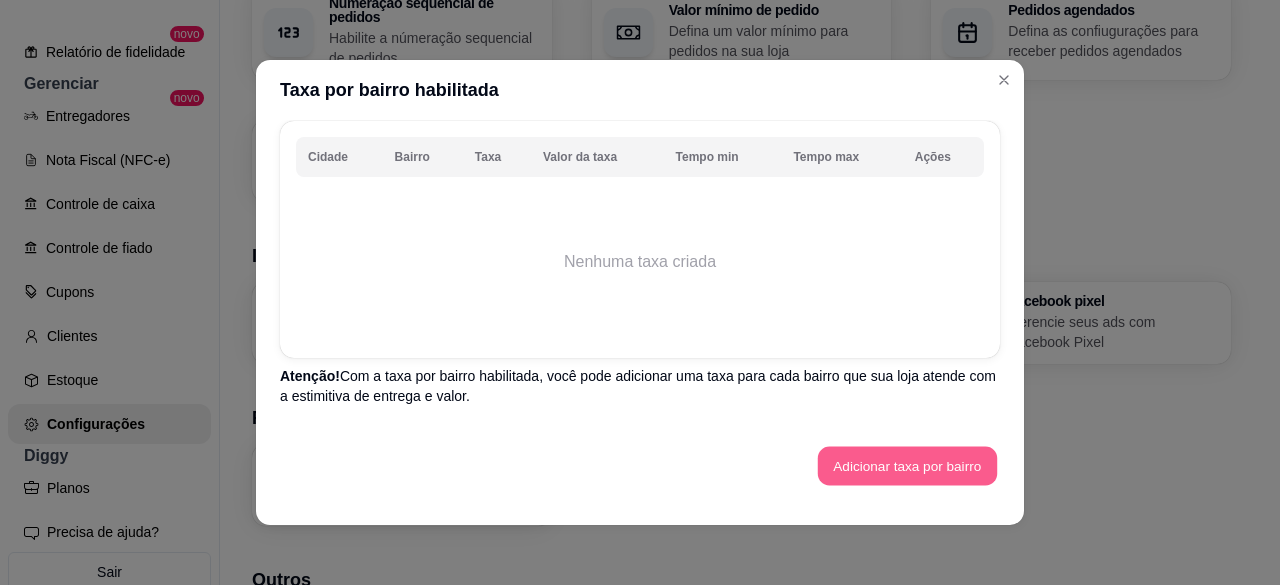 click on "Adicionar taxa por bairro" at bounding box center [907, 466] 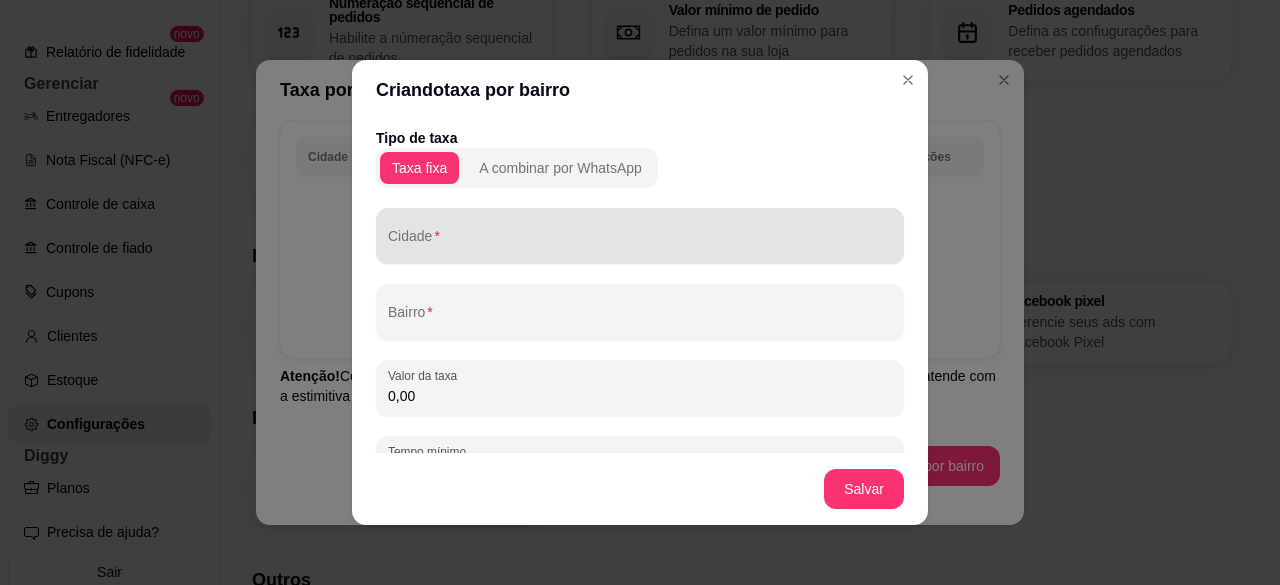 click on "Cidade" at bounding box center (640, 236) 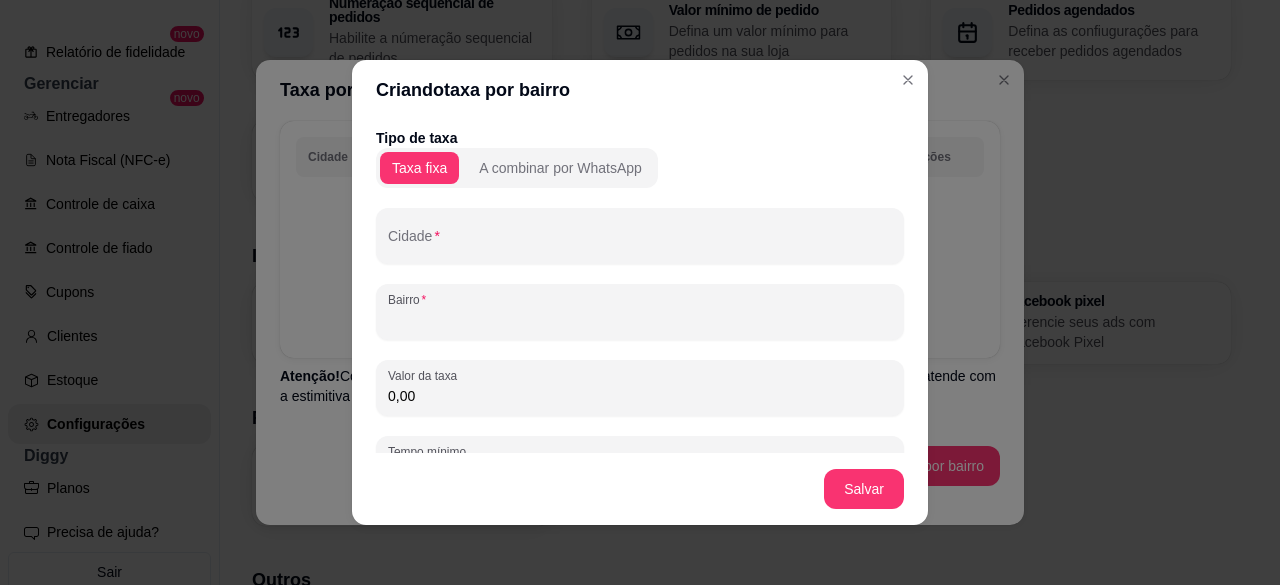 click on "Bairro" at bounding box center (640, 320) 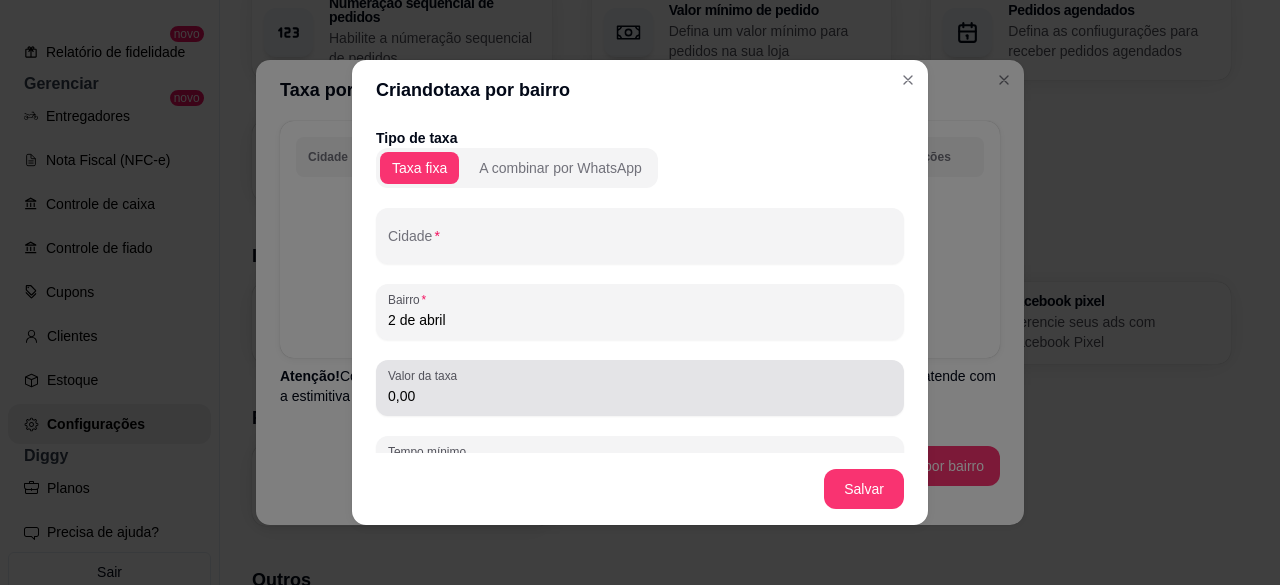 type on "2 de abril" 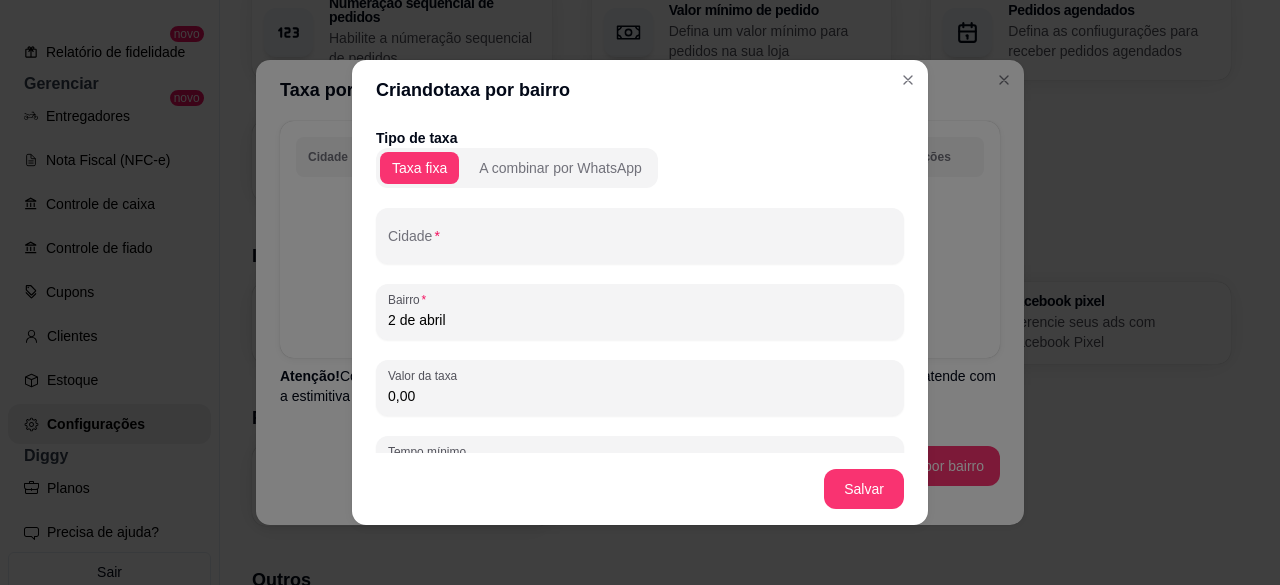 click on "0,00" at bounding box center [640, 396] 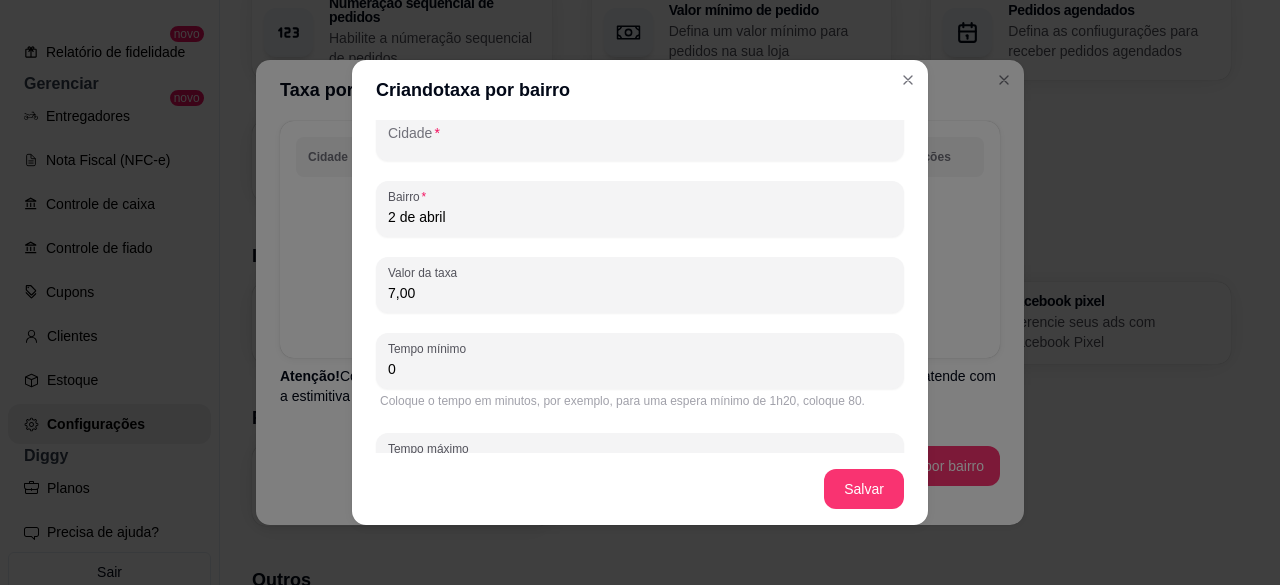 scroll, scrollTop: 106, scrollLeft: 0, axis: vertical 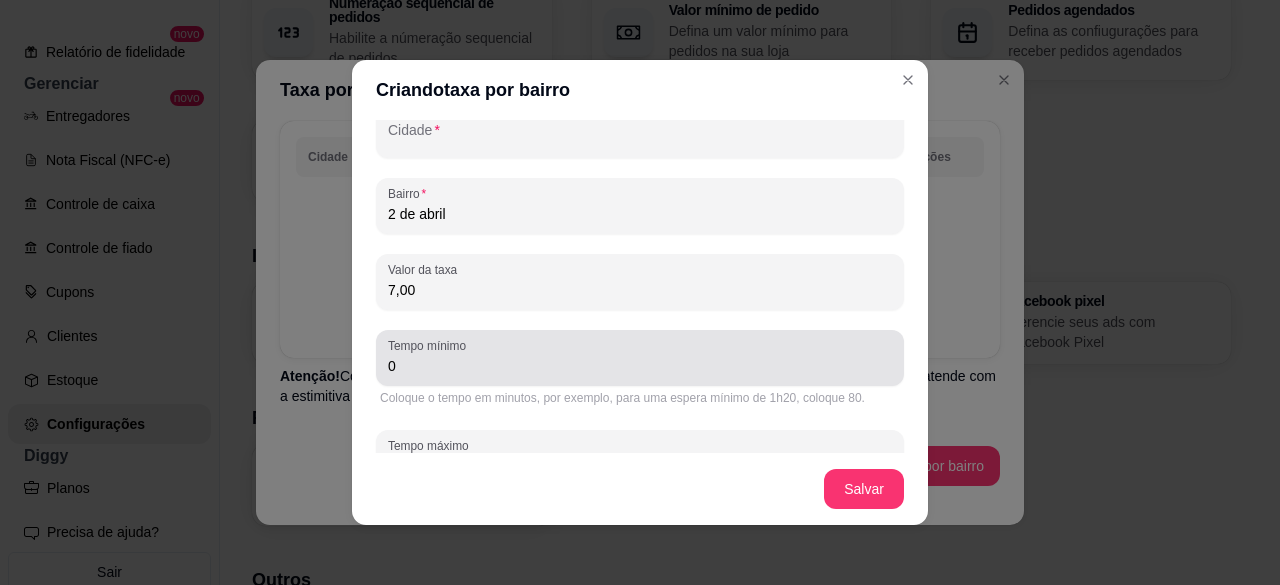 type on "7,00" 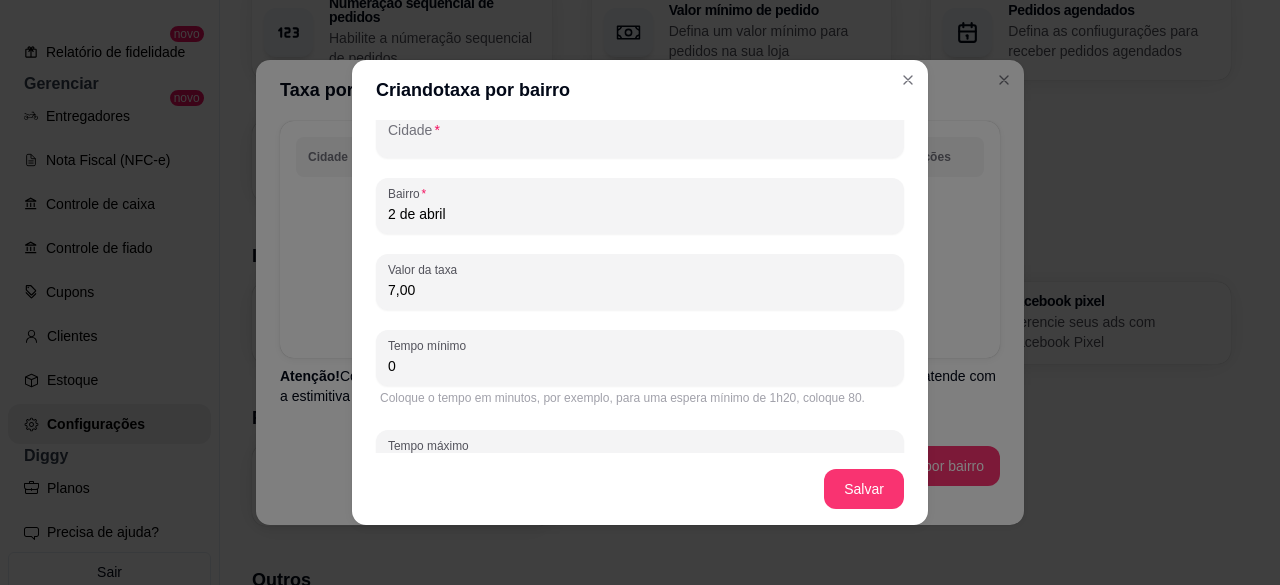 click on "0" at bounding box center (640, 366) 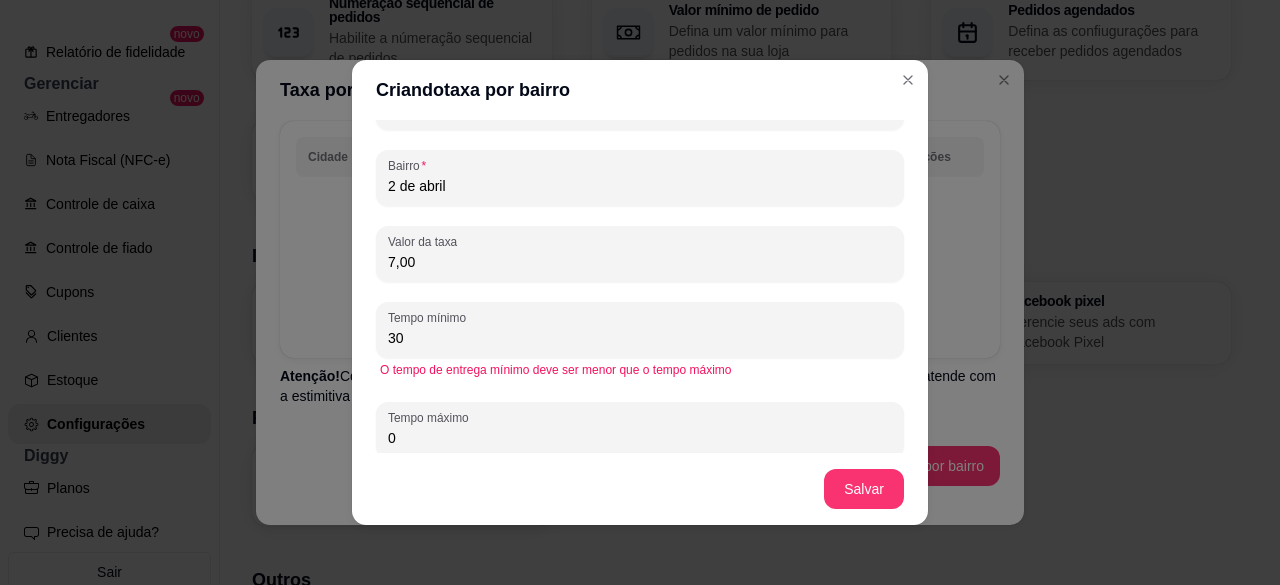 scroll, scrollTop: 124, scrollLeft: 0, axis: vertical 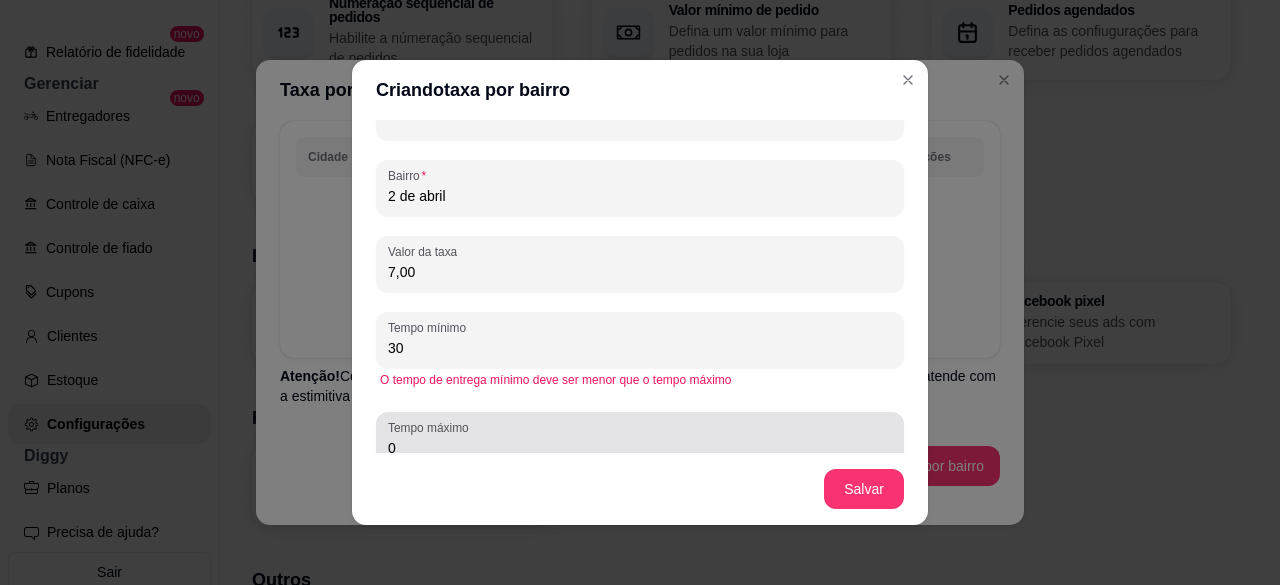 type on "30" 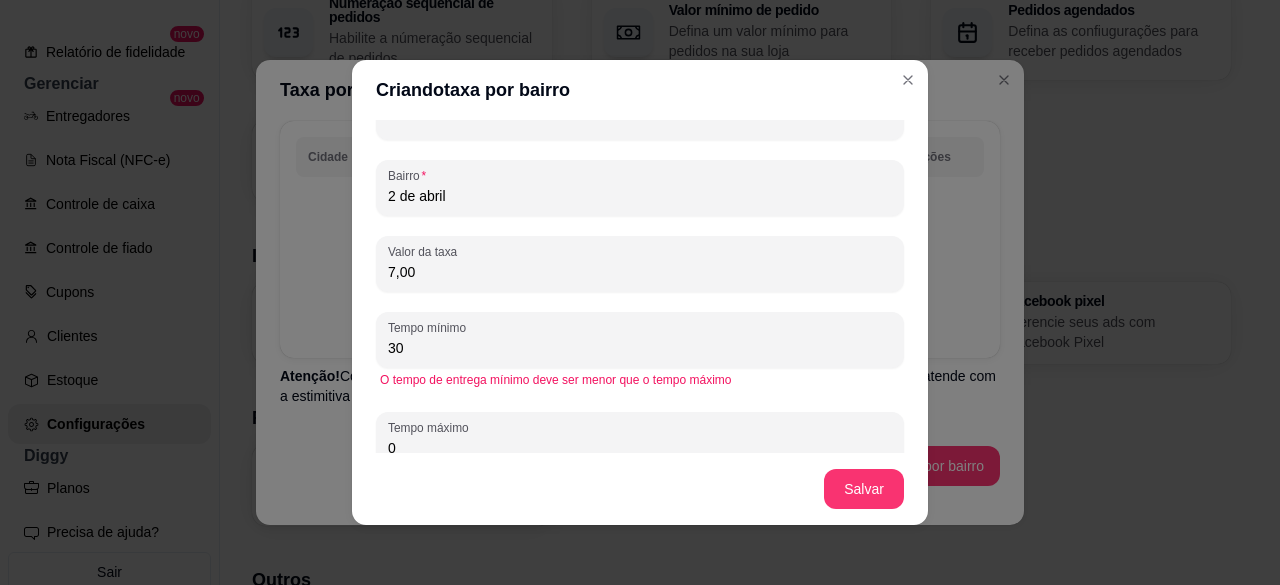 click on "0" at bounding box center (640, 448) 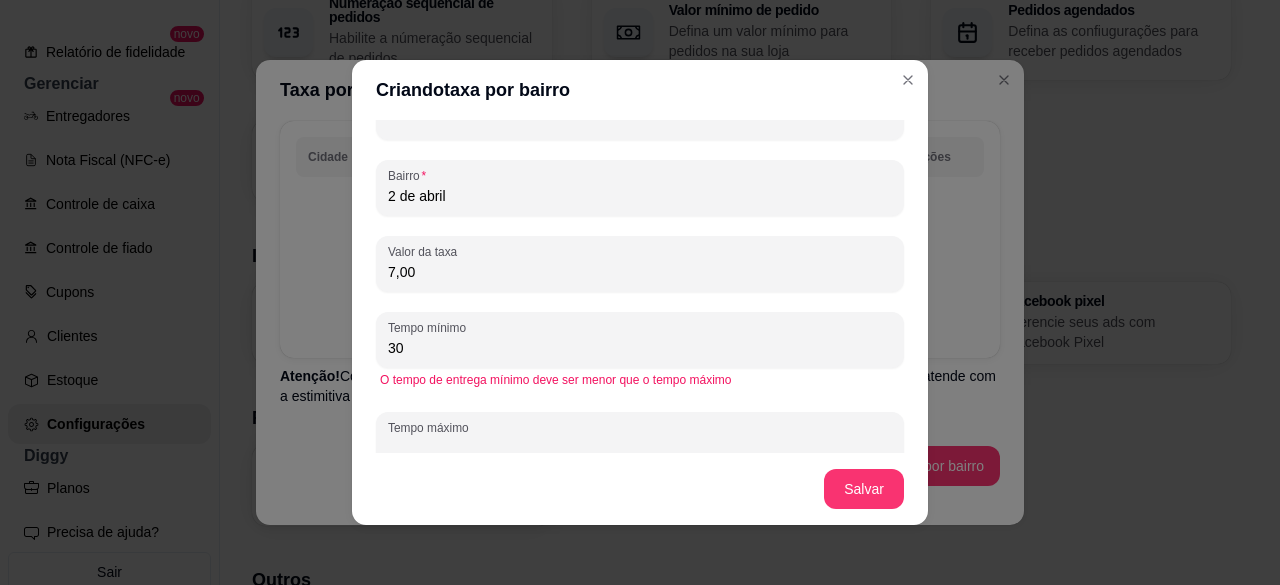 scroll, scrollTop: 128, scrollLeft: 0, axis: vertical 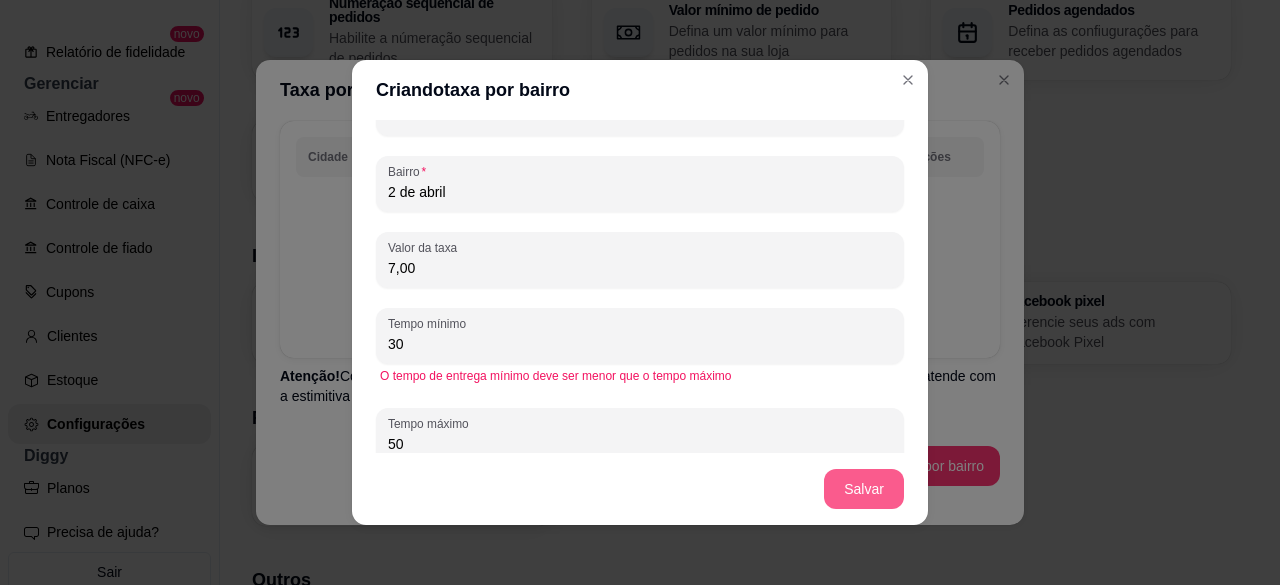 type on "50" 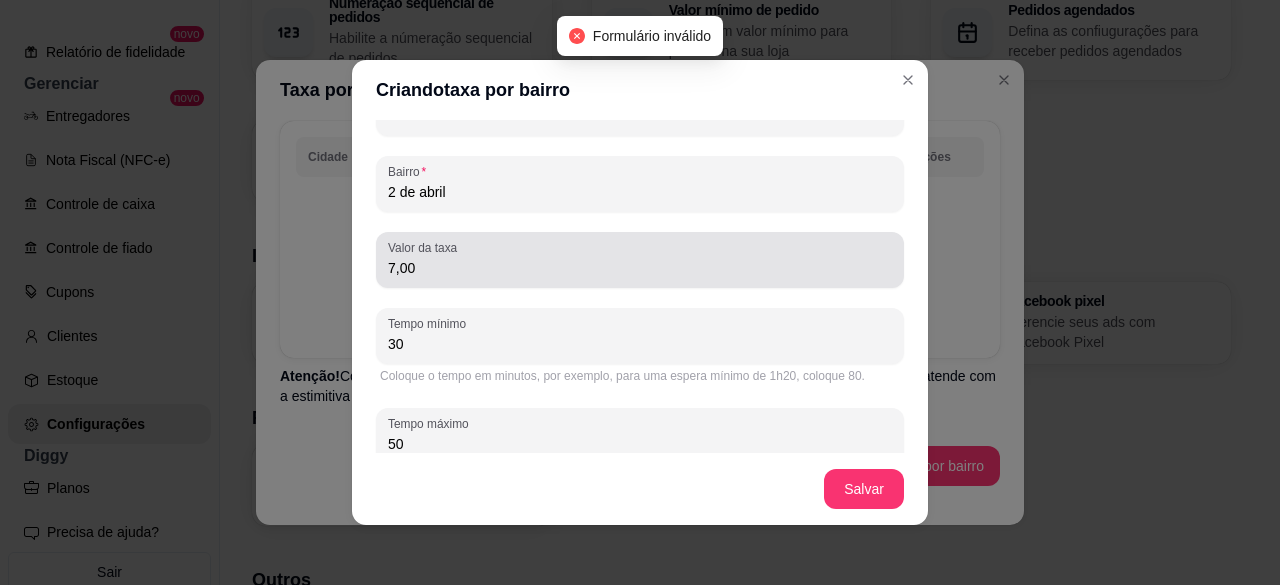 scroll, scrollTop: 0, scrollLeft: 0, axis: both 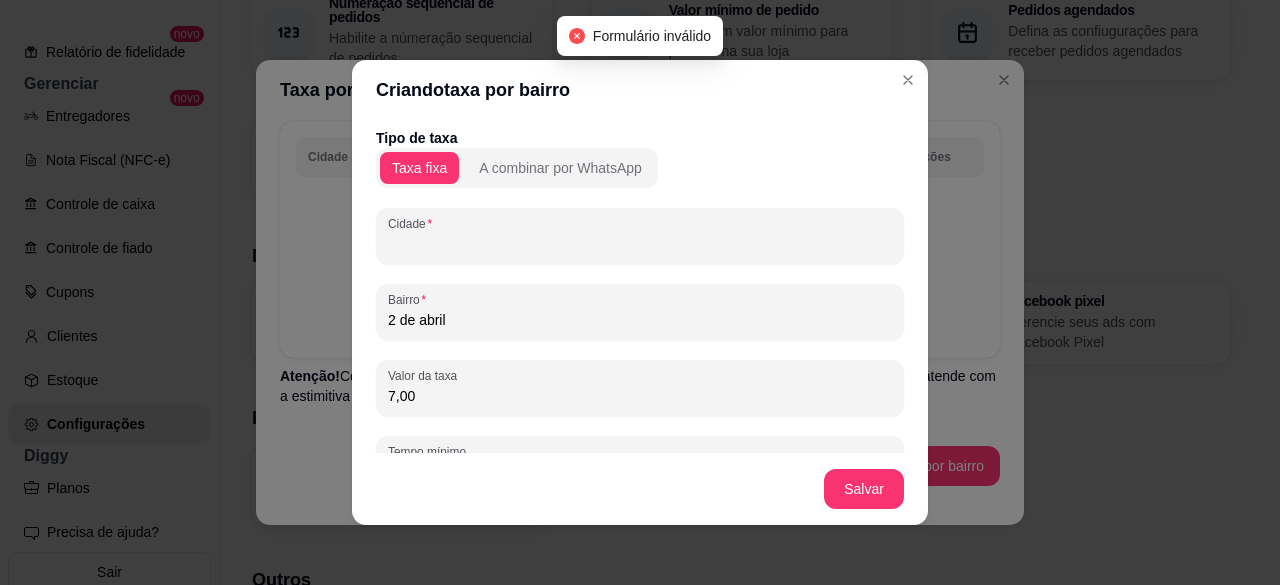 click on "Cidade" at bounding box center (640, 244) 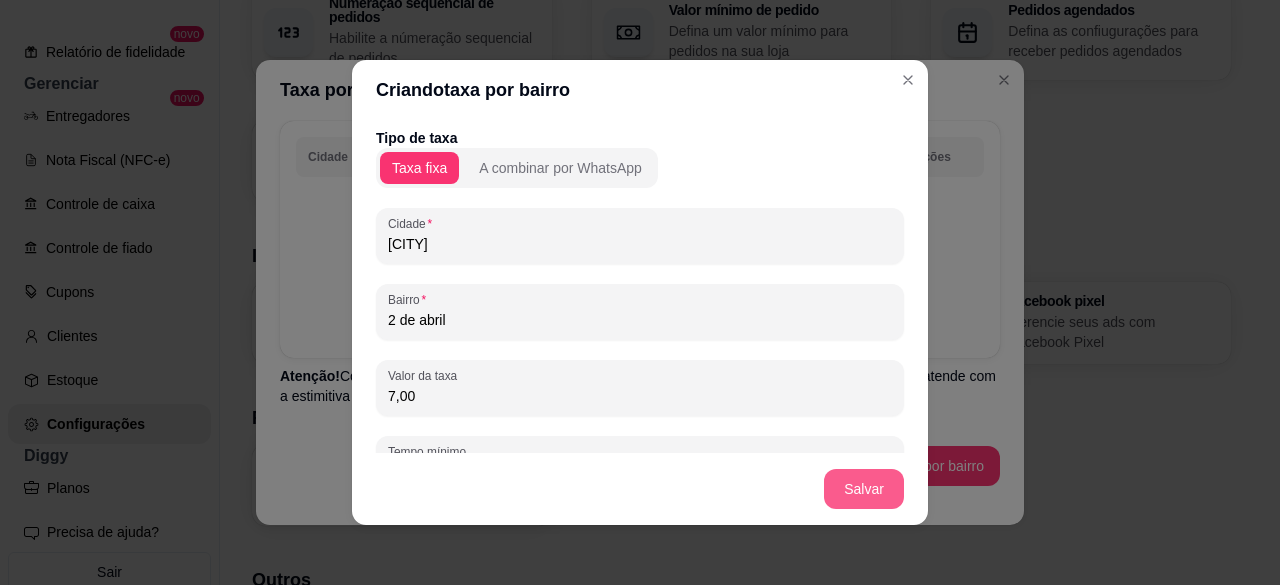type on "[CITY]" 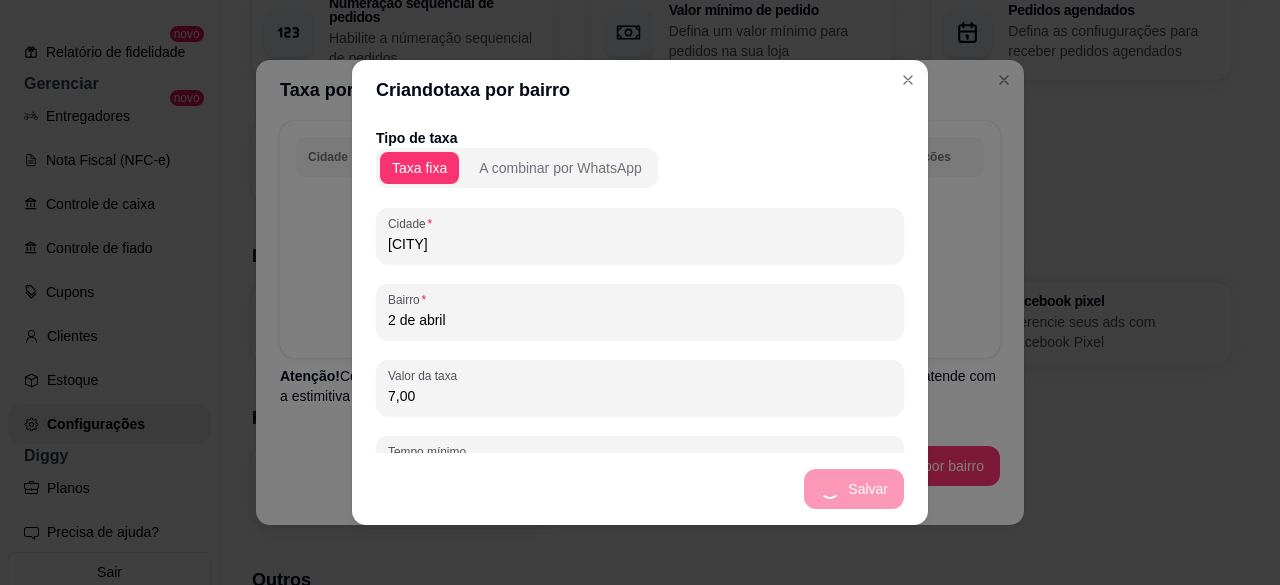 scroll, scrollTop: 77, scrollLeft: 0, axis: vertical 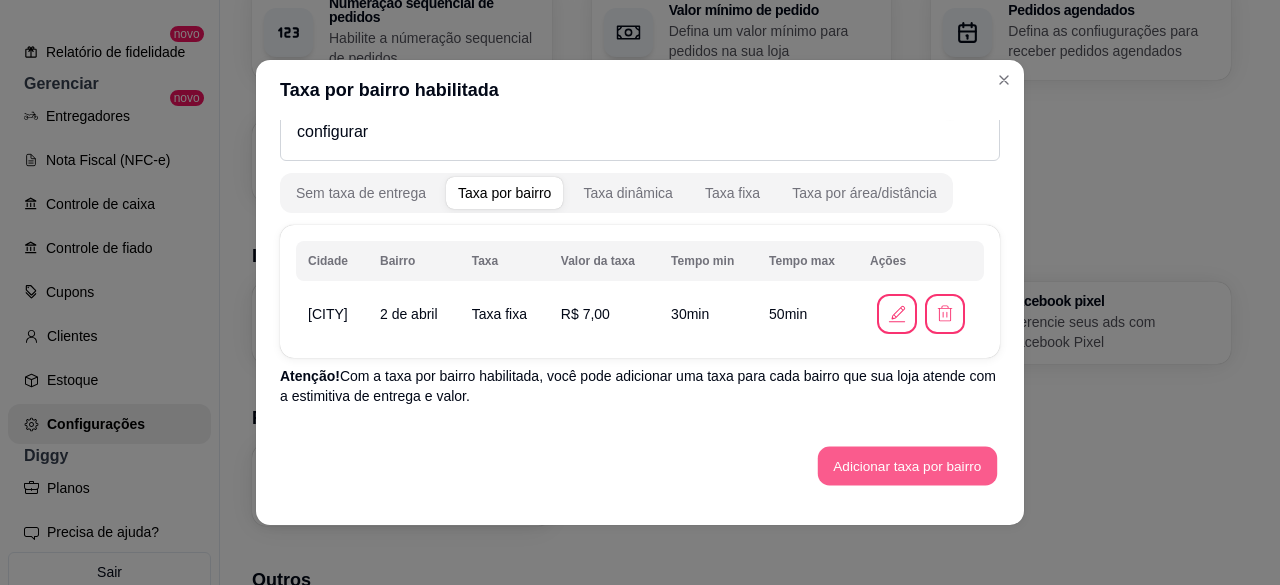click on "Adicionar taxa por bairro" at bounding box center [907, 466] 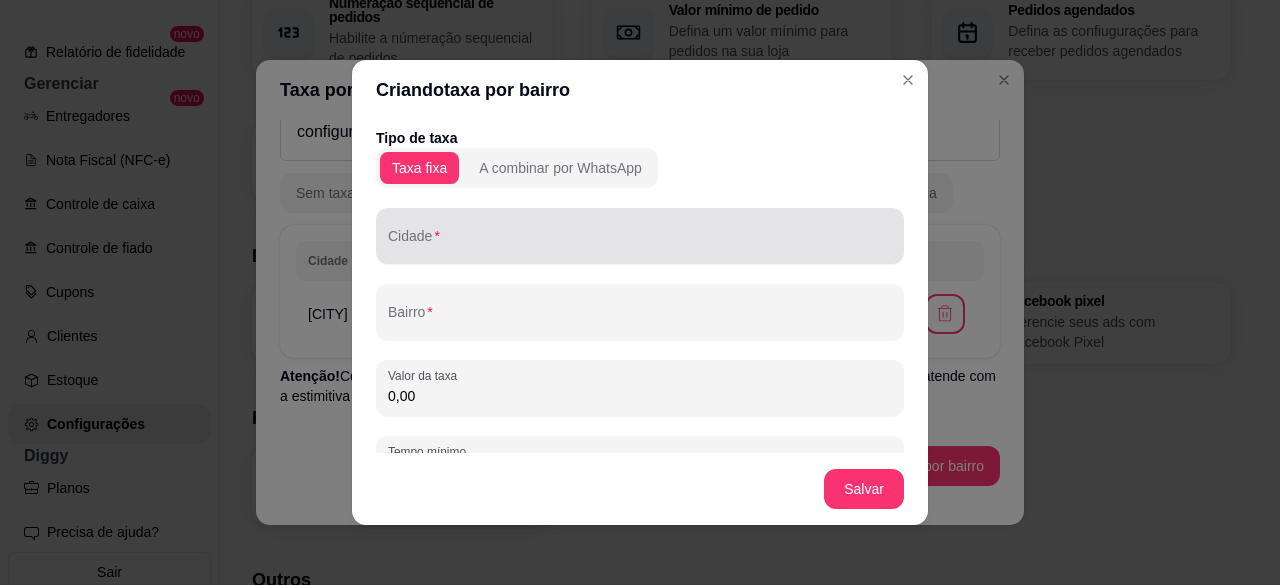 click on "Cidade" at bounding box center [640, 236] 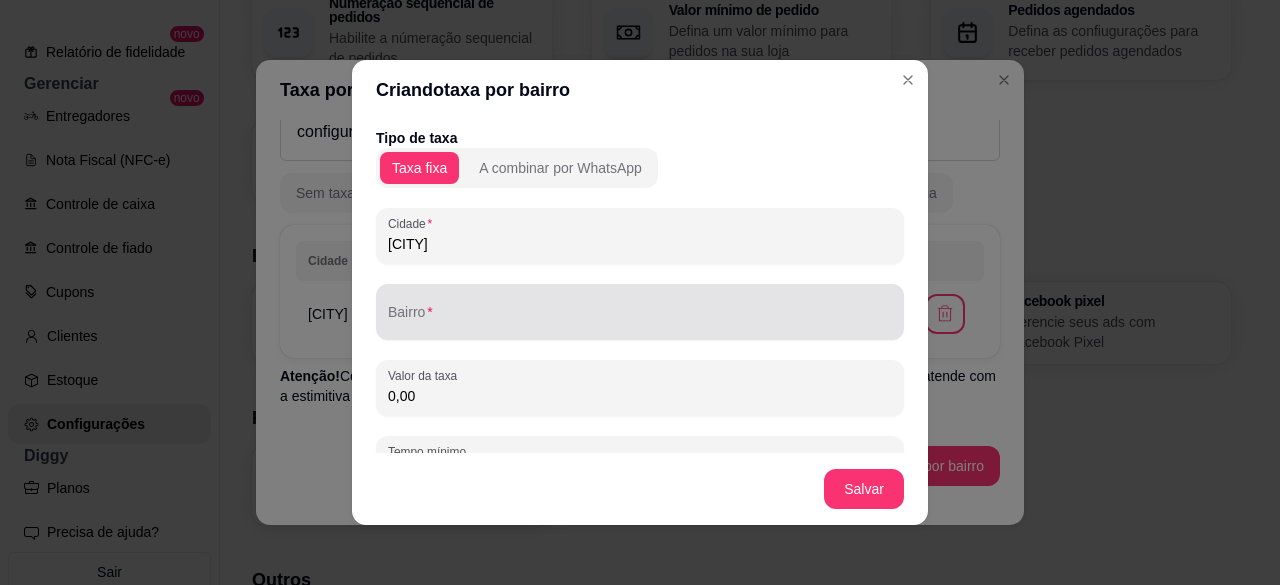 type on "[CITY]" 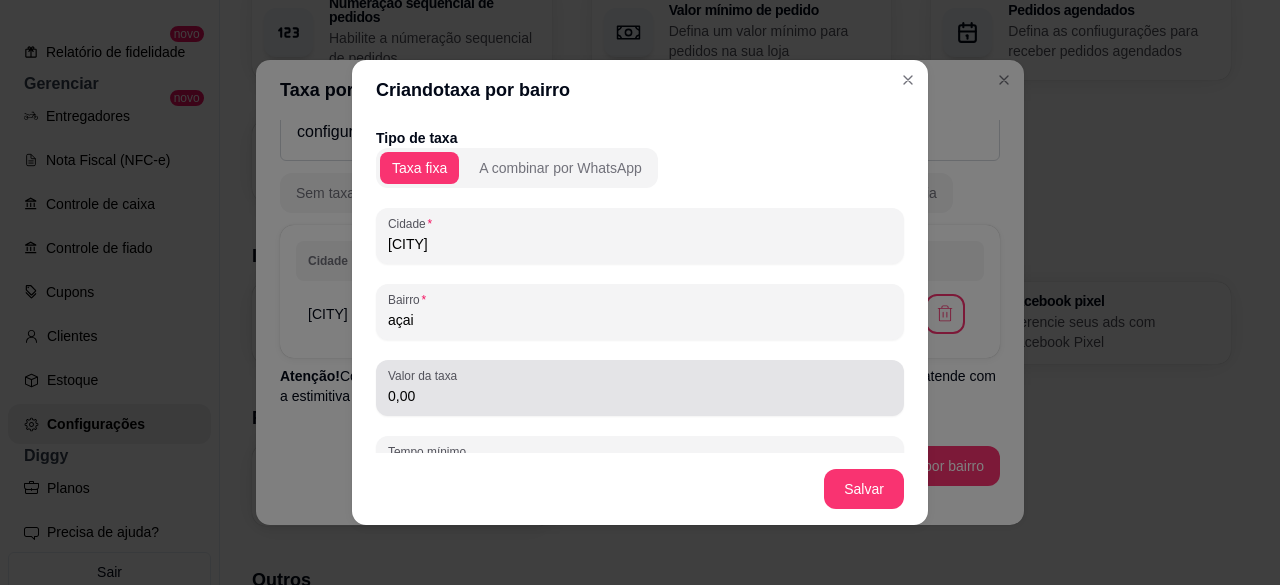 type on "açai" 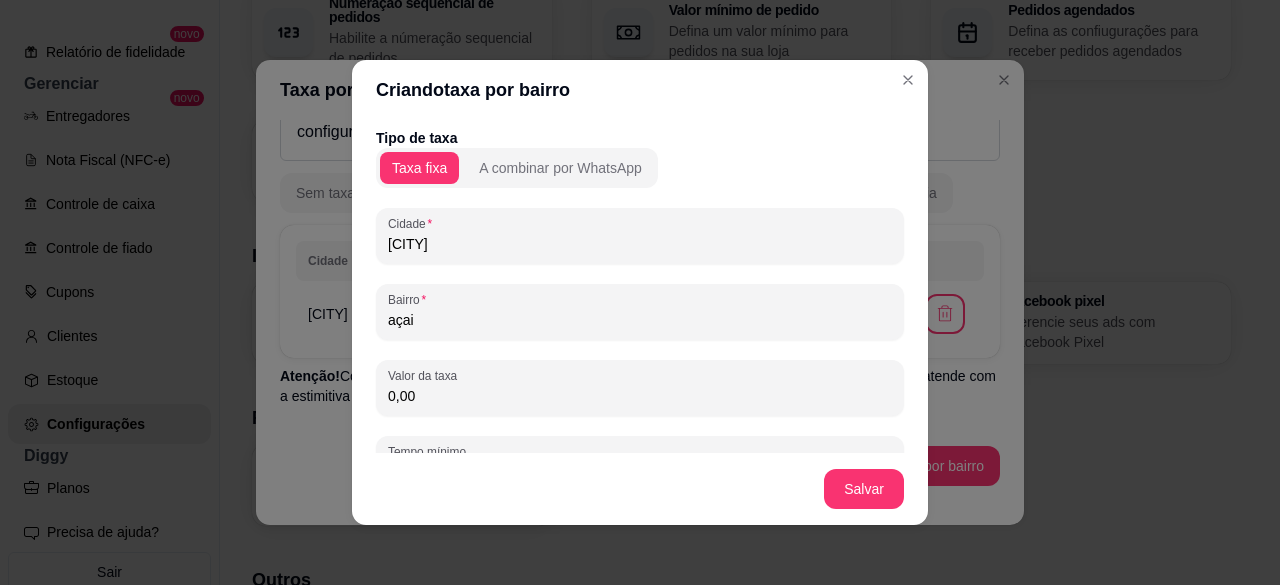 click on "Valor da taxa 0,00" at bounding box center (640, 388) 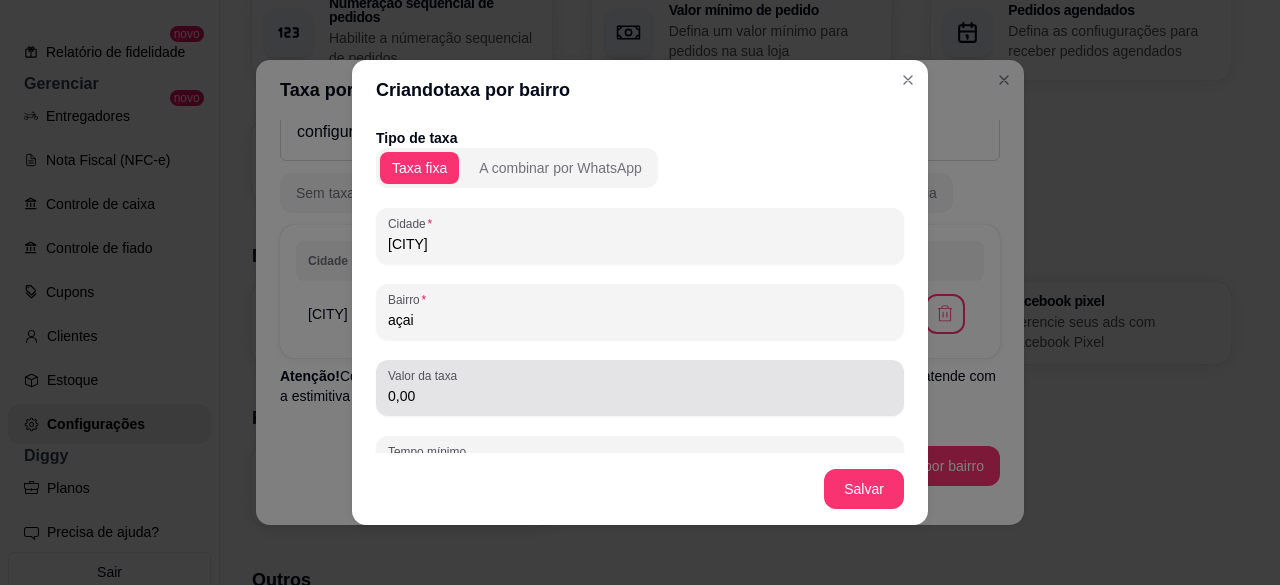 click on "Valor da taxa 0,00" at bounding box center (640, 388) 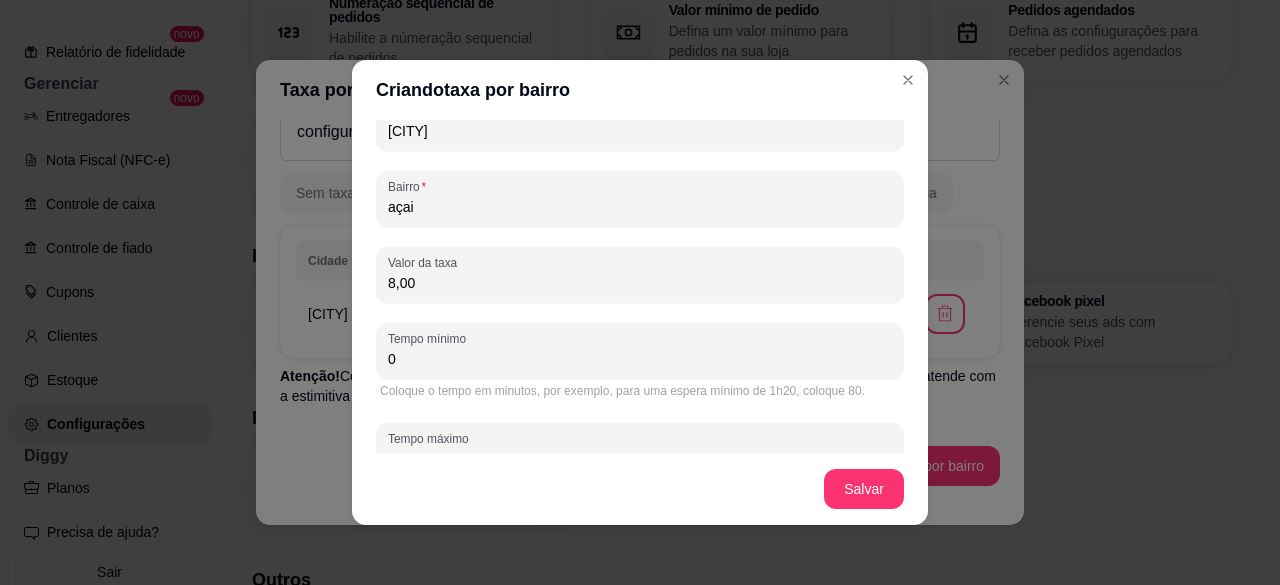 scroll, scrollTop: 124, scrollLeft: 0, axis: vertical 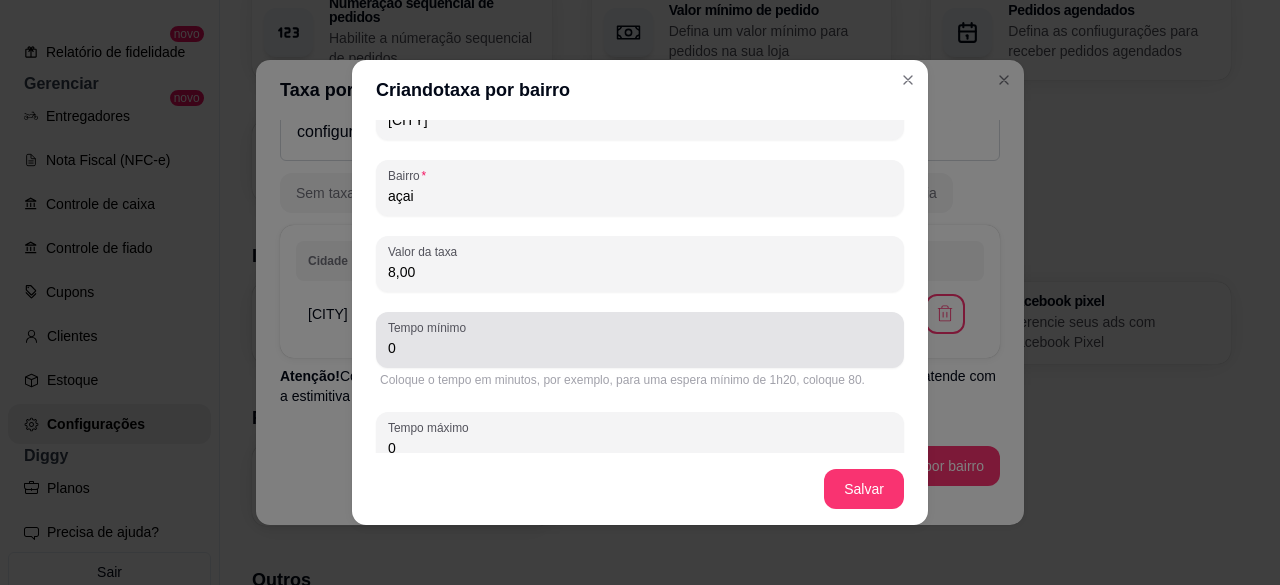 type on "8,00" 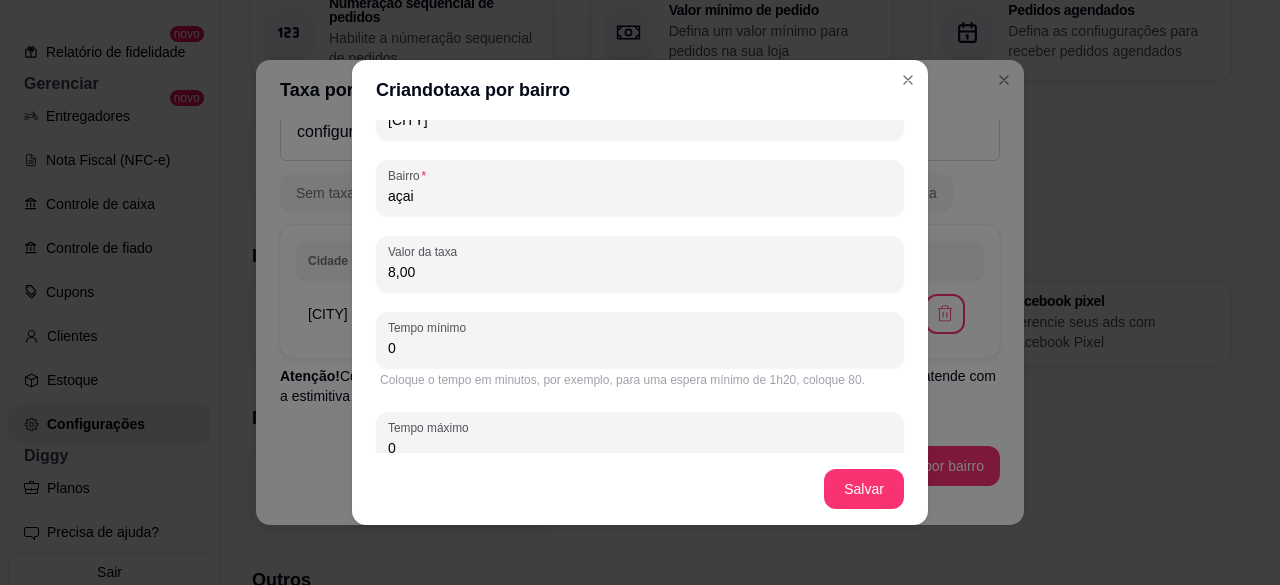 click on "0" at bounding box center [640, 348] 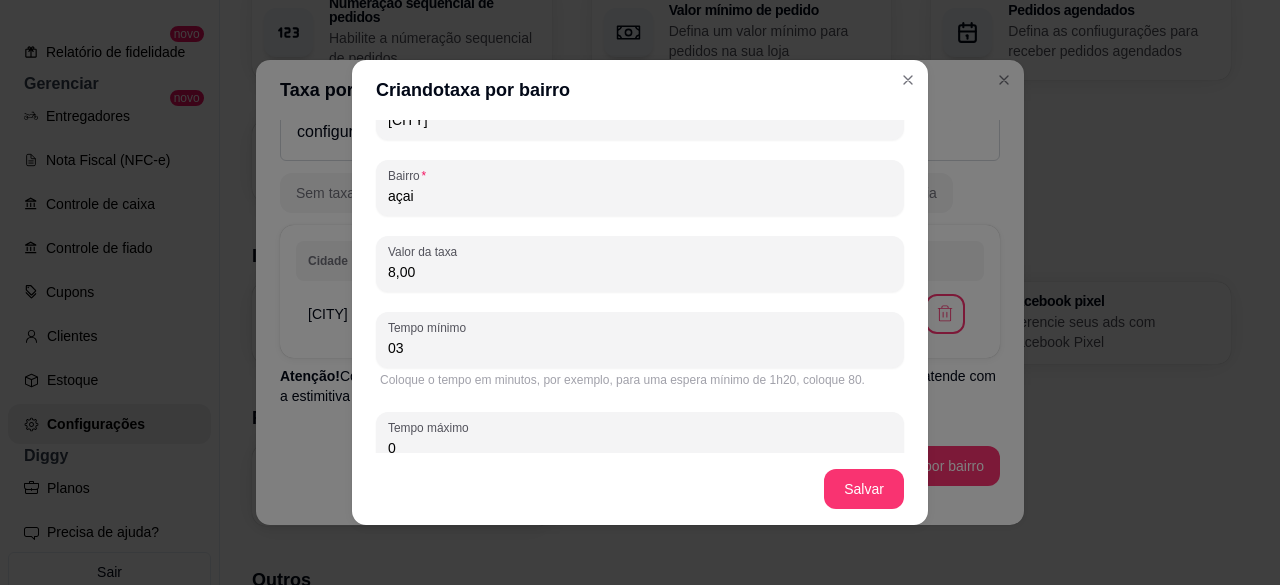 type on "0" 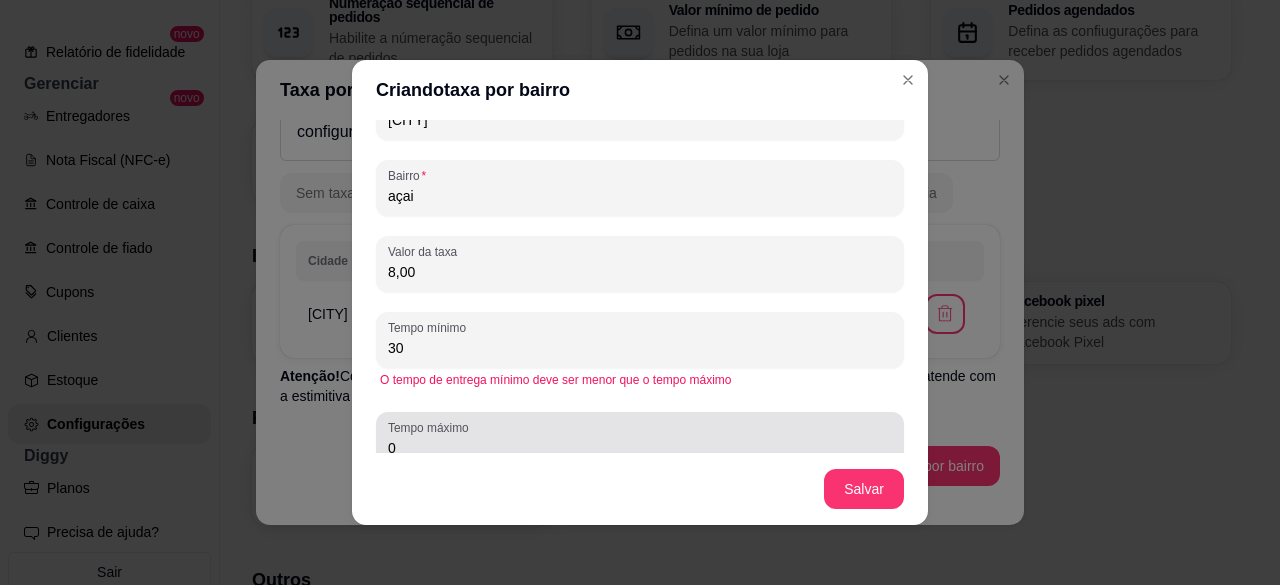 type on "30" 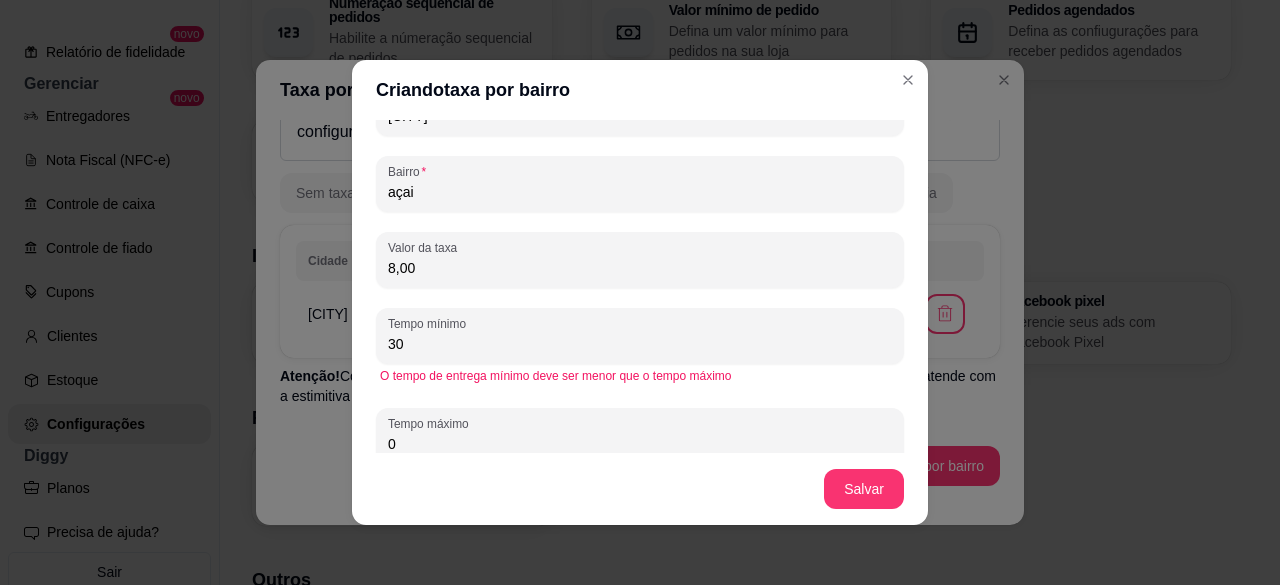 click on "0" at bounding box center [640, 444] 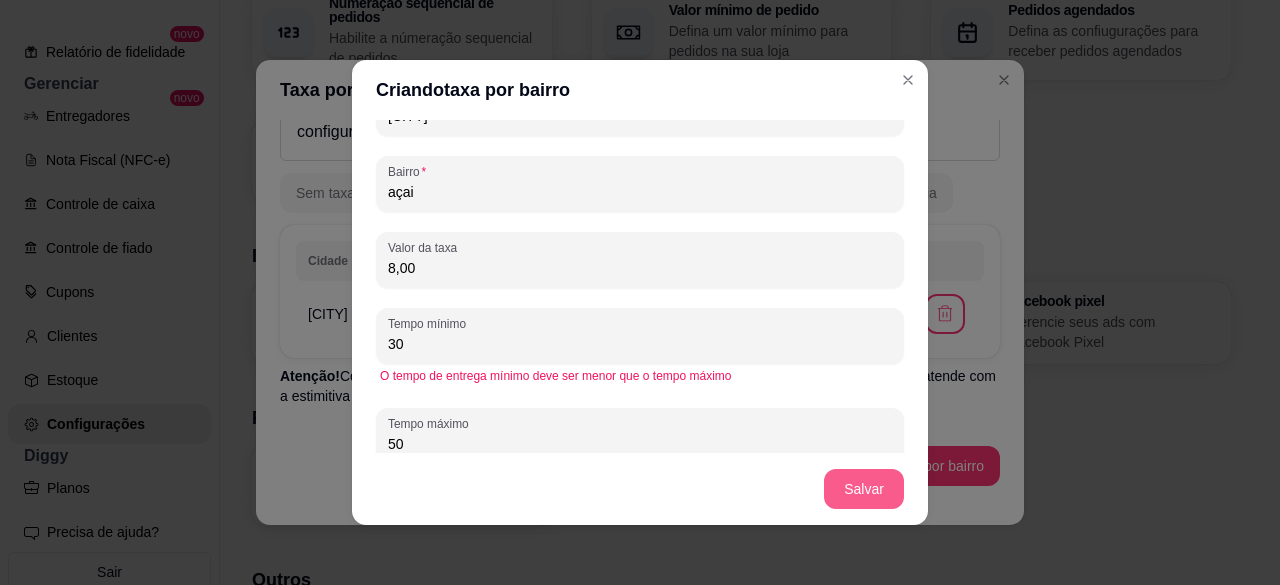 type on "50" 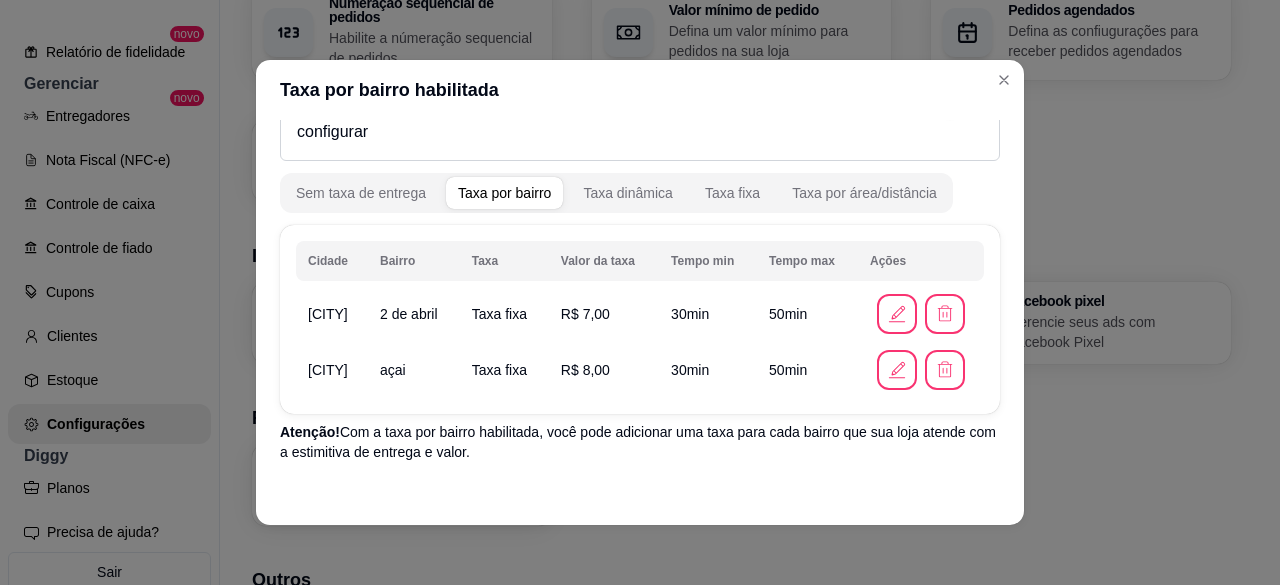 scroll, scrollTop: 133, scrollLeft: 0, axis: vertical 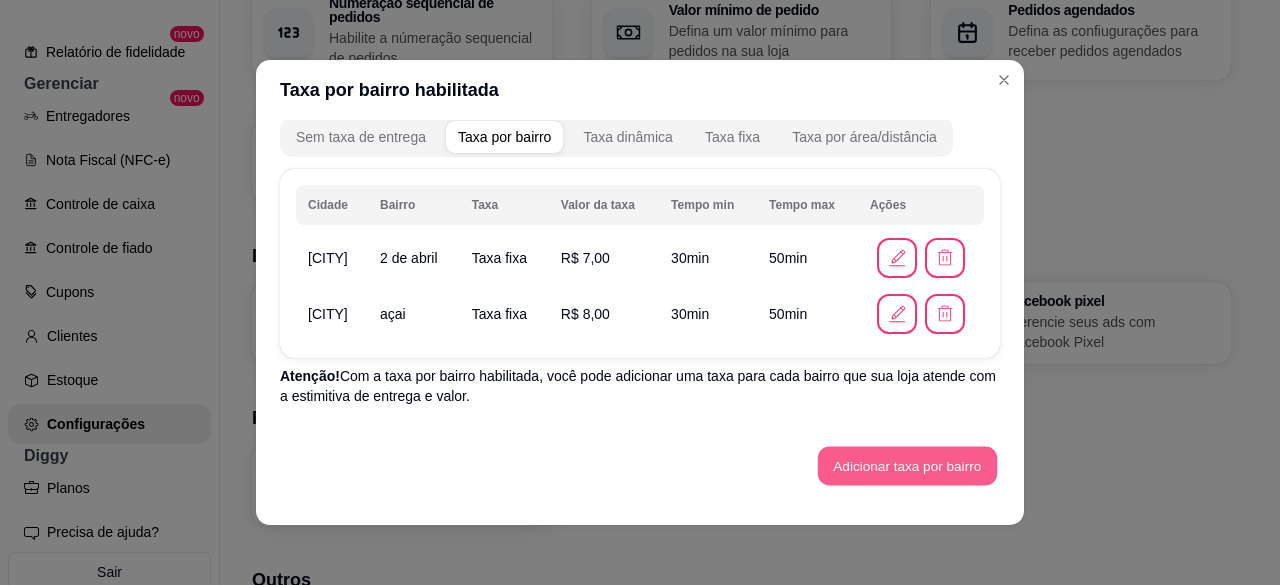 click on "Adicionar taxa por bairro" at bounding box center (907, 466) 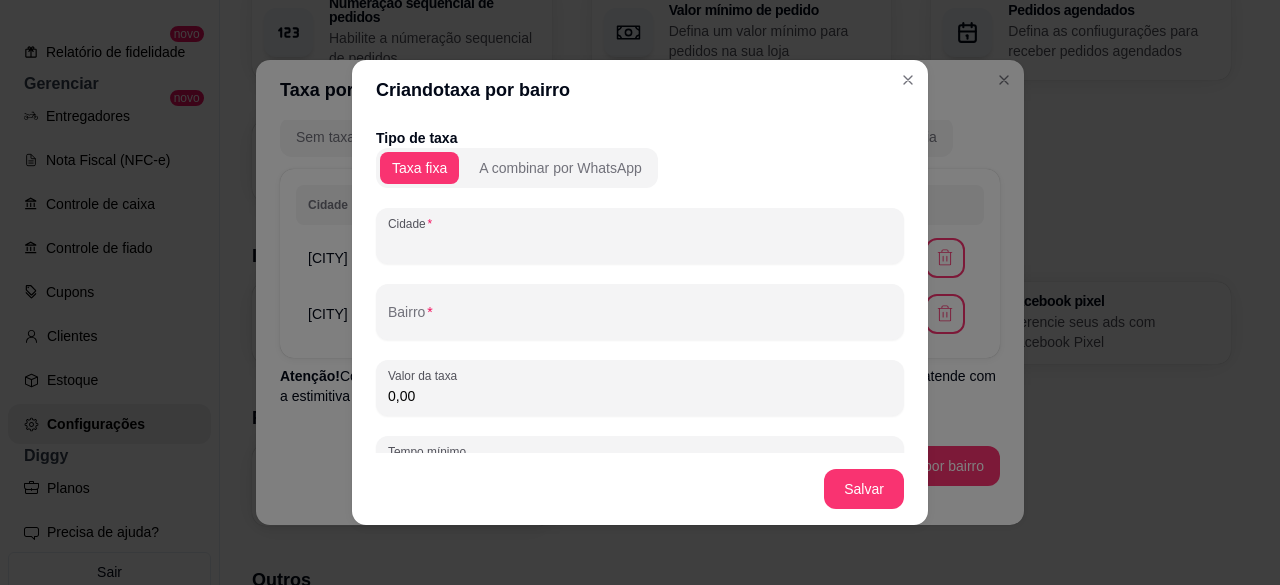 click on "Cidade" at bounding box center [640, 244] 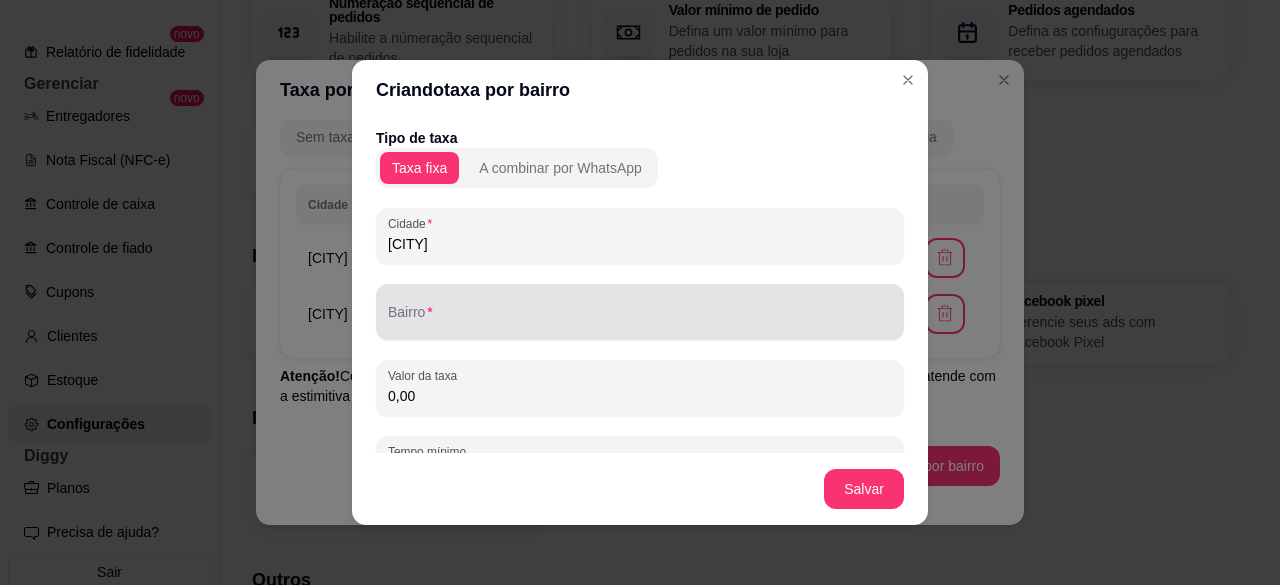 type on "[CITY]" 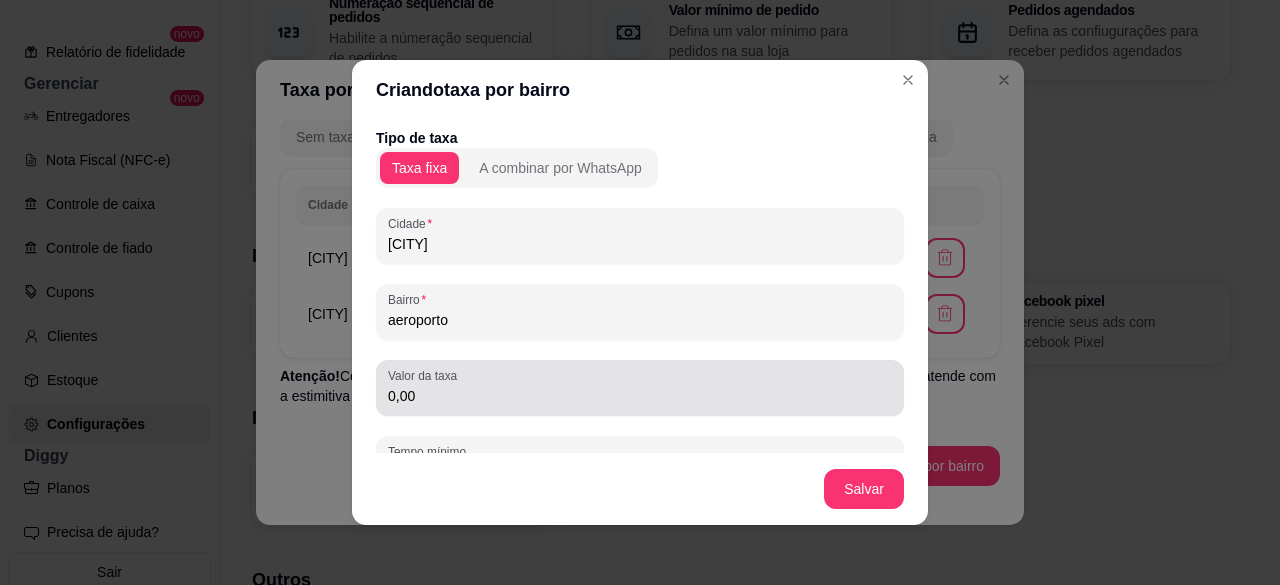type on "aeroporto" 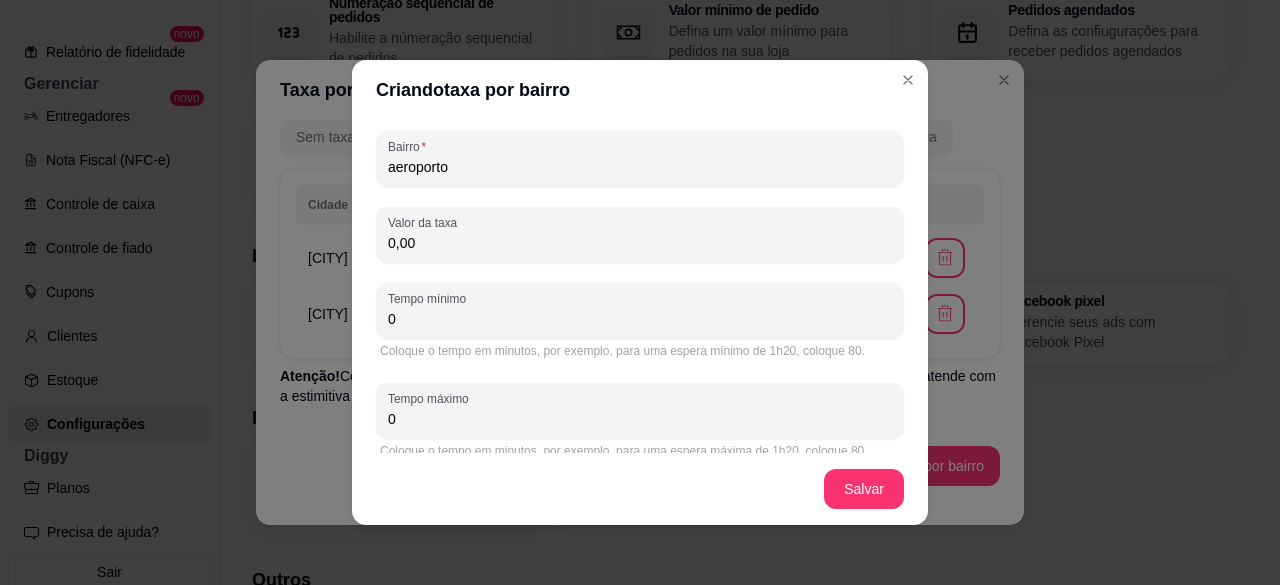 scroll, scrollTop: 170, scrollLeft: 0, axis: vertical 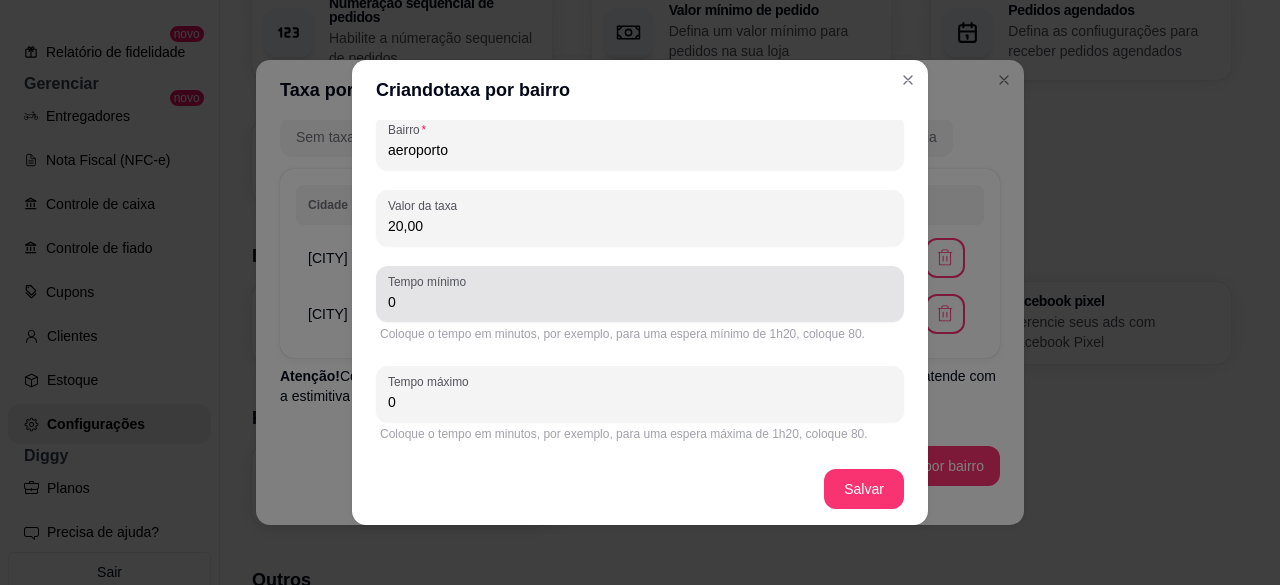 type on "20,00" 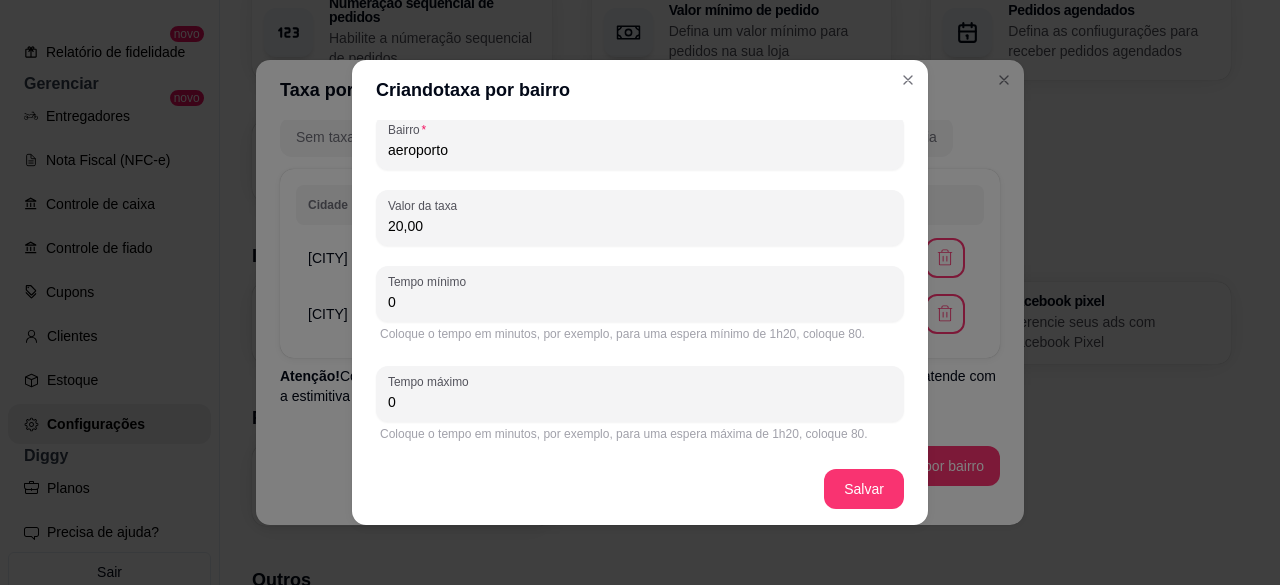 click on "0" at bounding box center (640, 302) 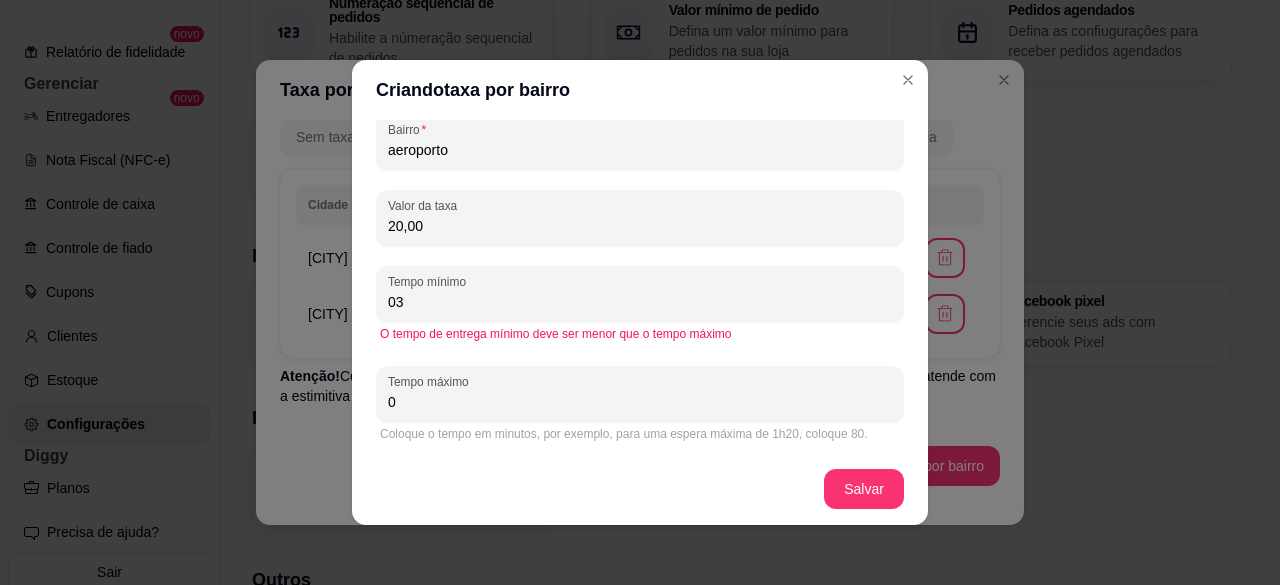 type on "0" 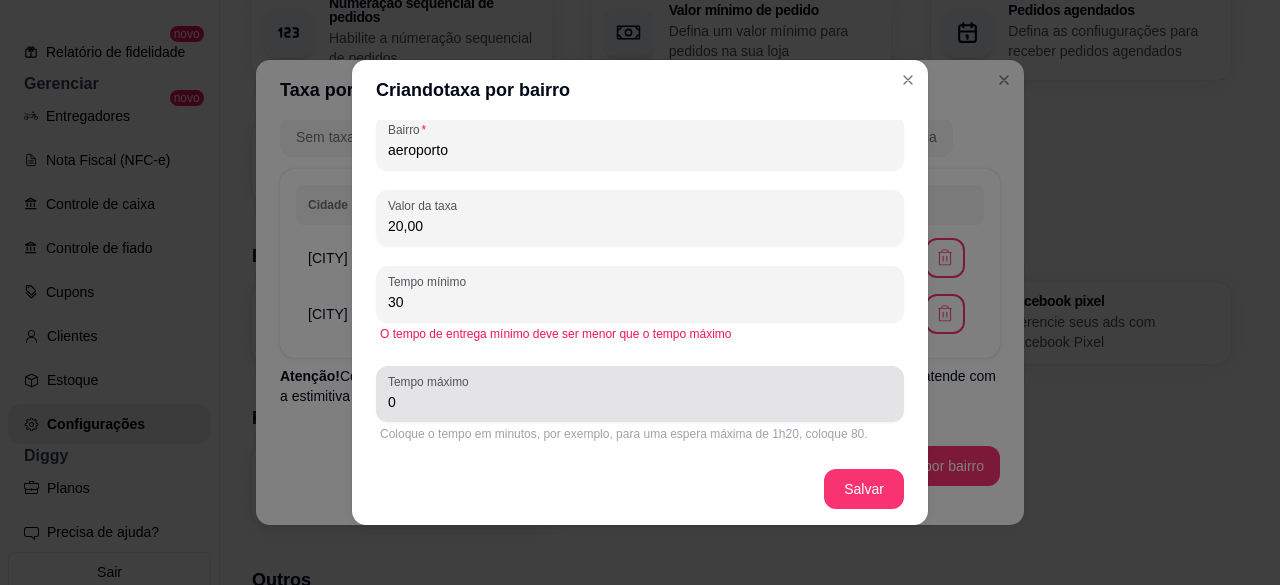 type on "30" 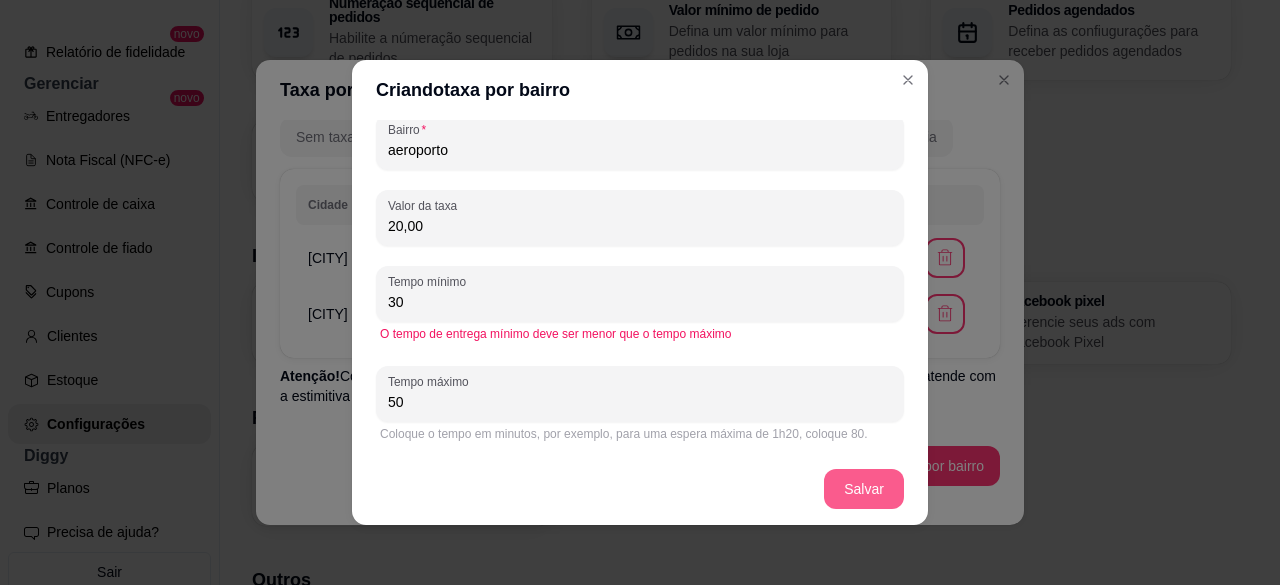 type on "50" 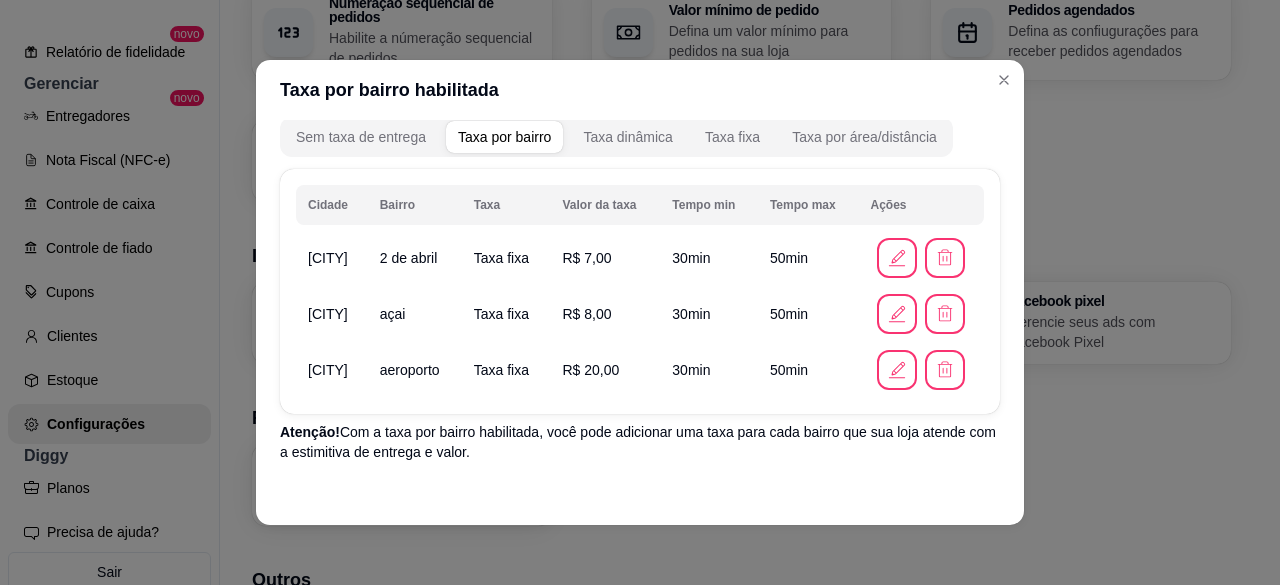 scroll, scrollTop: 189, scrollLeft: 0, axis: vertical 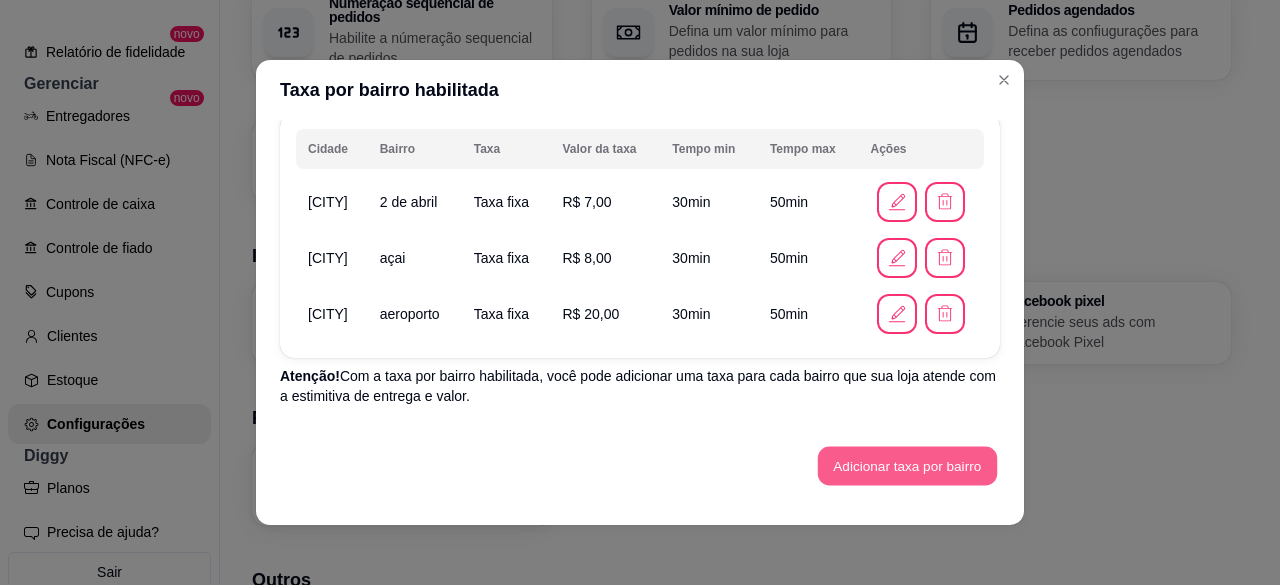 click on "Adicionar taxa por bairro" at bounding box center (907, 466) 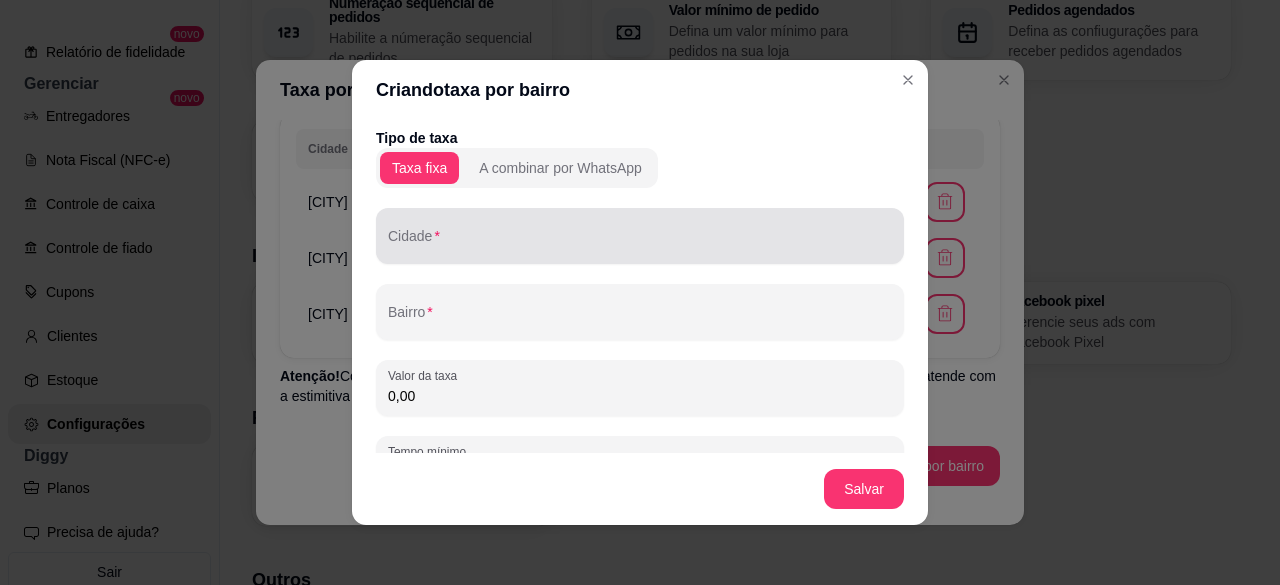 click at bounding box center (640, 236) 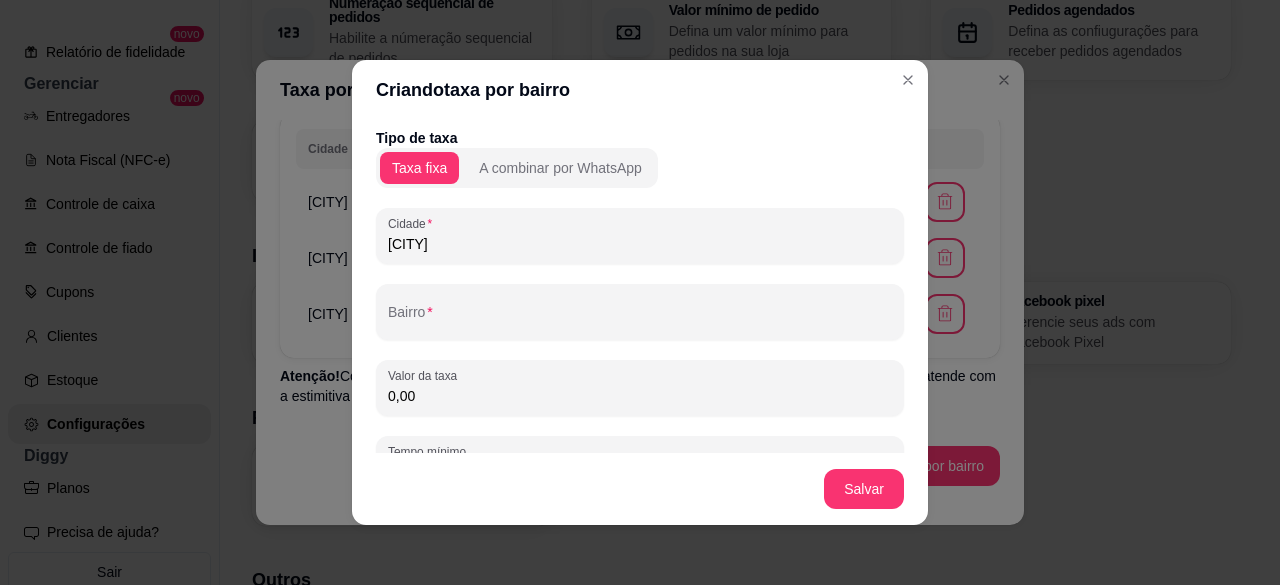 type on "[CITY]" 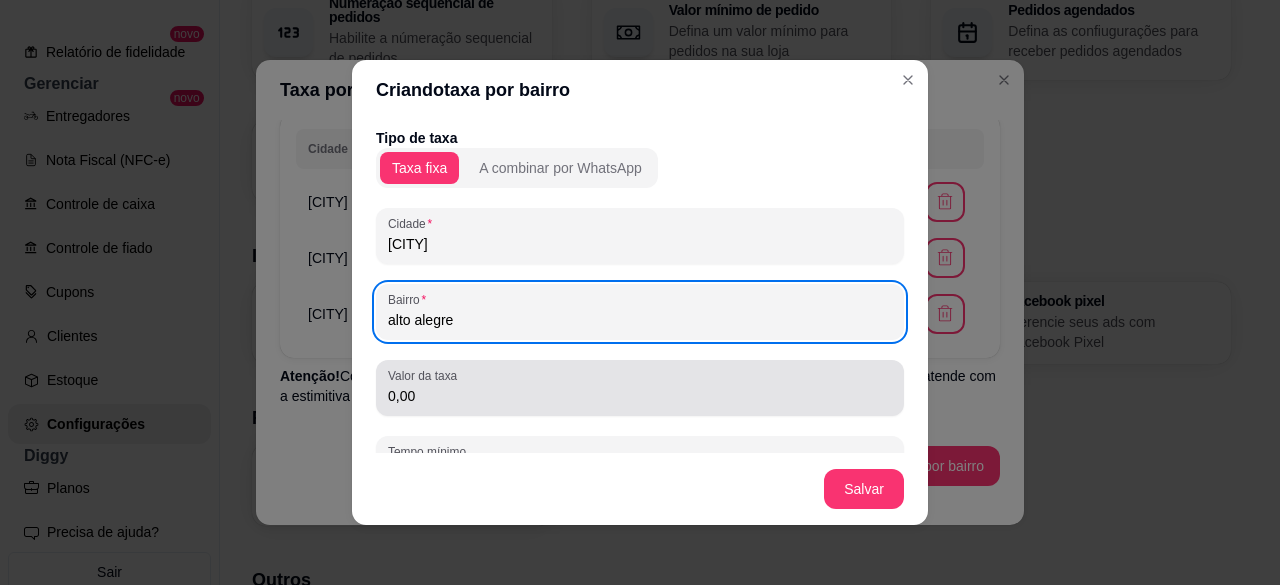 type on "alto alegre" 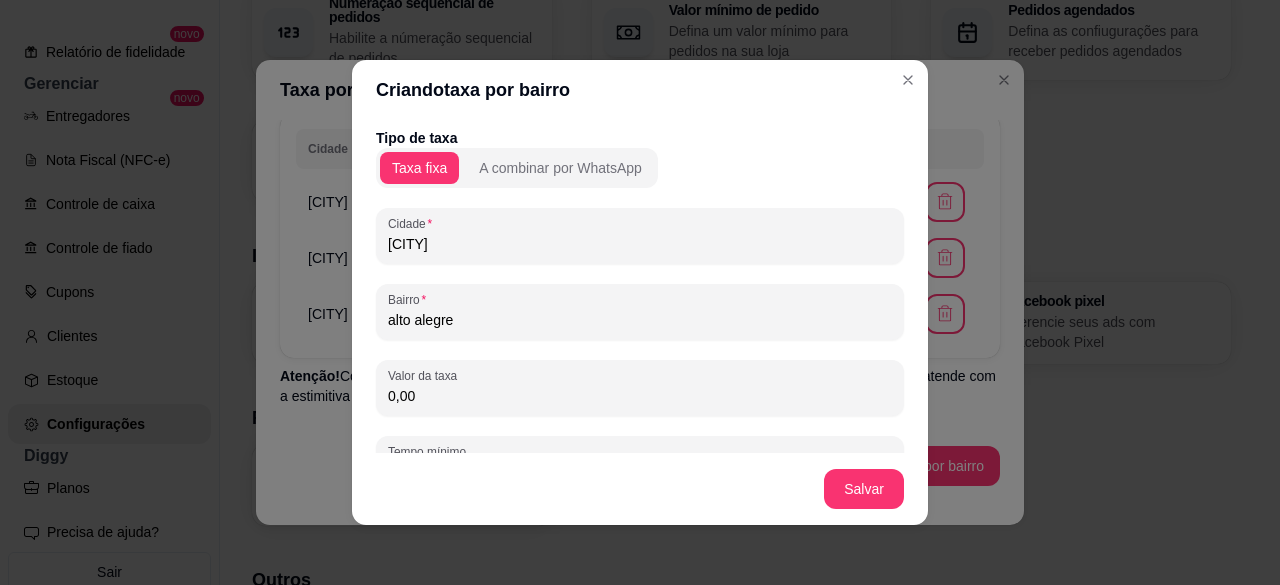 click on "0,00" at bounding box center [640, 396] 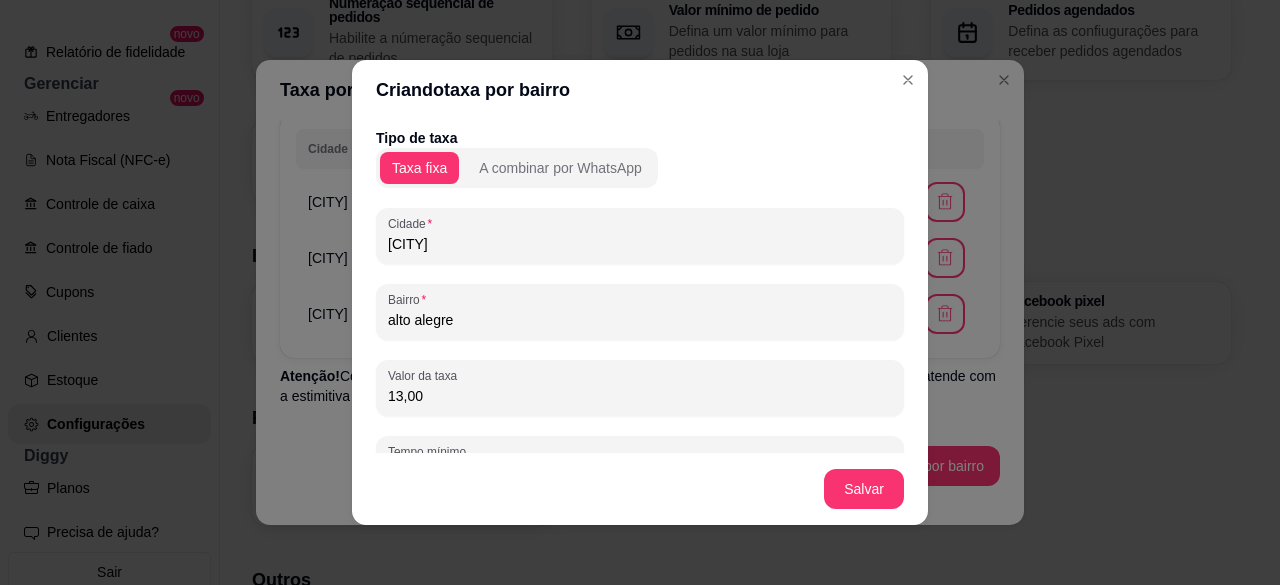 scroll, scrollTop: 170, scrollLeft: 0, axis: vertical 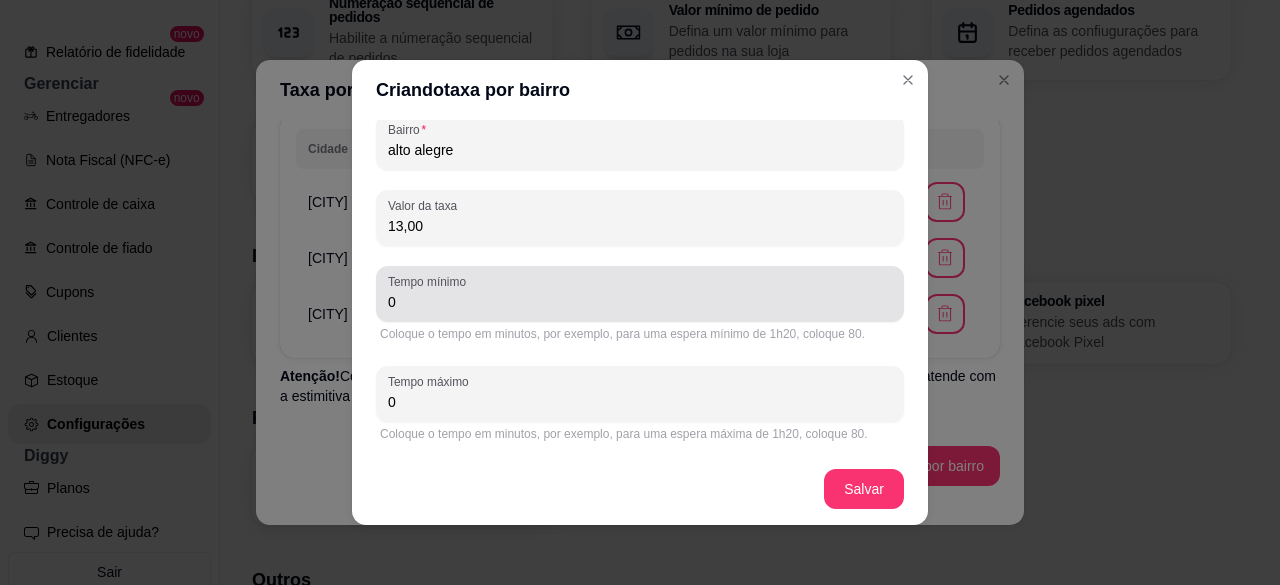 type on "13,00" 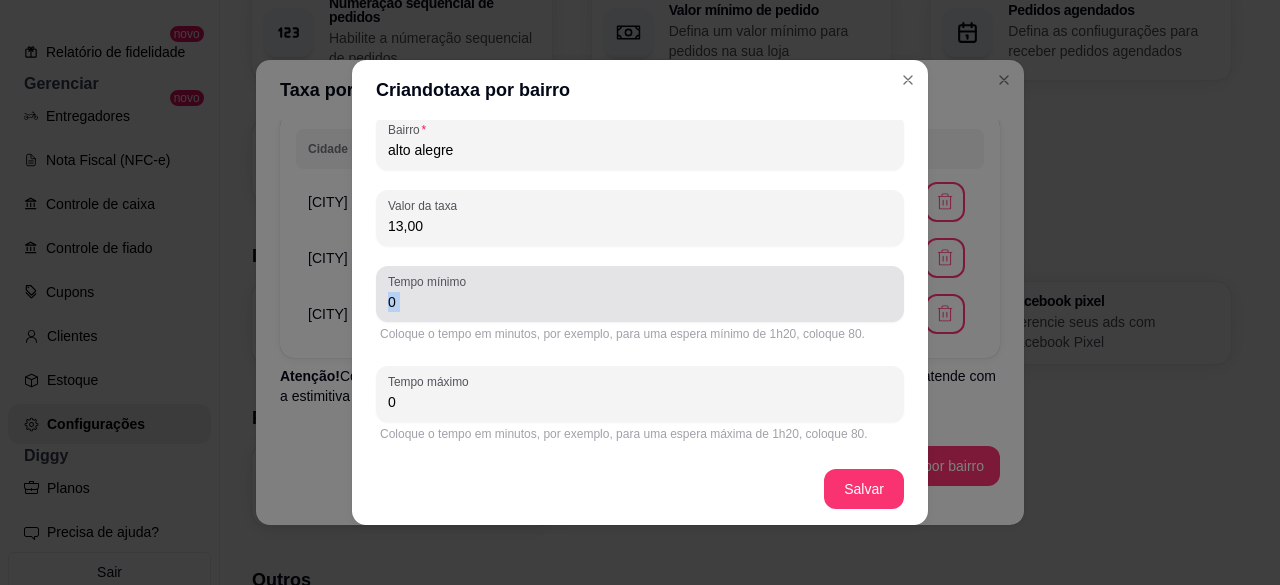 click on "0" at bounding box center [640, 294] 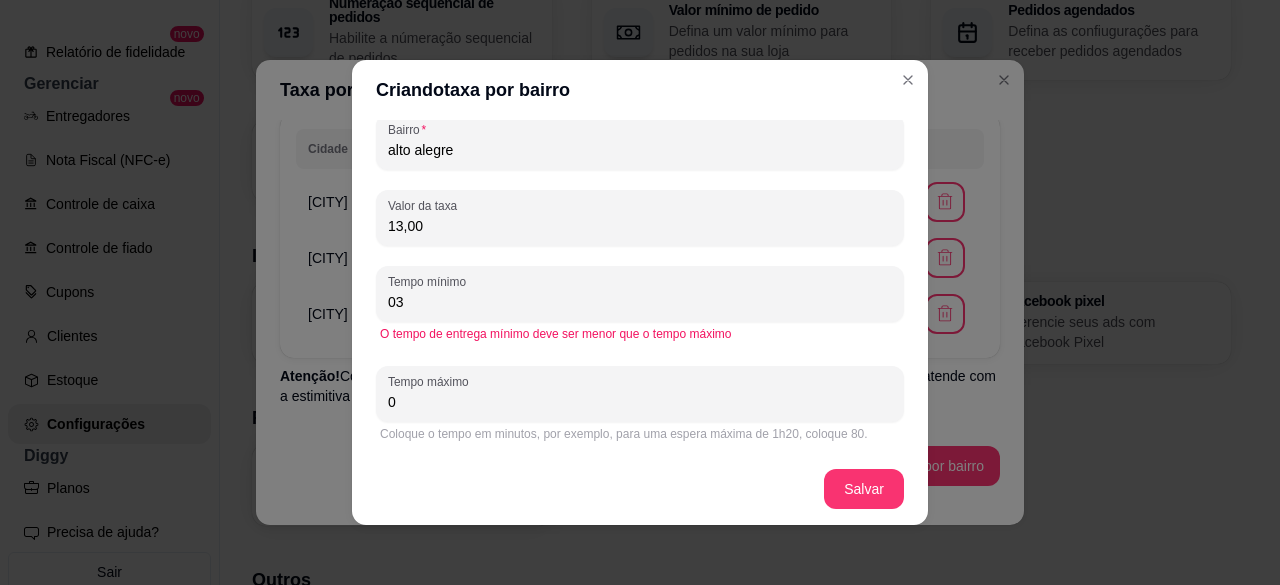 type on "0" 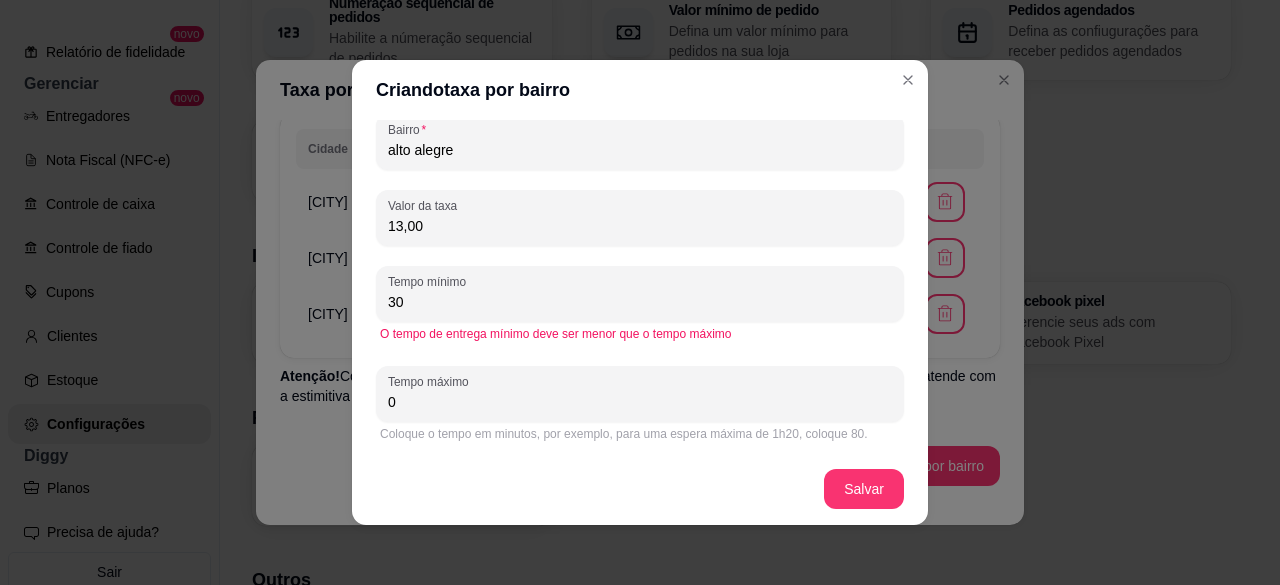 type on "30" 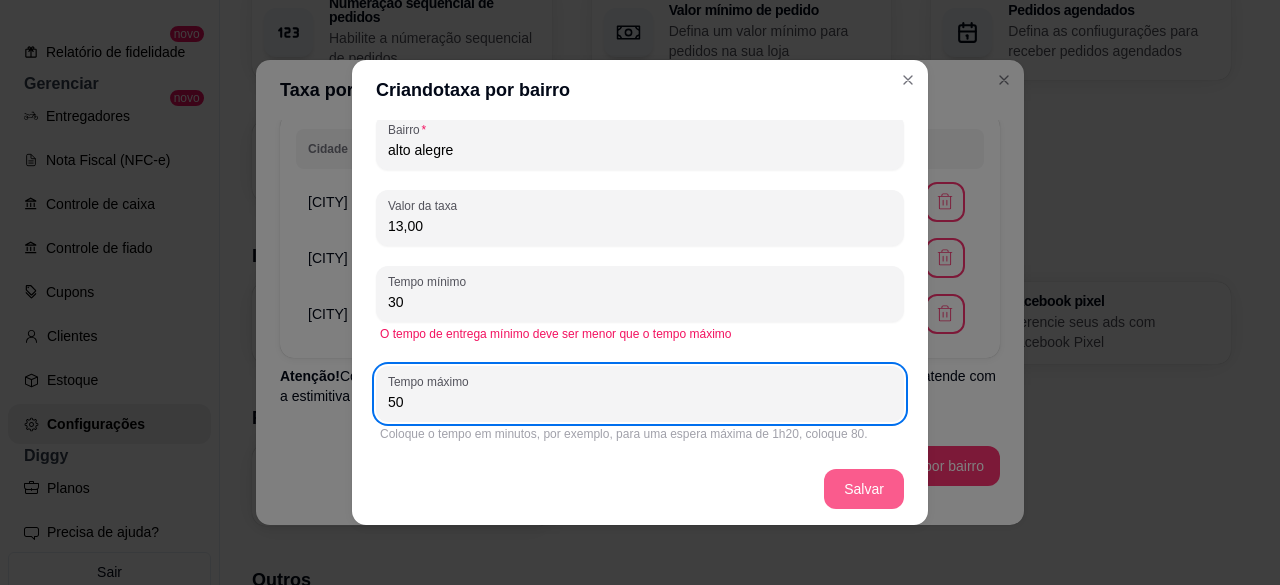 type on "50" 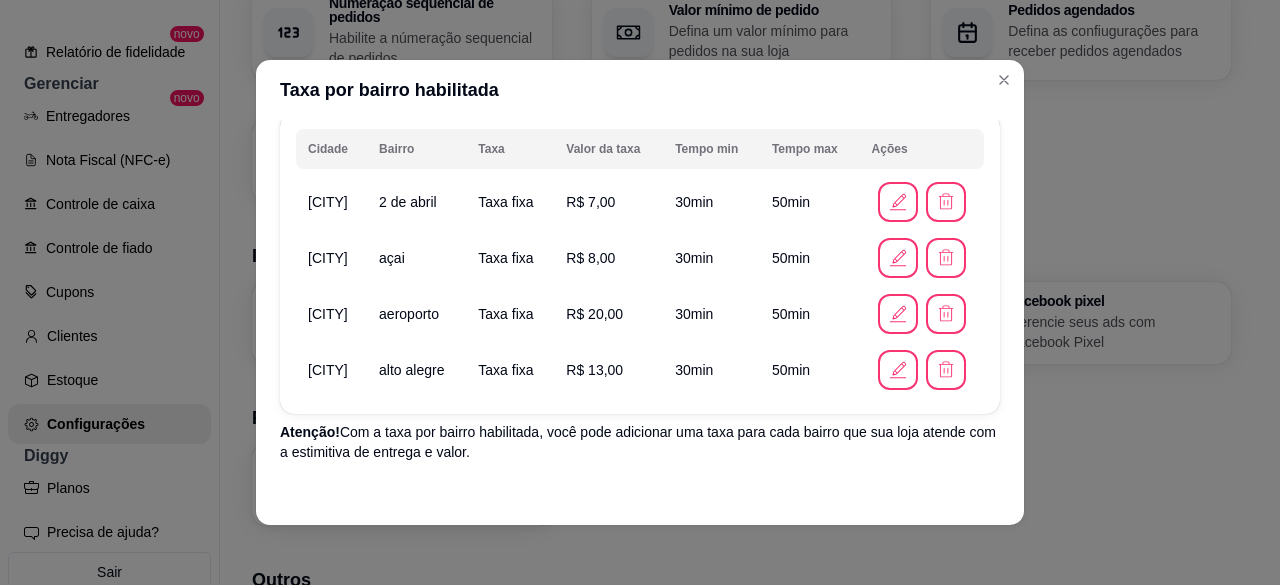 scroll, scrollTop: 245, scrollLeft: 0, axis: vertical 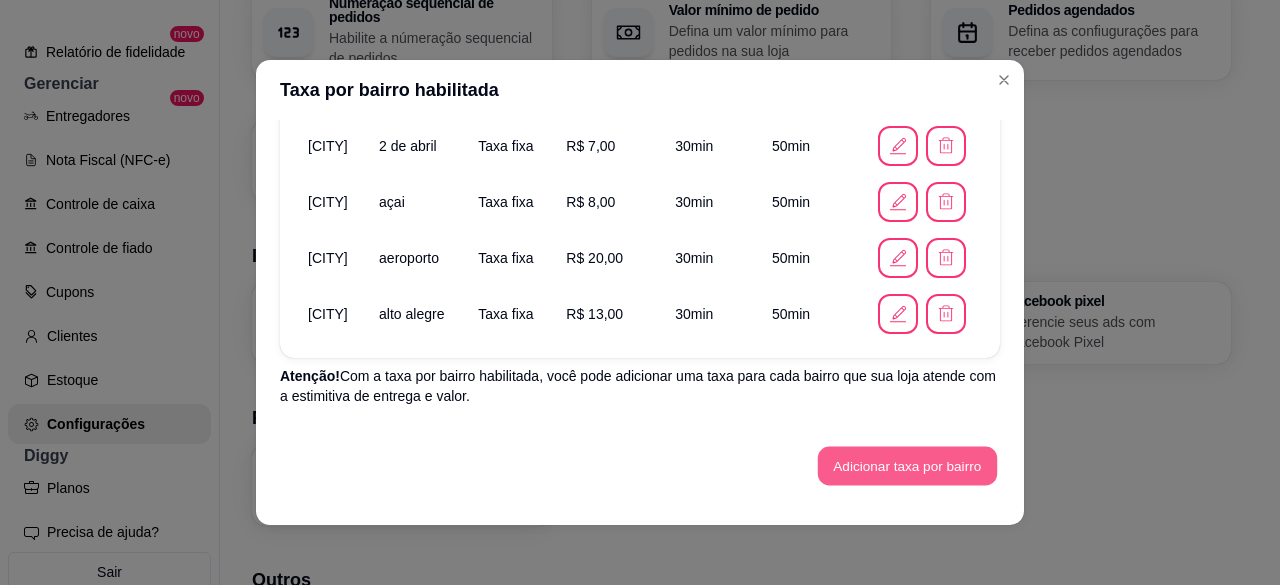 click on "Adicionar taxa por bairro" at bounding box center (907, 466) 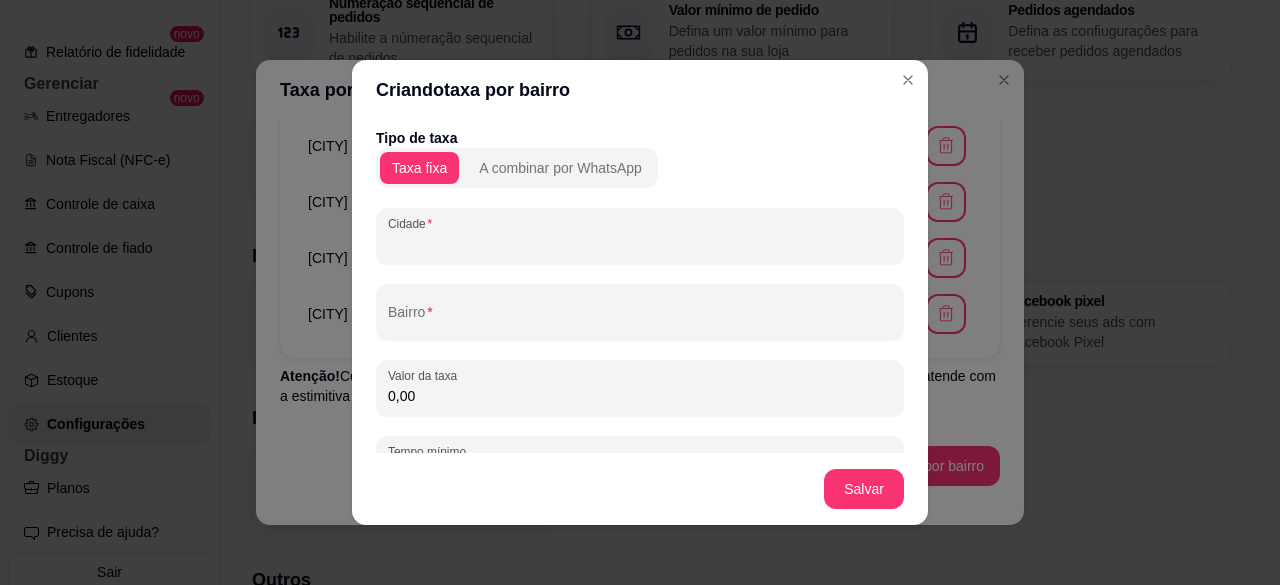 click on "Cidade" at bounding box center [640, 244] 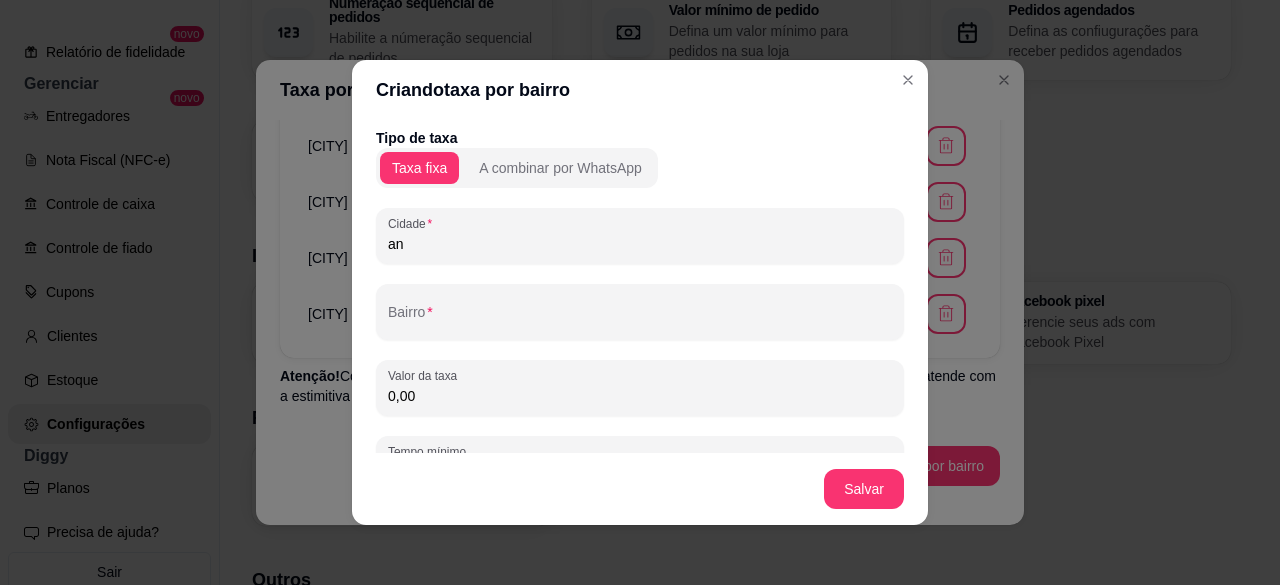 type on "a" 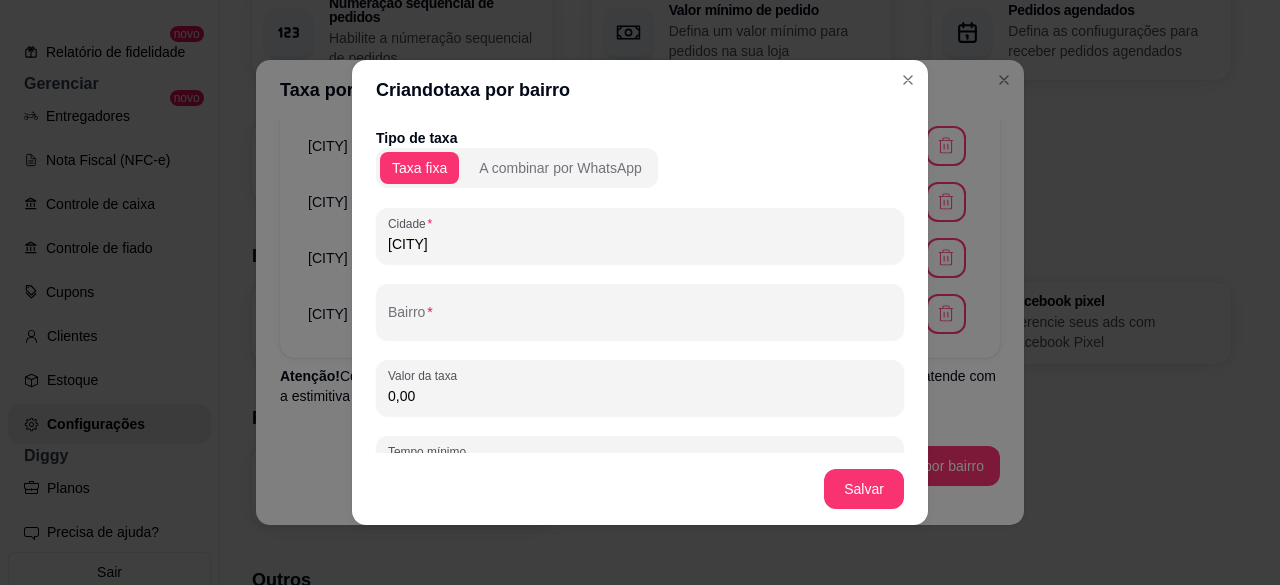 type on "[CITY]" 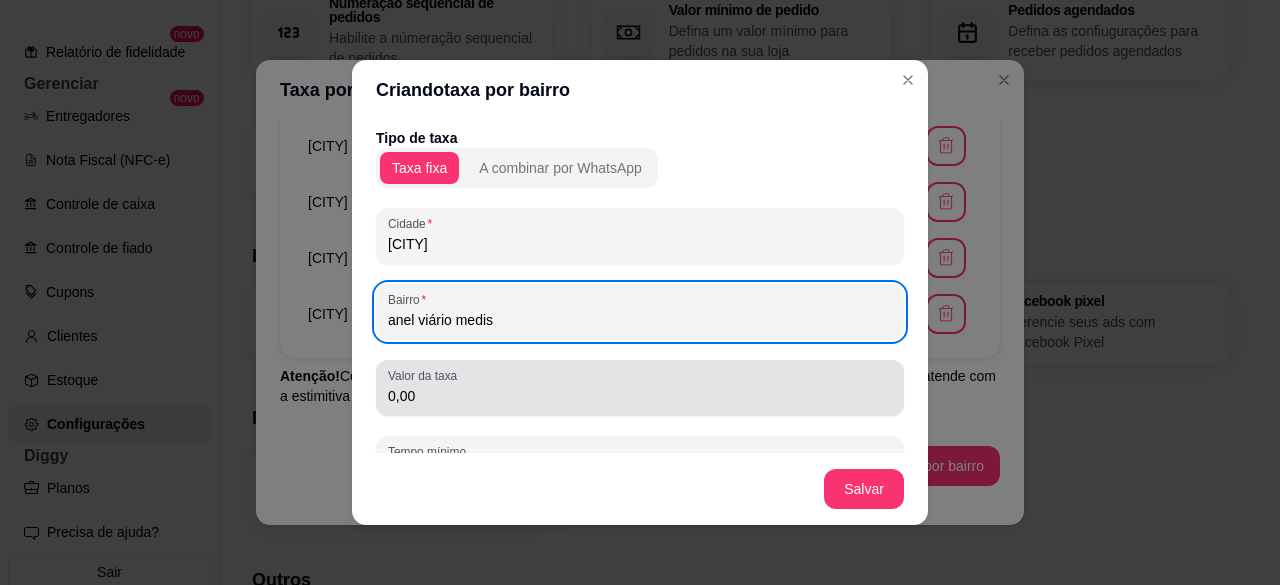 type on "anel viário medis" 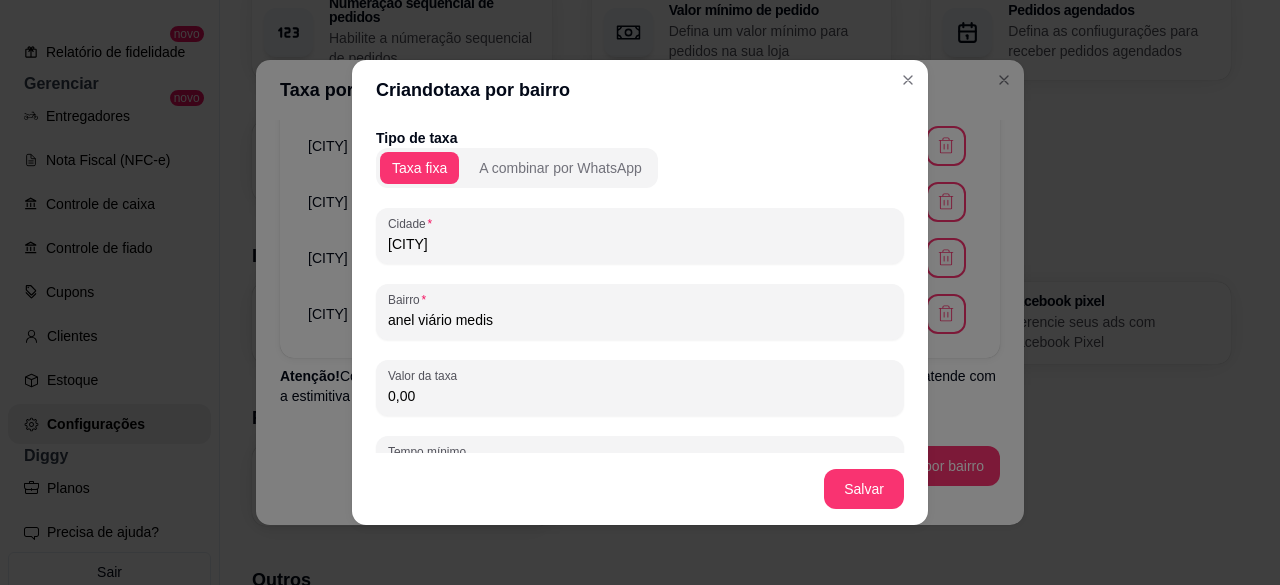 click on "0,00" at bounding box center (640, 396) 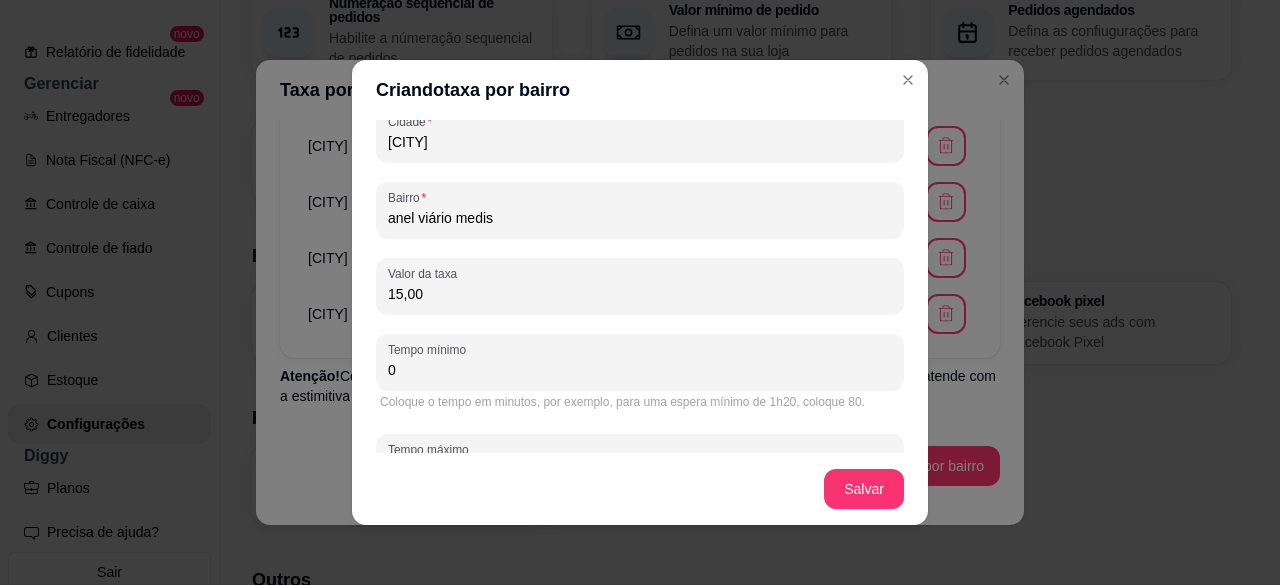 scroll, scrollTop: 170, scrollLeft: 0, axis: vertical 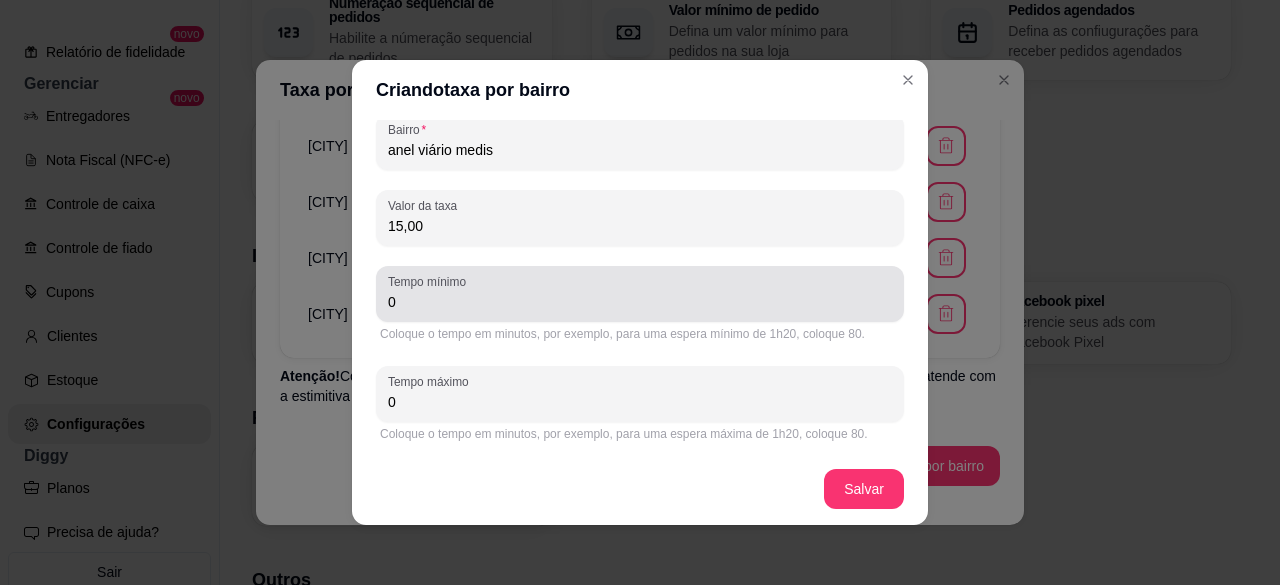 type on "15,00" 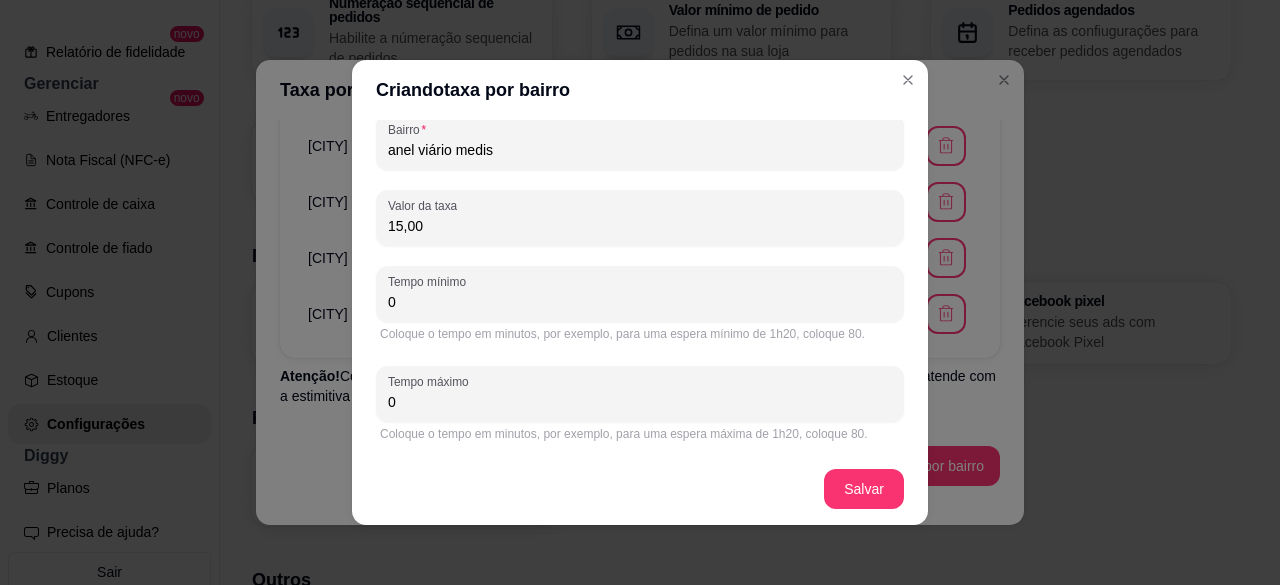 click on "0" at bounding box center [640, 302] 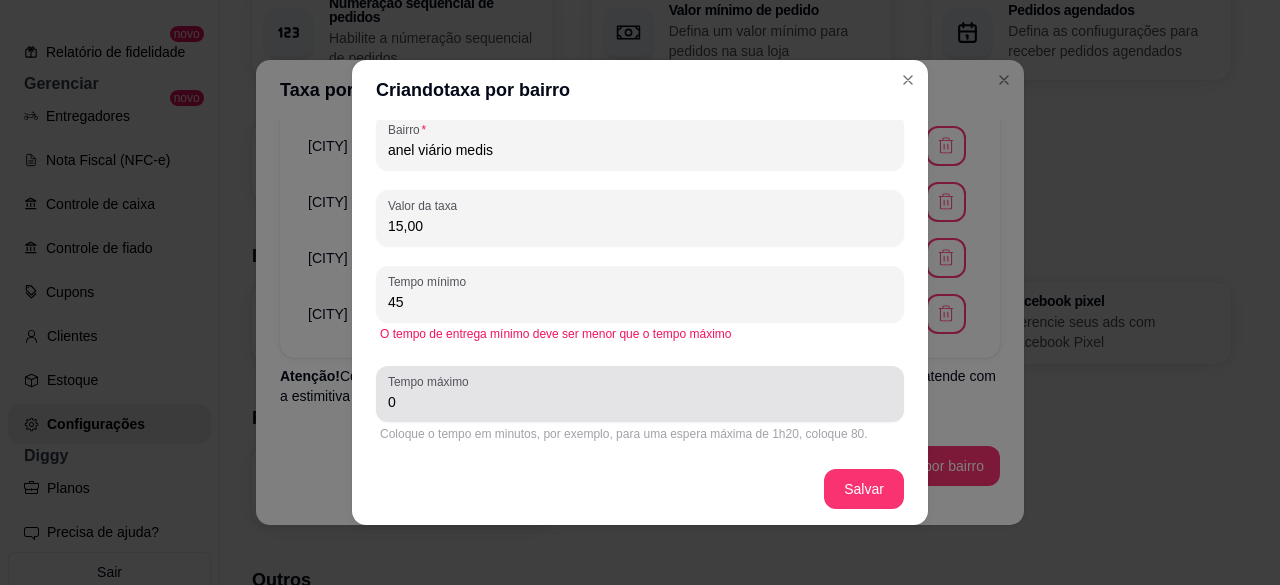 type on "45" 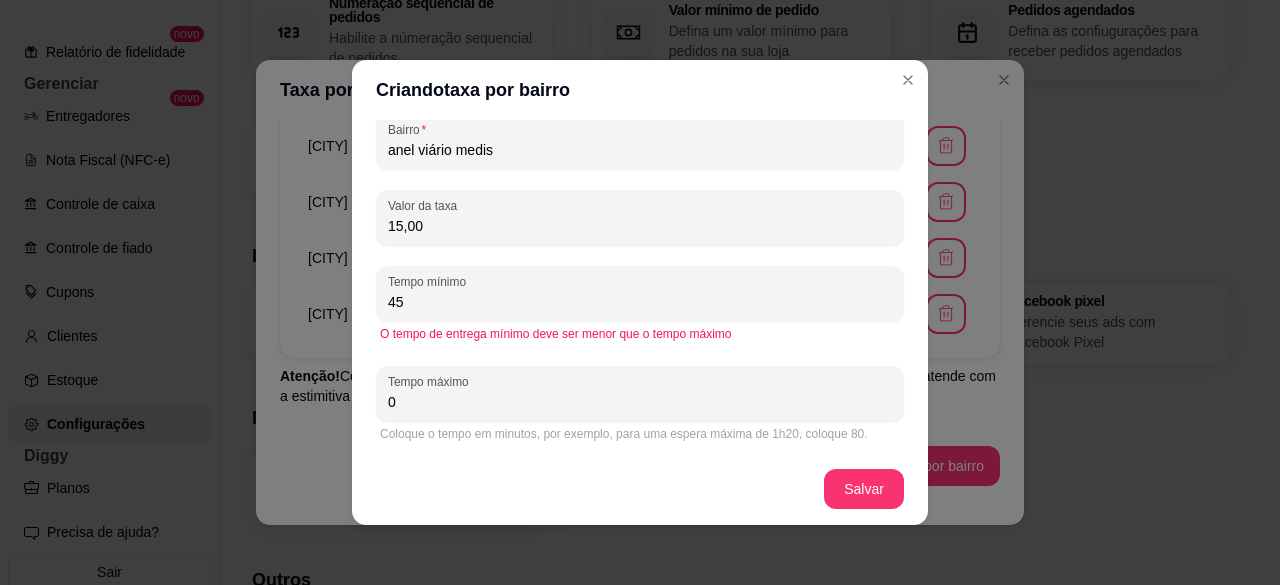 click on "0" at bounding box center (640, 402) 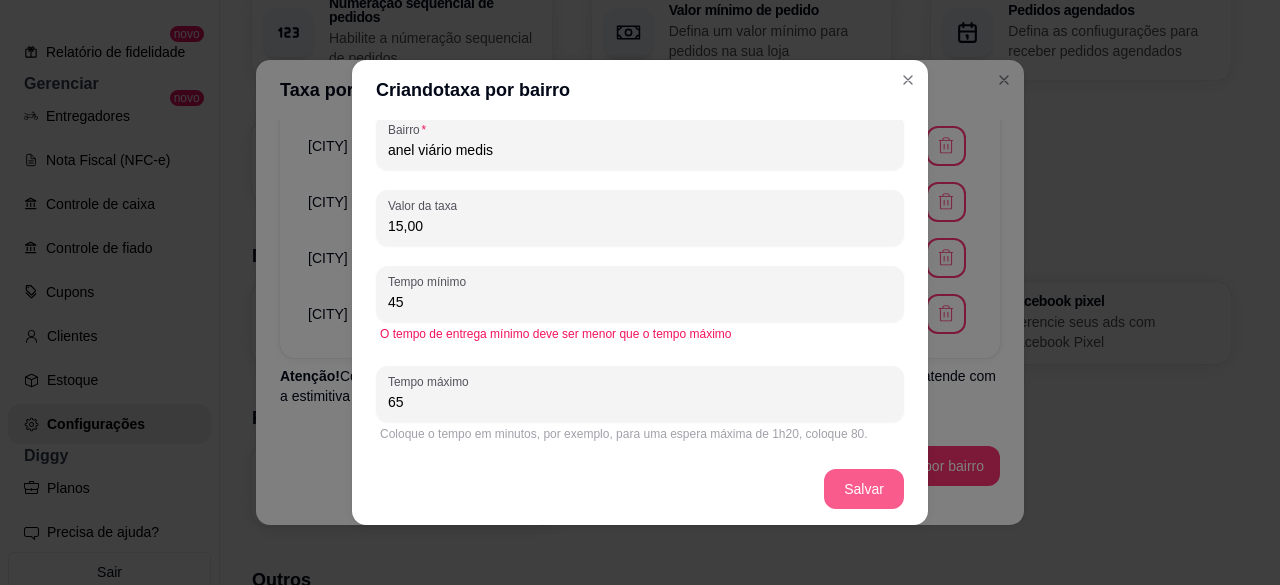 type on "65" 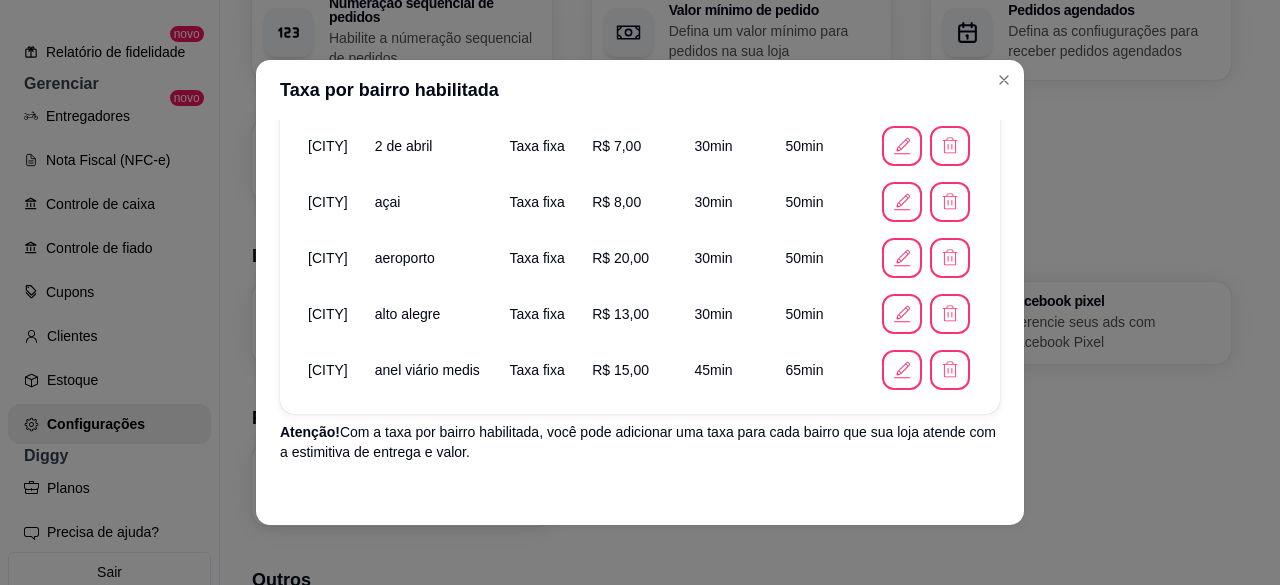 scroll, scrollTop: 301, scrollLeft: 0, axis: vertical 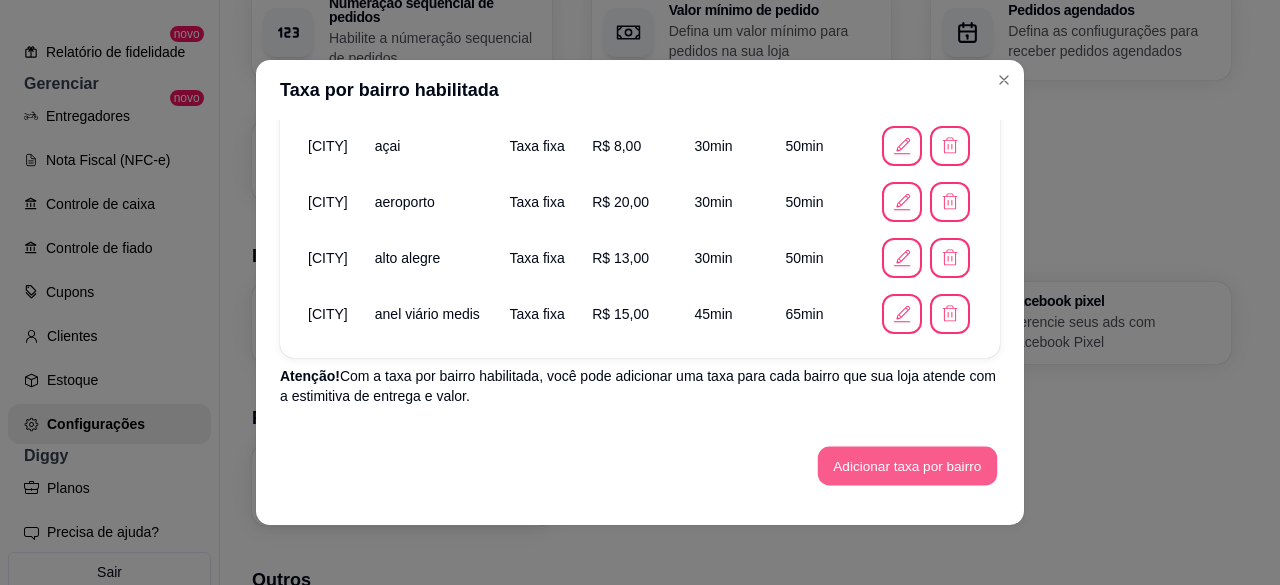 click on "Adicionar taxa por bairro" at bounding box center [907, 466] 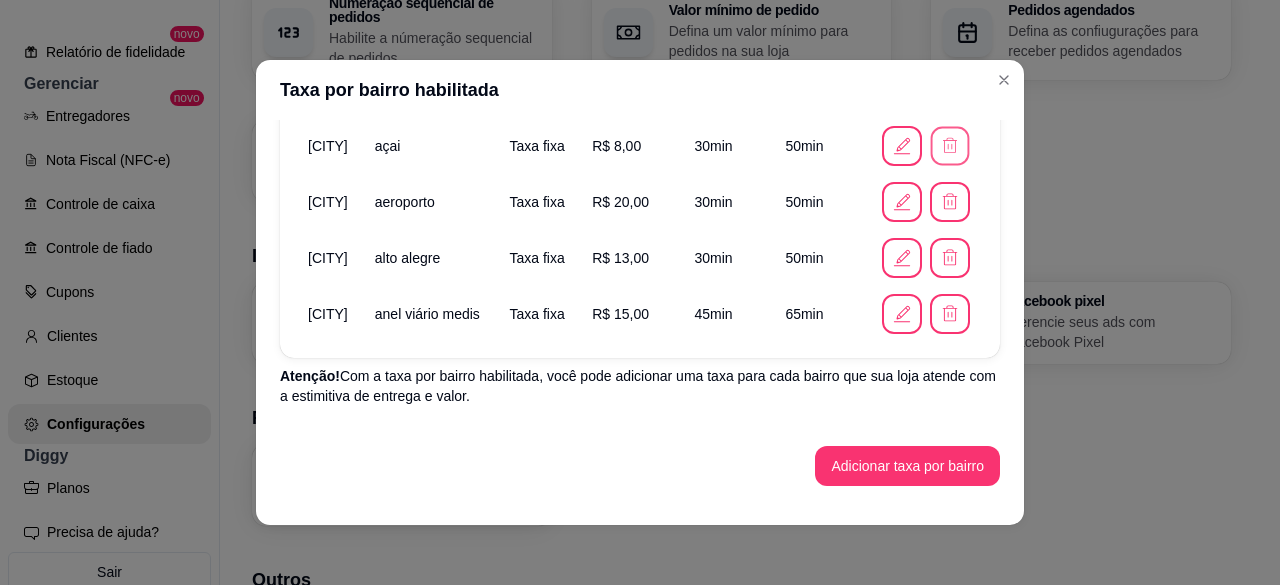 click 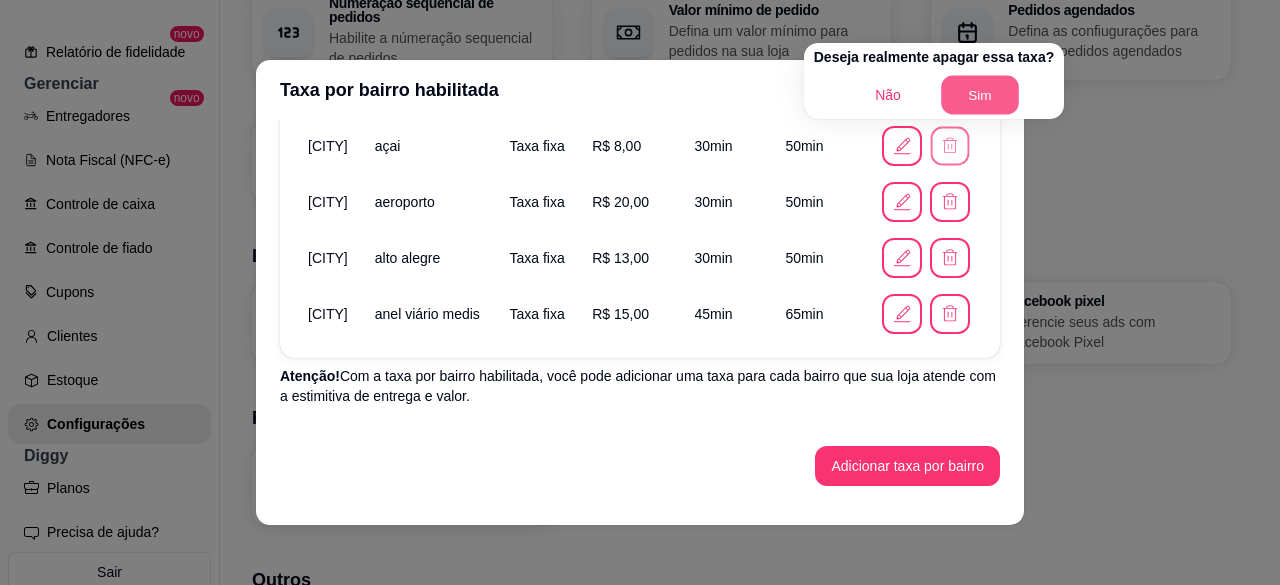click on "Sim" at bounding box center [980, 95] 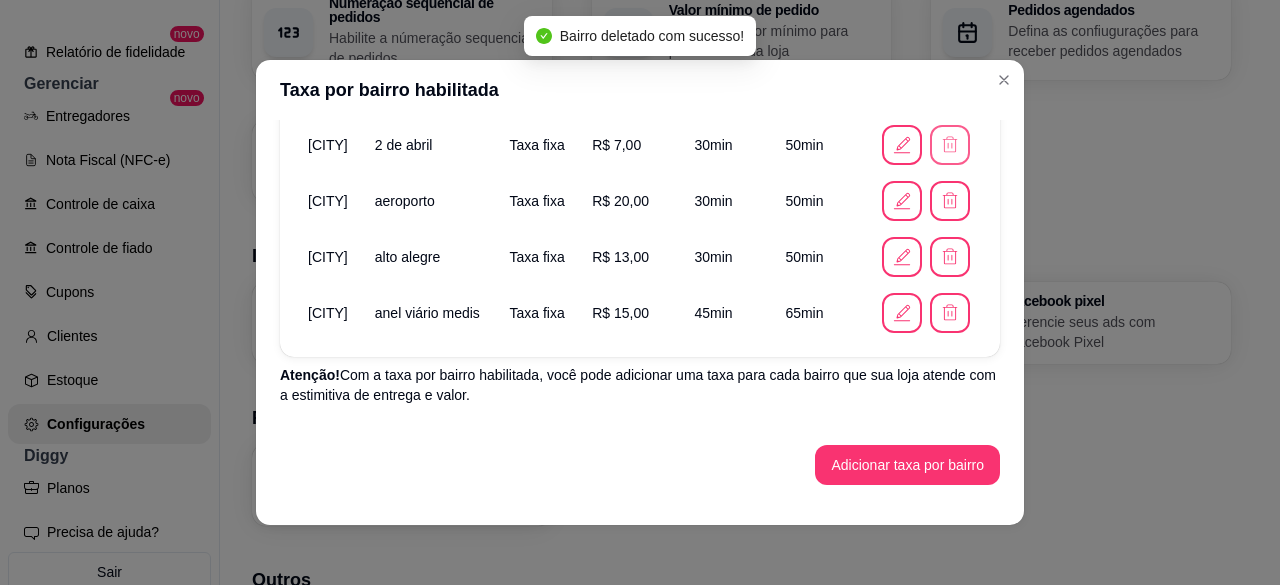 scroll, scrollTop: 245, scrollLeft: 0, axis: vertical 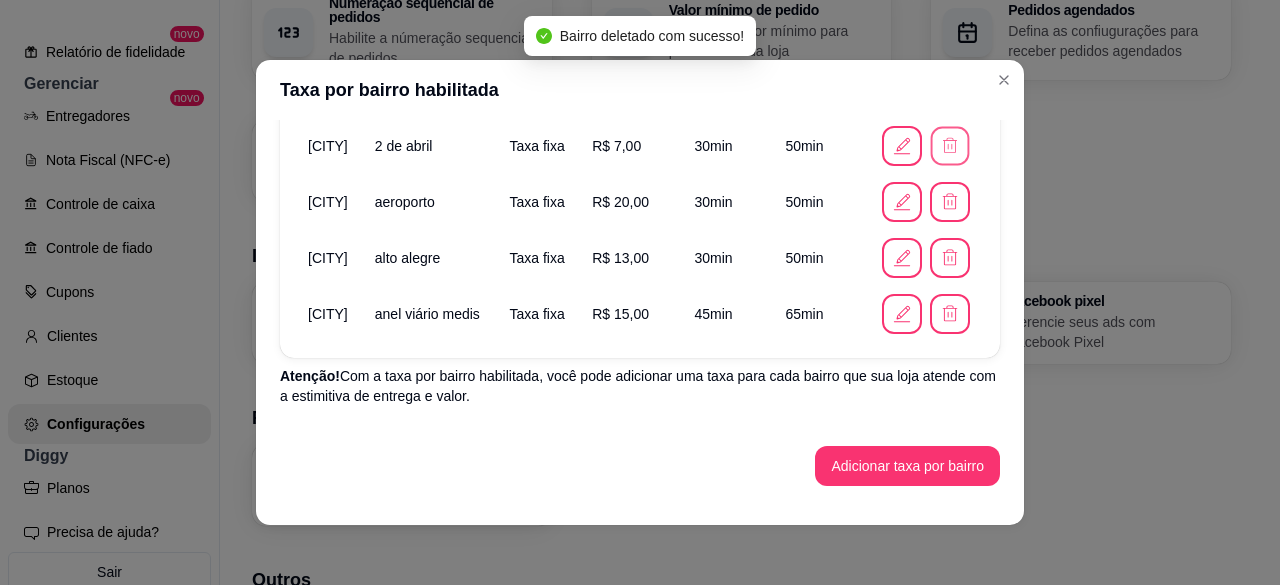click at bounding box center [949, 146] 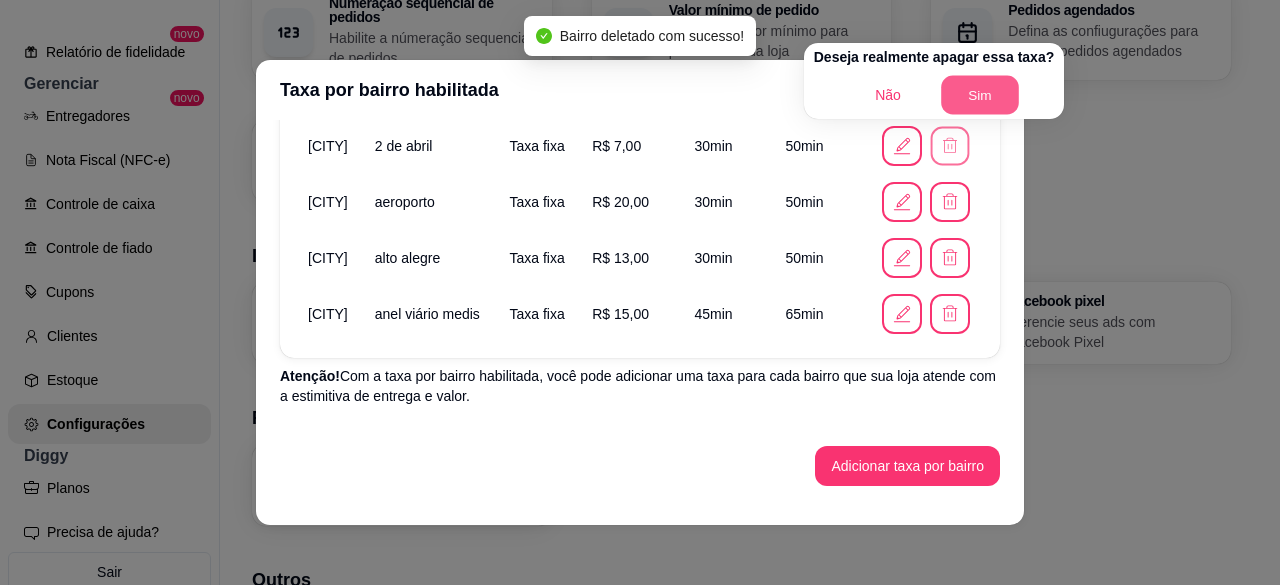 click on "Sim" at bounding box center (980, 95) 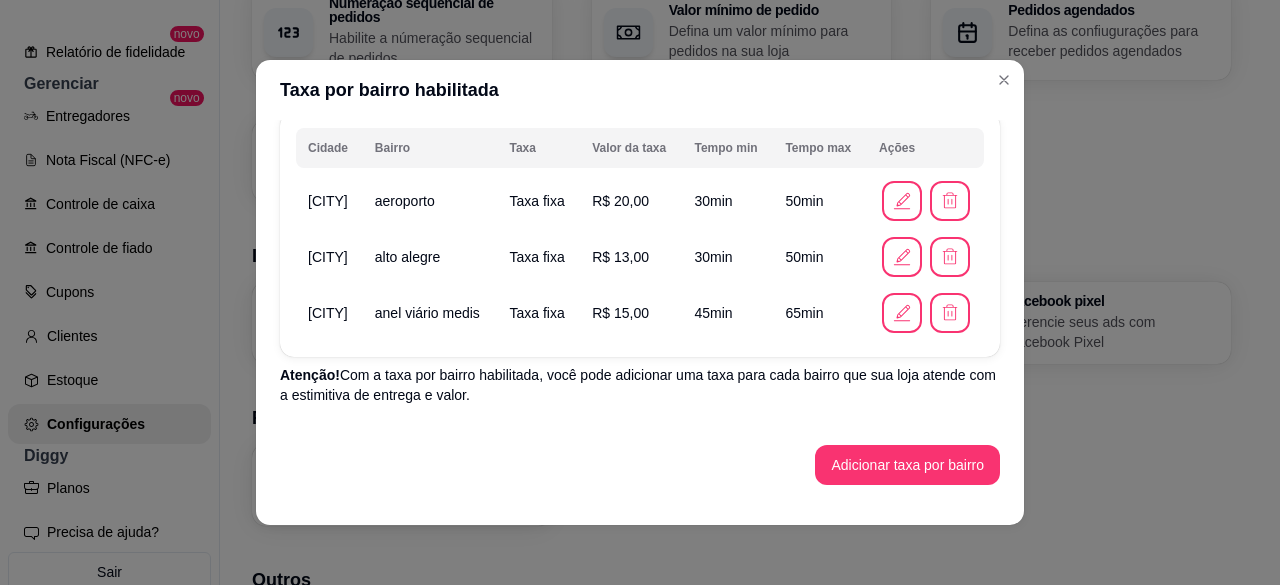 scroll, scrollTop: 189, scrollLeft: 0, axis: vertical 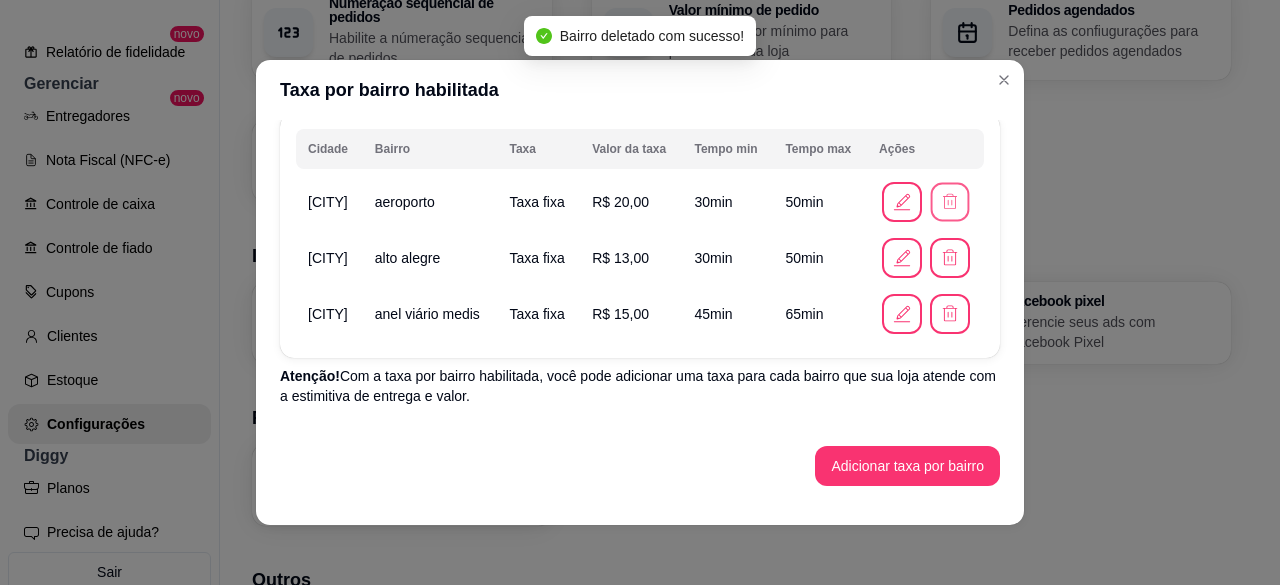 click 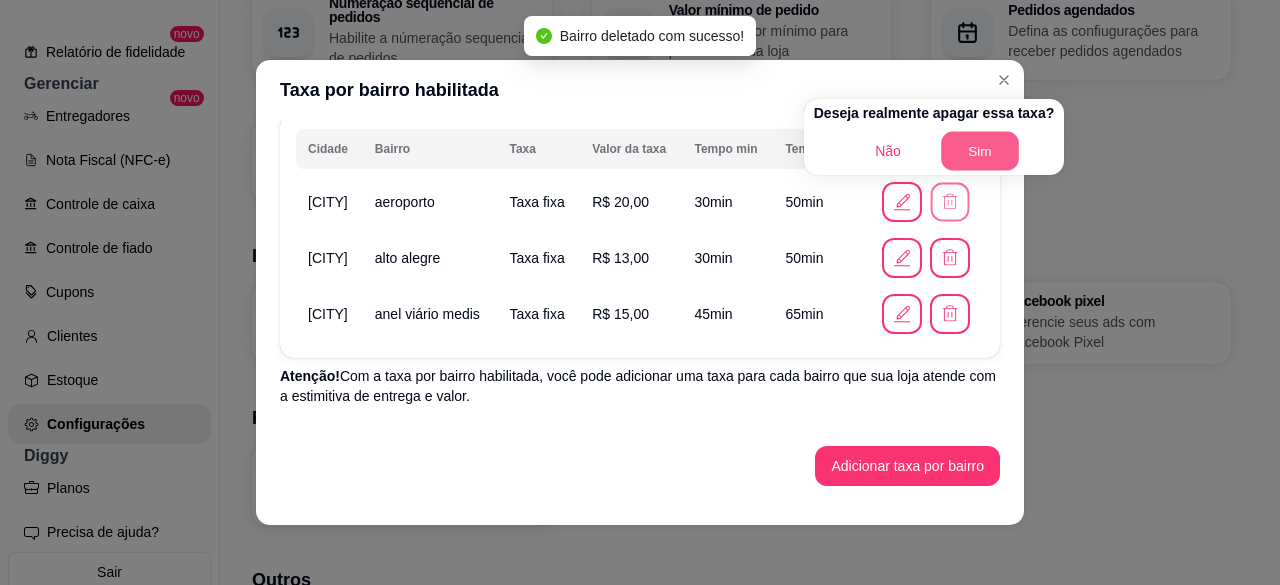 click on "Sim" at bounding box center (980, 151) 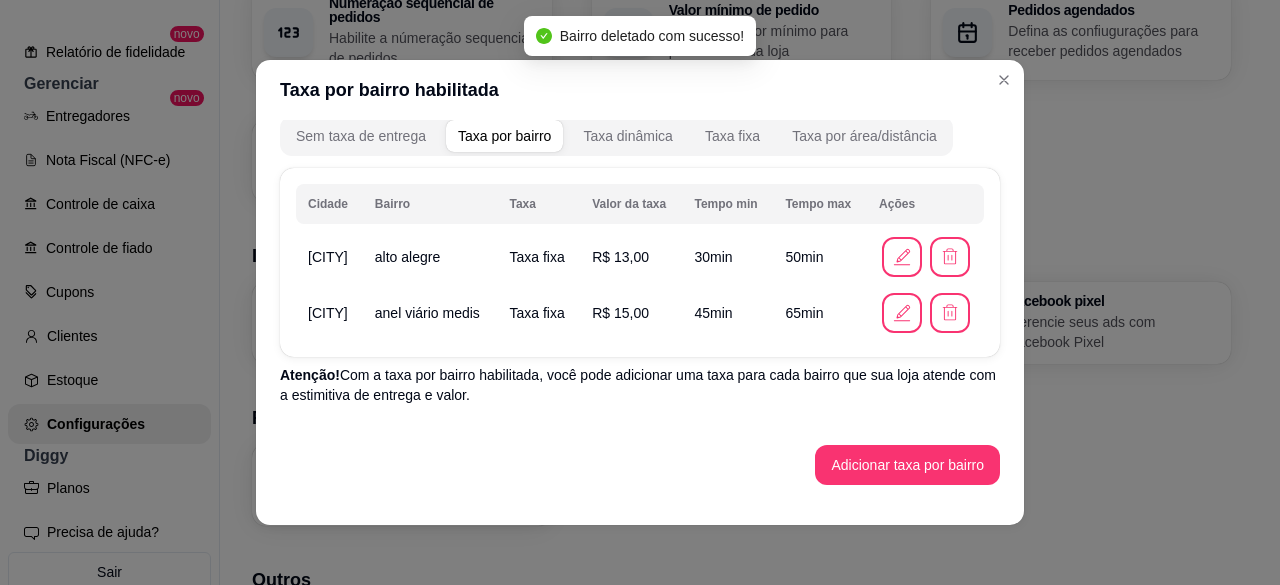 scroll, scrollTop: 133, scrollLeft: 0, axis: vertical 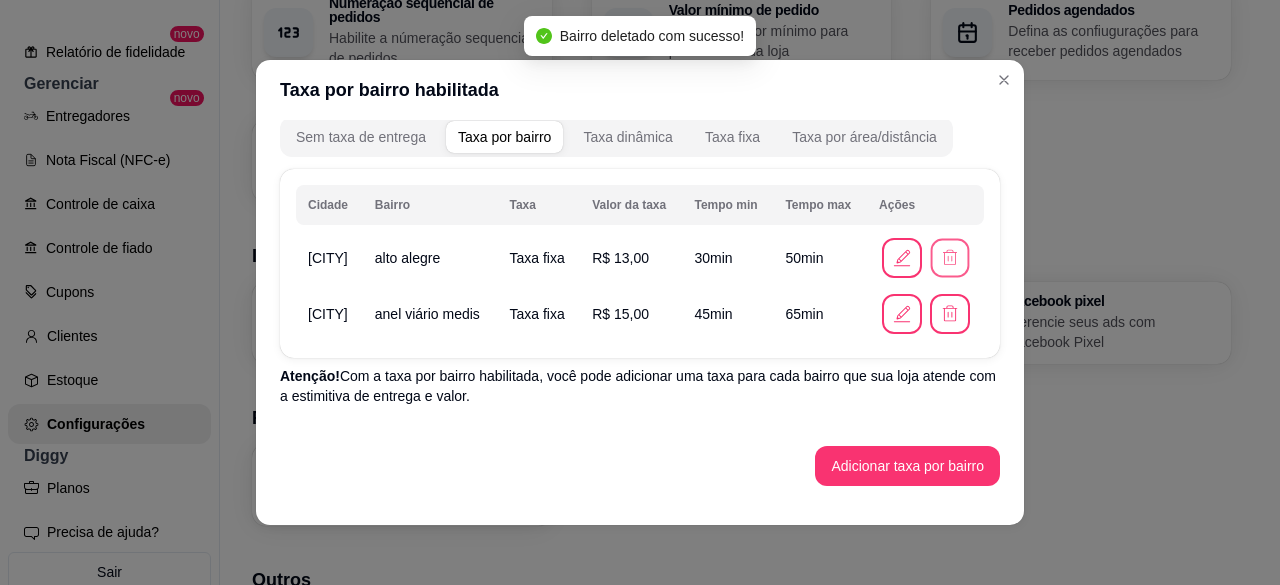 click at bounding box center [949, 258] 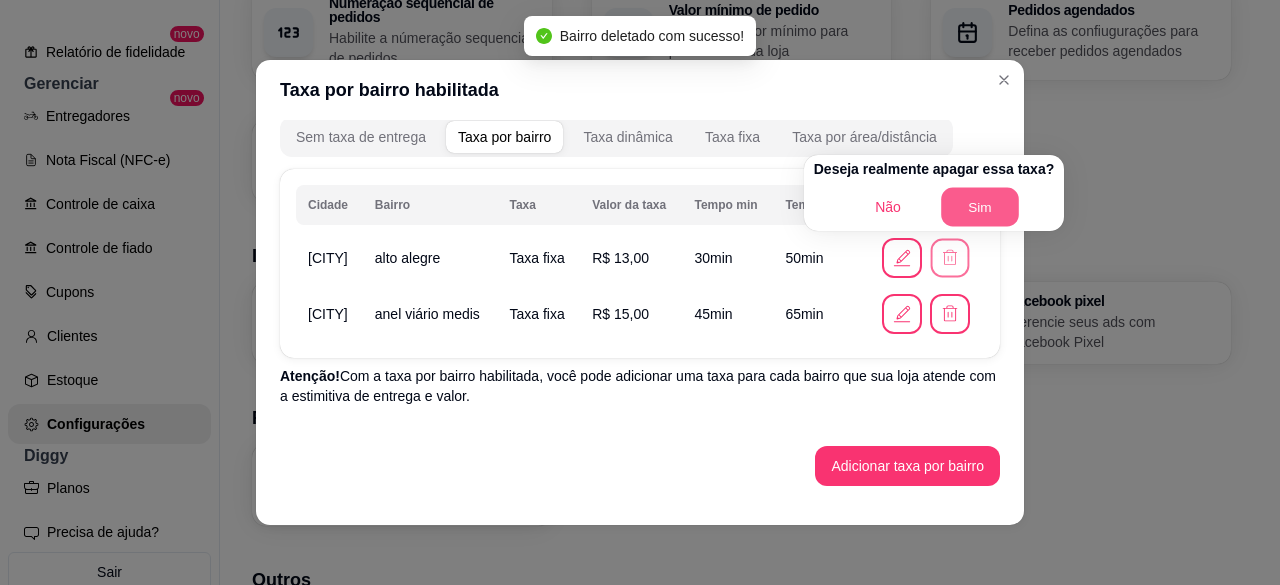 click on "Sim" at bounding box center (980, 207) 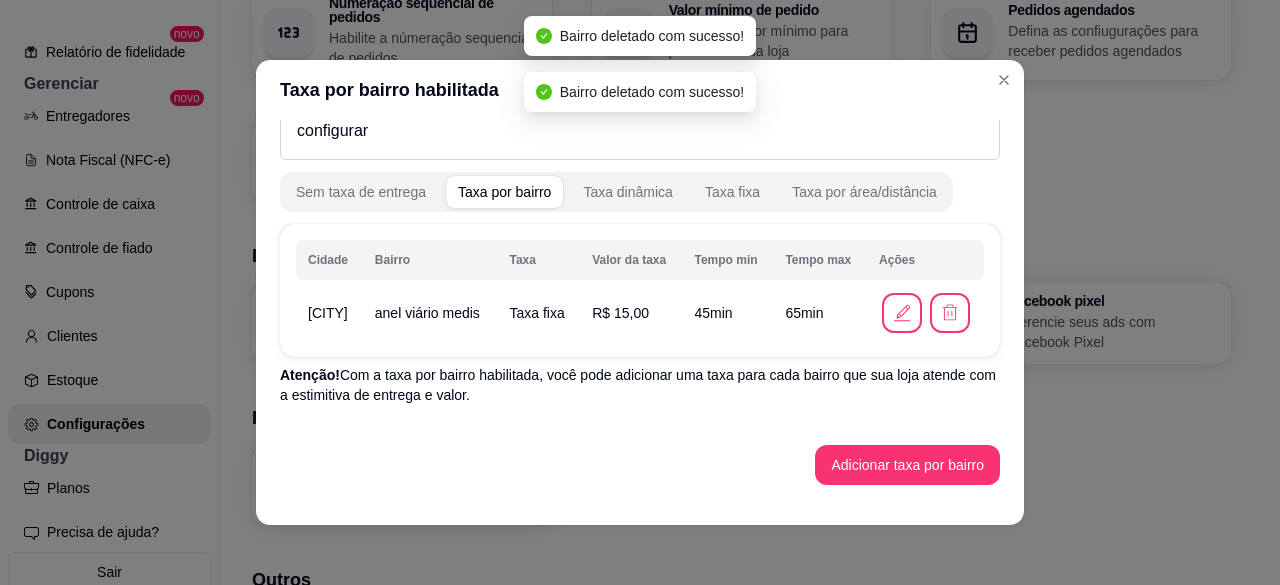 scroll, scrollTop: 77, scrollLeft: 0, axis: vertical 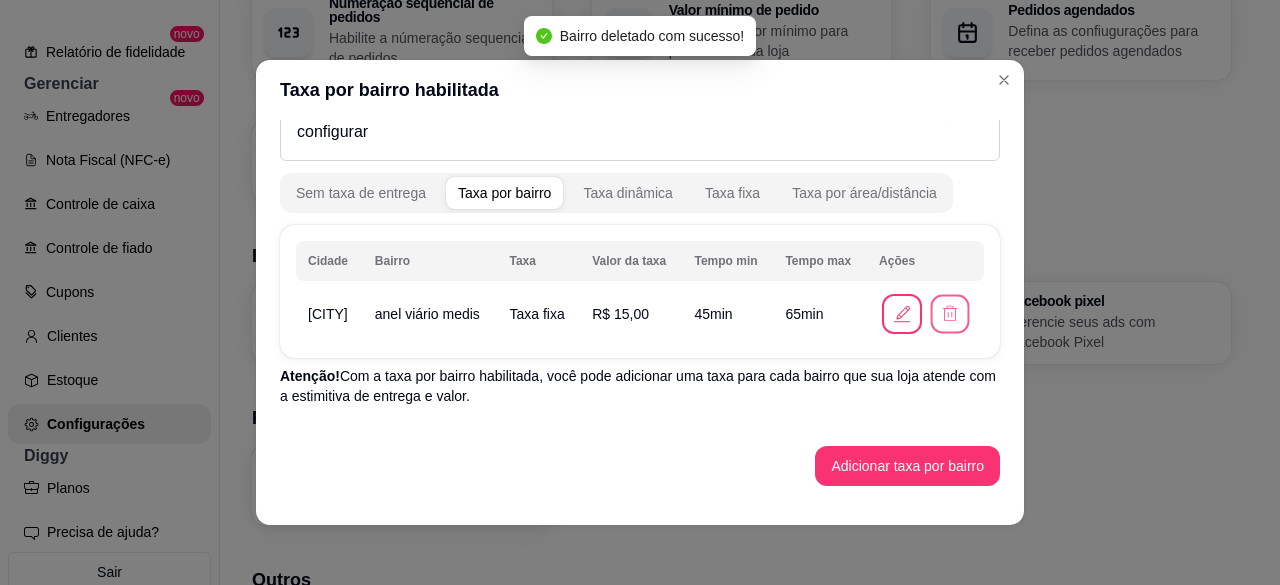 click 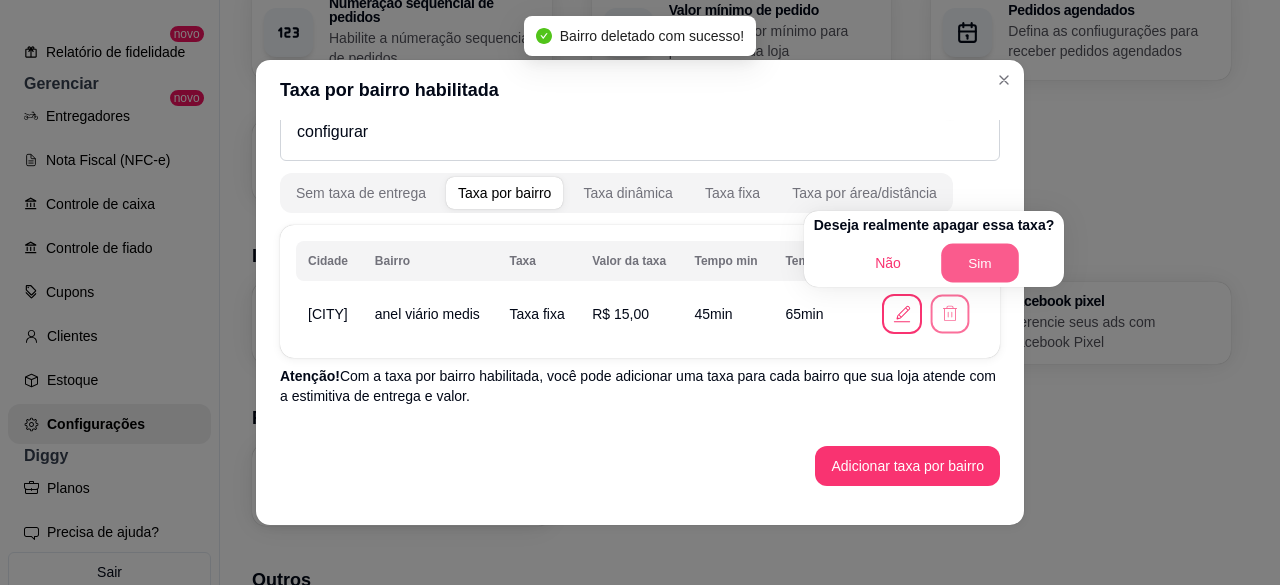 click on "Sim" at bounding box center (980, 263) 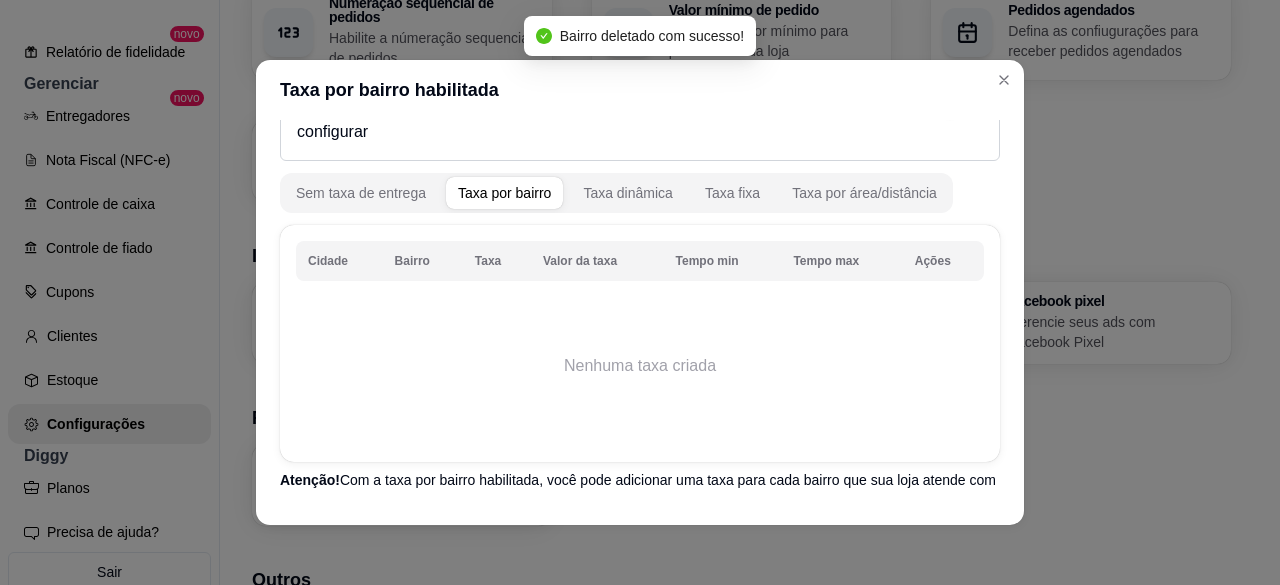 scroll, scrollTop: 181, scrollLeft: 0, axis: vertical 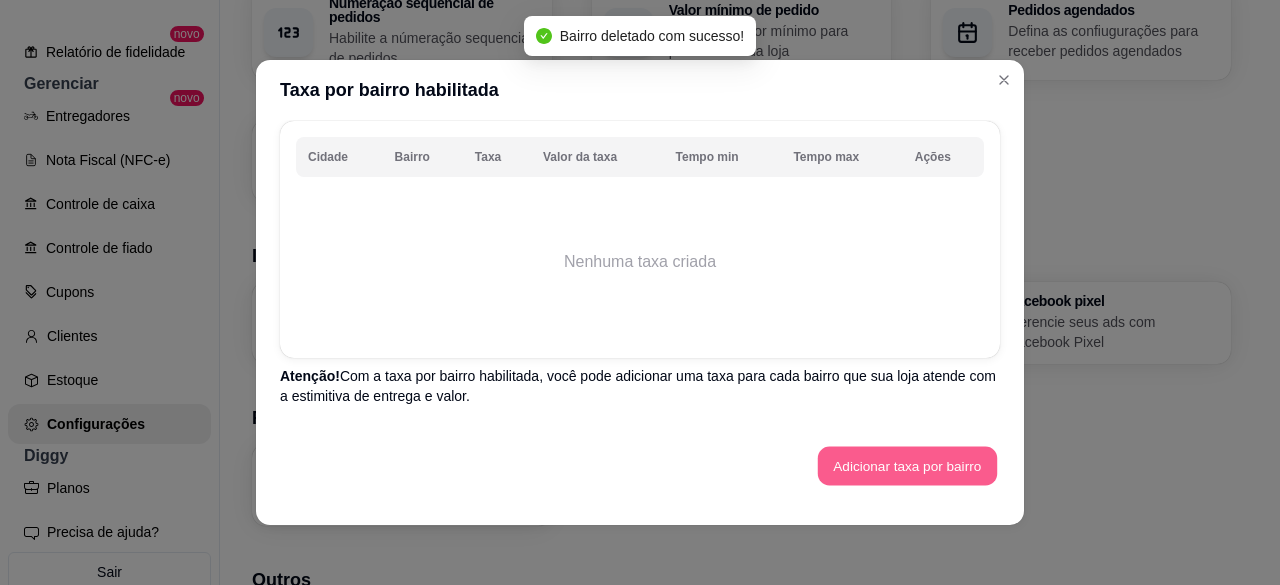 click on "Adicionar taxa por bairro" at bounding box center (907, 466) 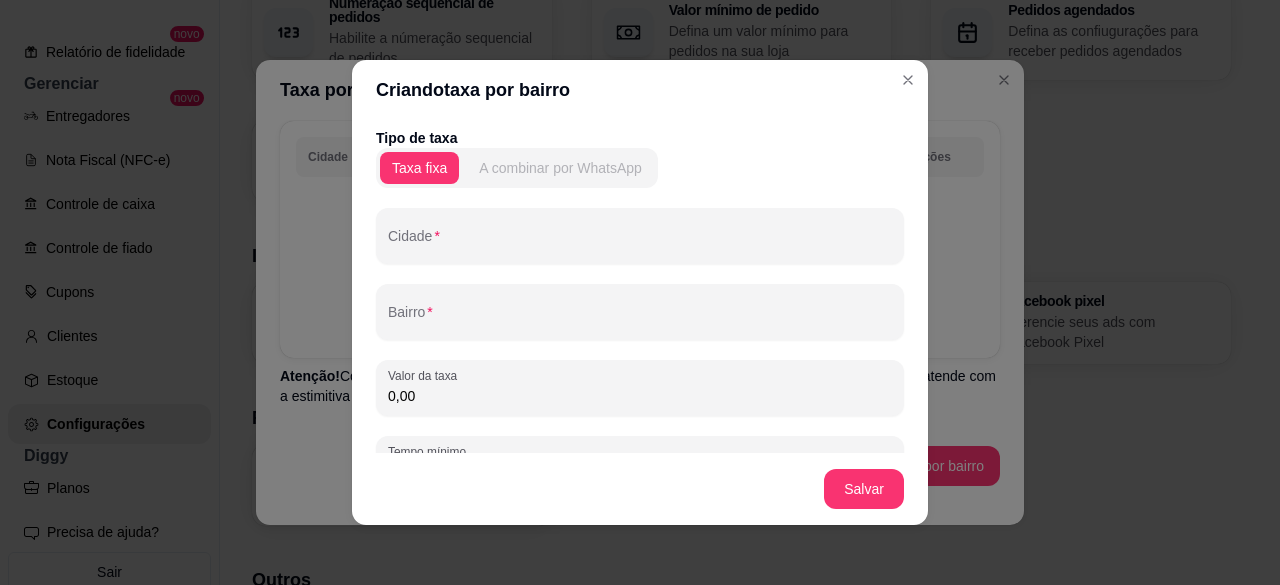 click on "A combinar por WhatsApp" at bounding box center (560, 168) 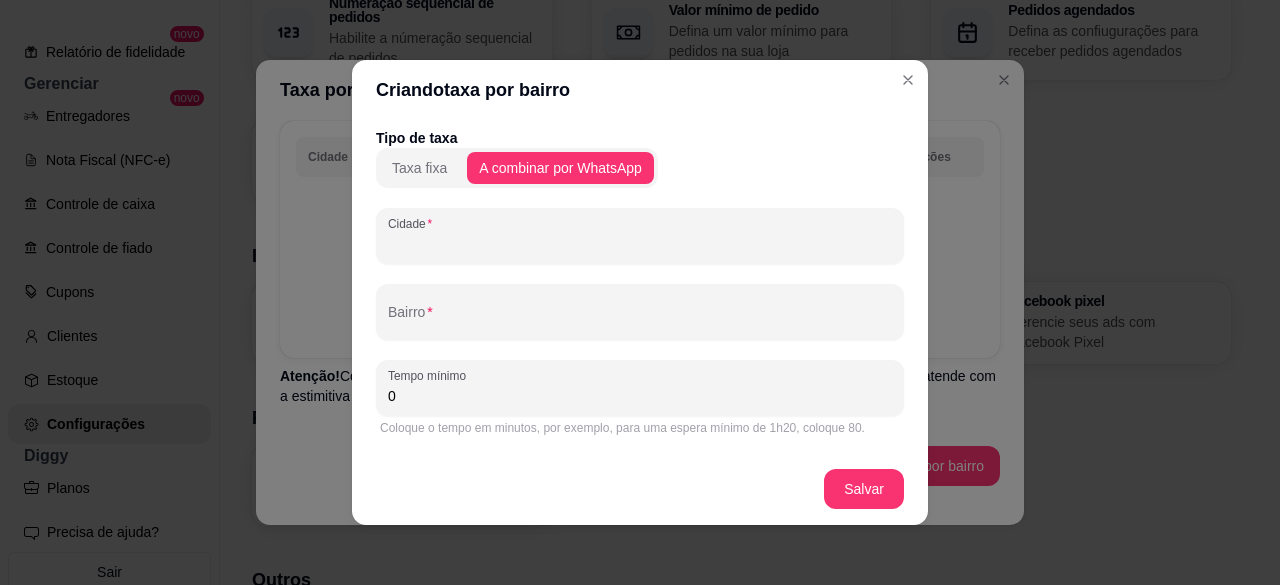 click on "Cidade" at bounding box center (640, 244) 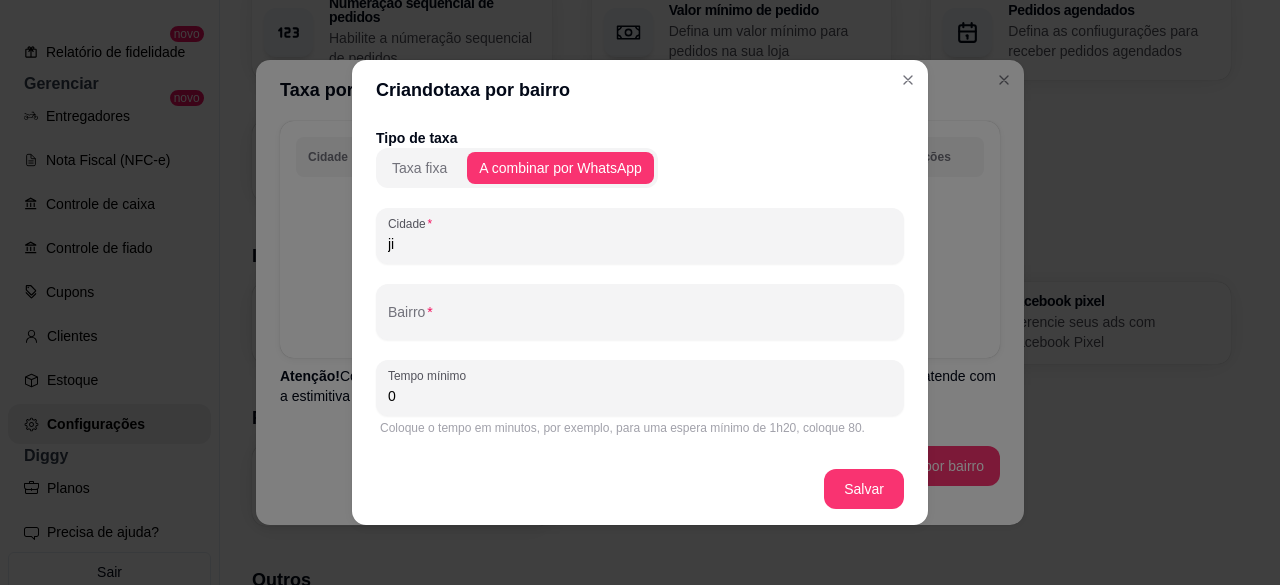 type on "j" 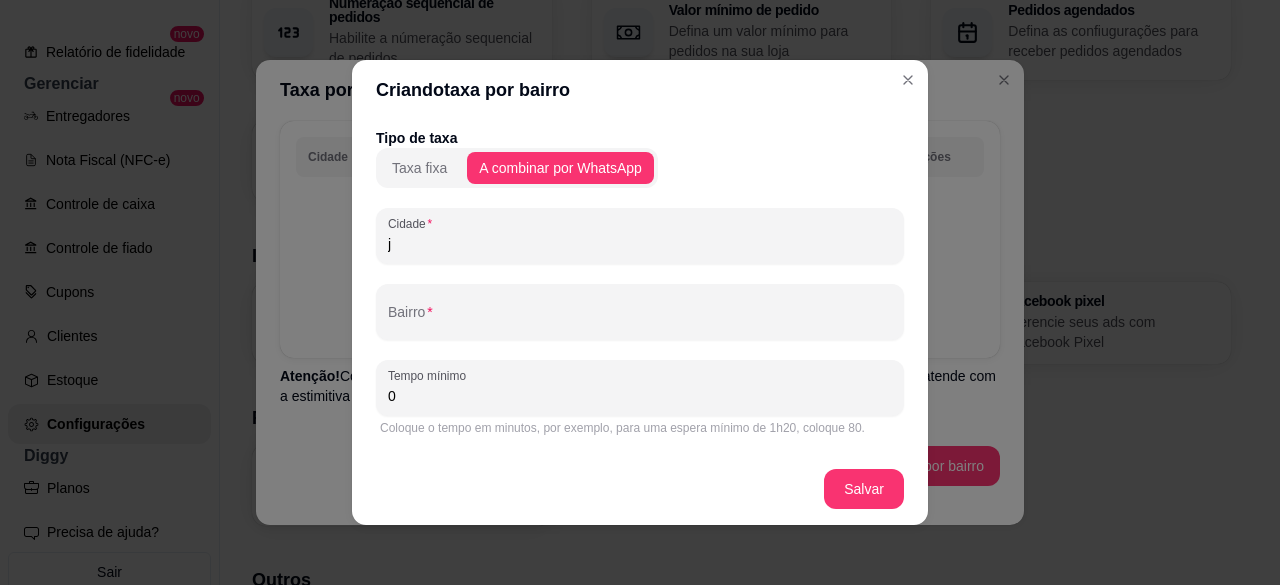 type 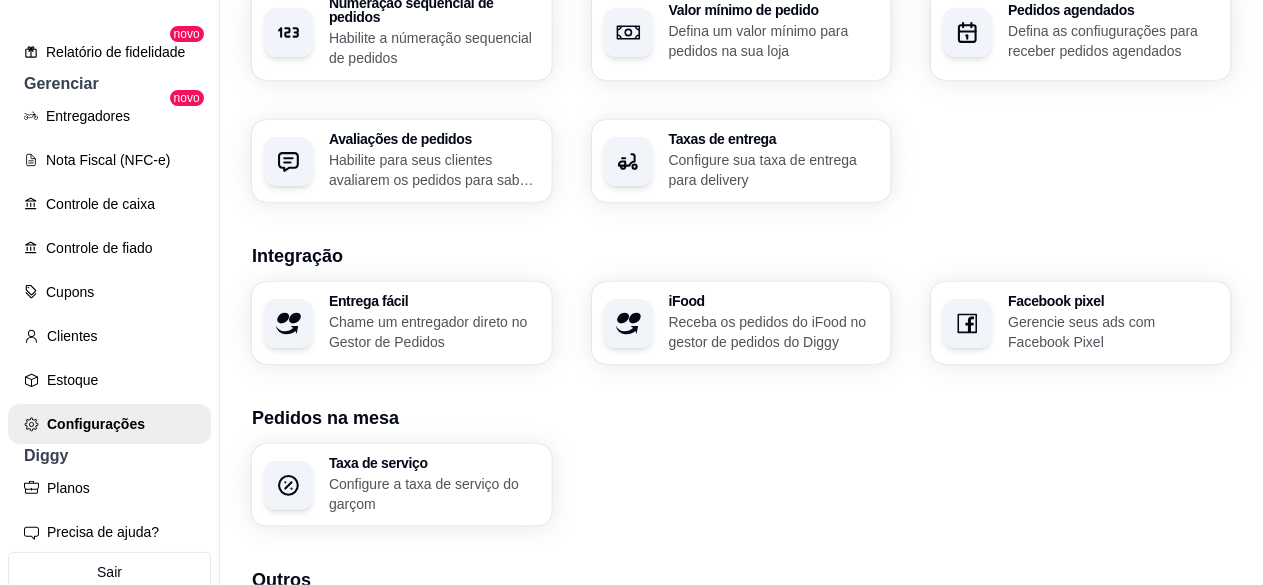 click on "Taxas de entrega" at bounding box center [774, 139] 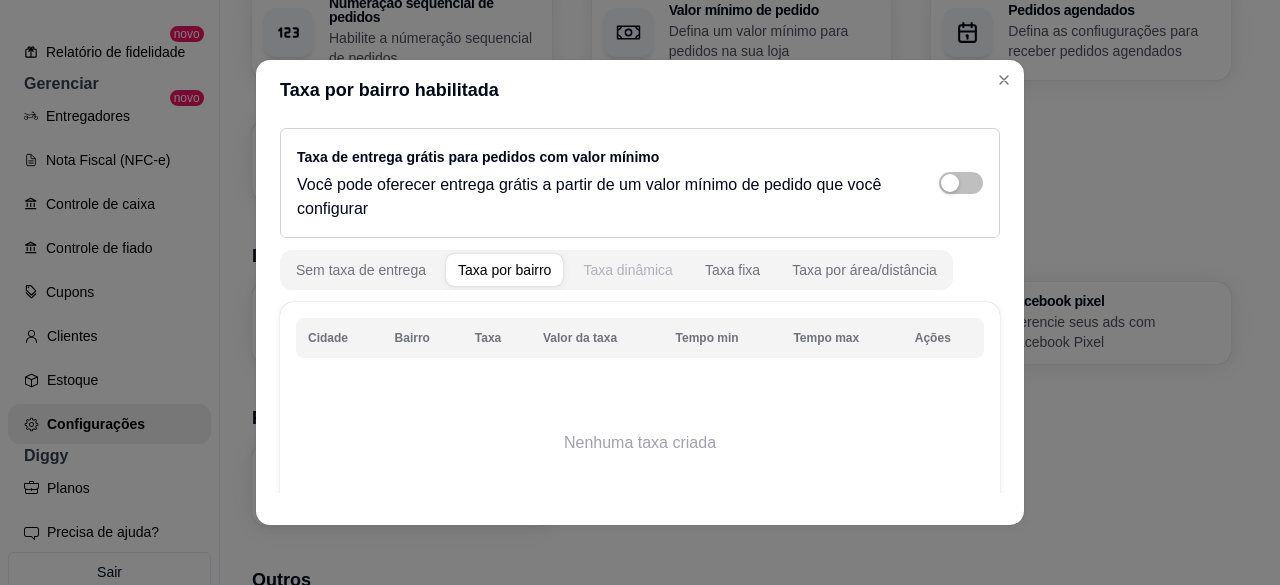 click on "Taxa dinâmica" at bounding box center [628, 270] 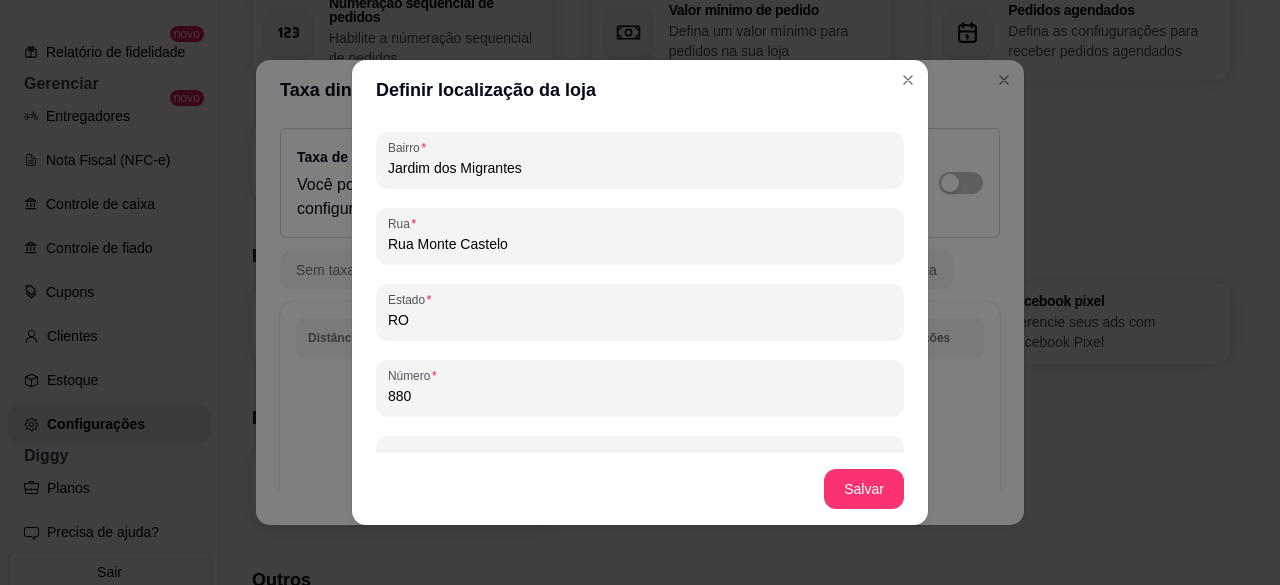 scroll, scrollTop: 326, scrollLeft: 0, axis: vertical 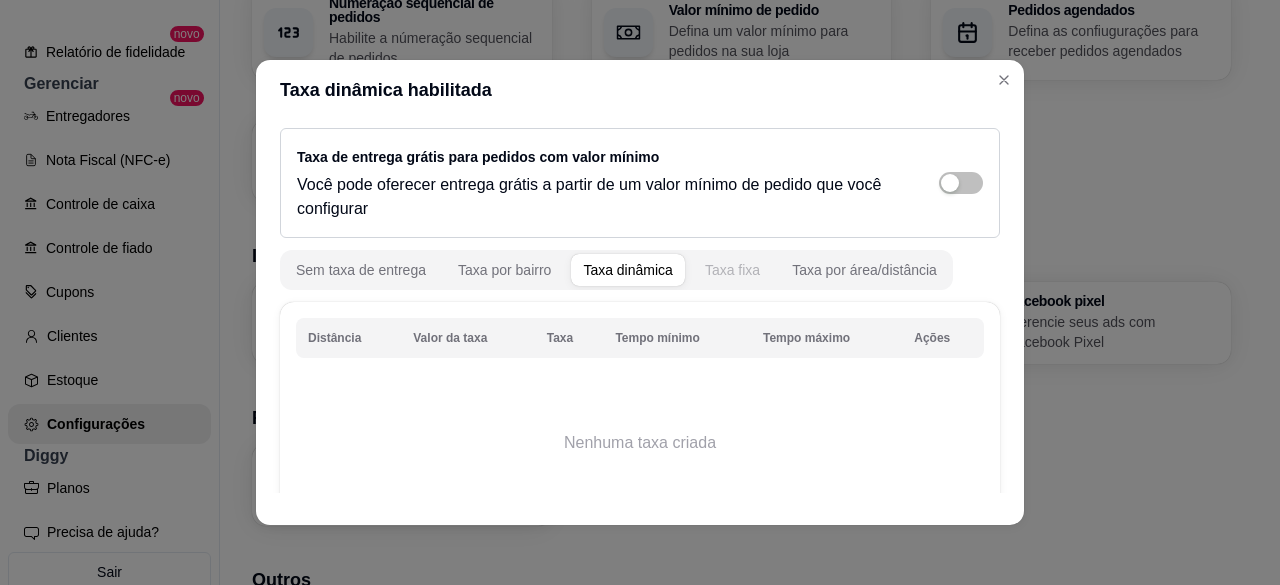 click on "Taxa fixa" at bounding box center [732, 270] 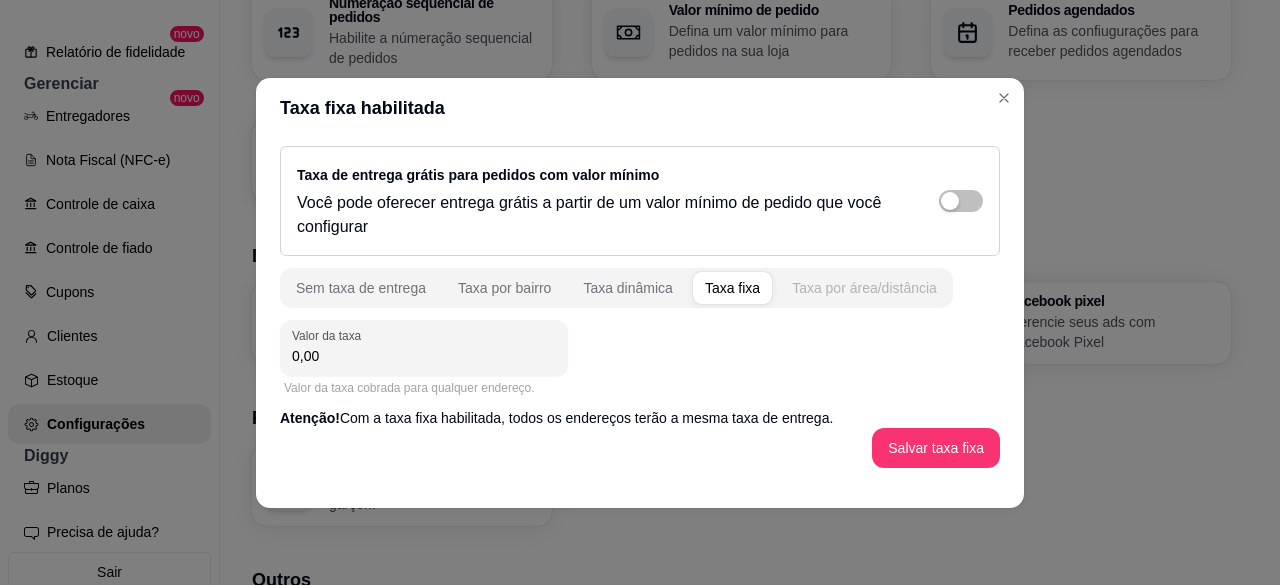 click on "Taxa por área/distância" at bounding box center (864, 288) 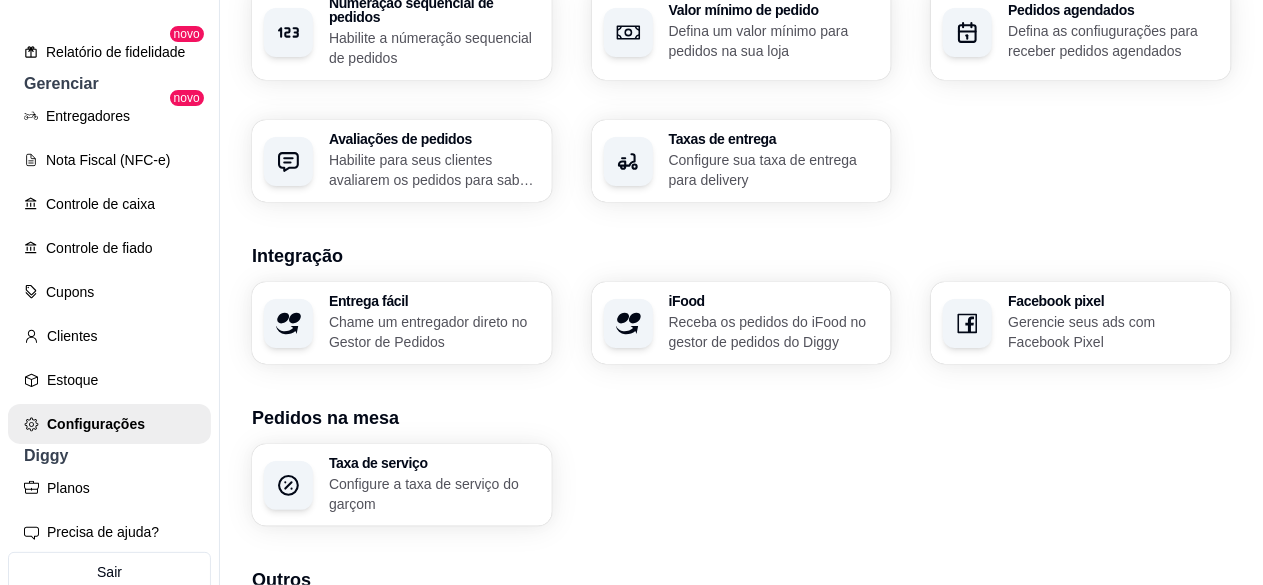 click on "iFood Receba os pedidos do iFood no gestor de pedidos do Diggy" at bounding box center [774, 323] 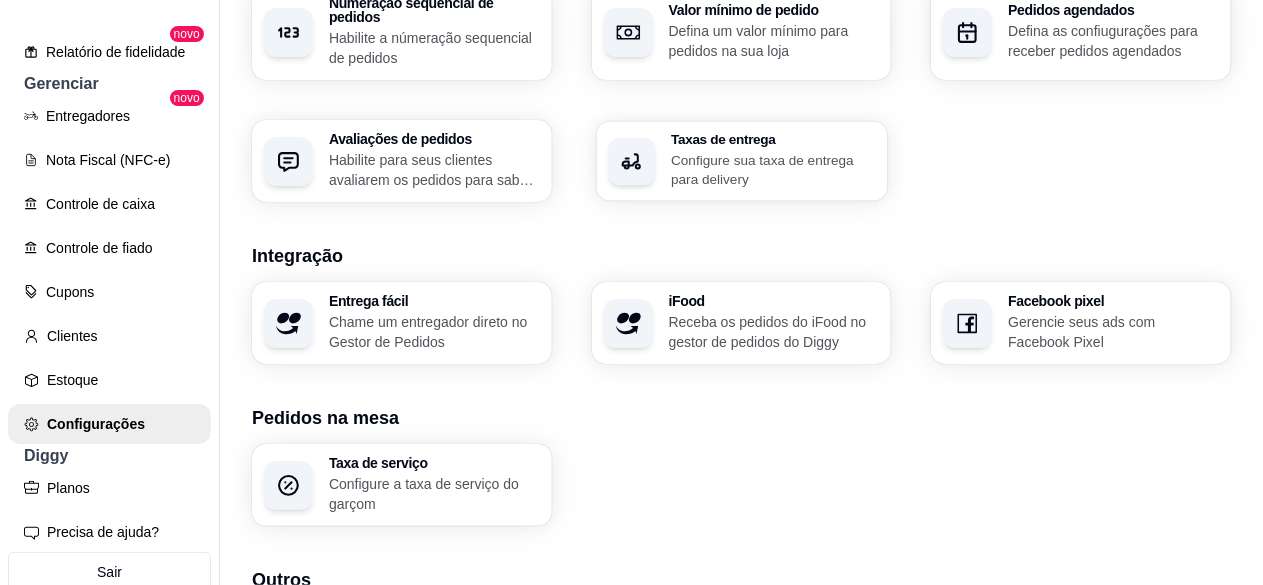 click on "Configure sua taxa de entrega para delivery" at bounding box center [773, 169] 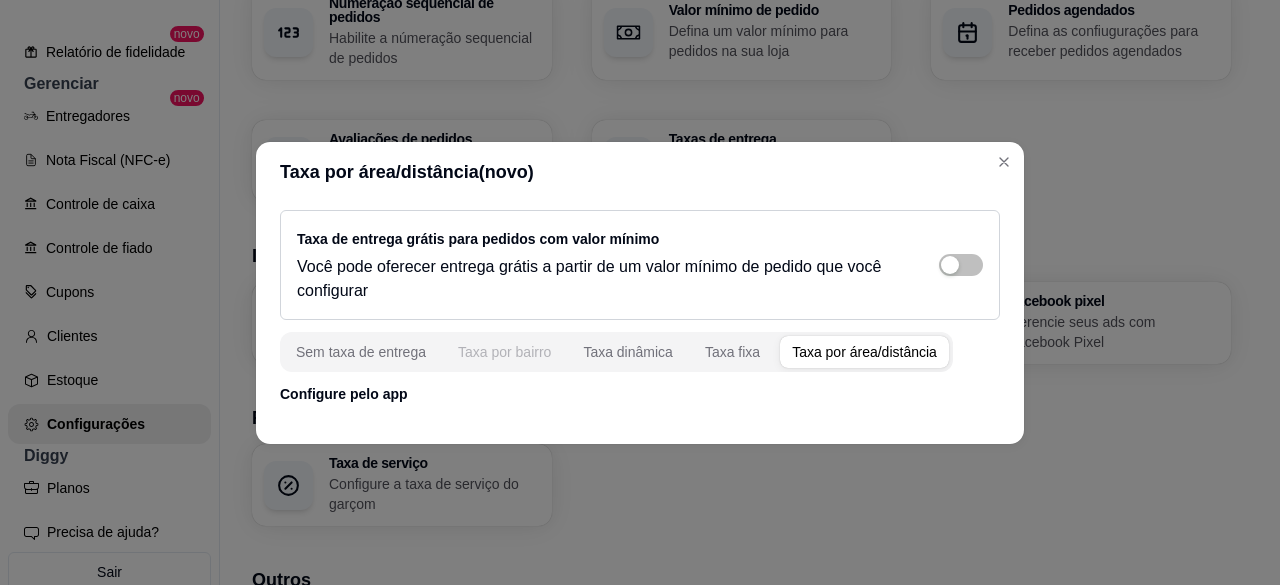 click on "Taxa por bairro" at bounding box center (504, 352) 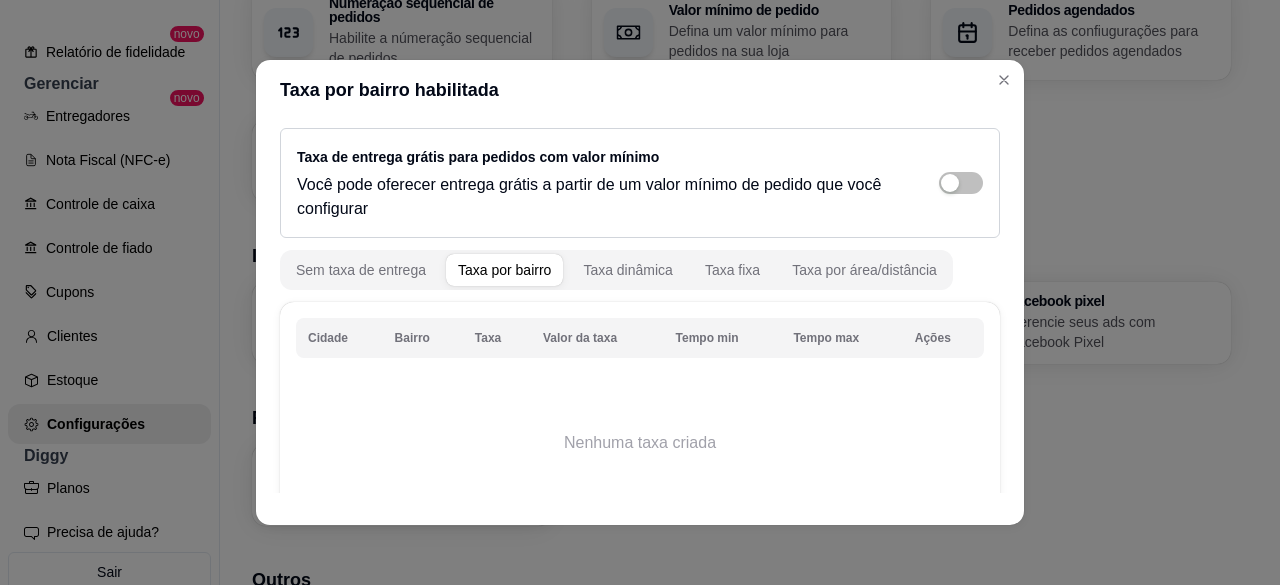 scroll, scrollTop: 181, scrollLeft: 0, axis: vertical 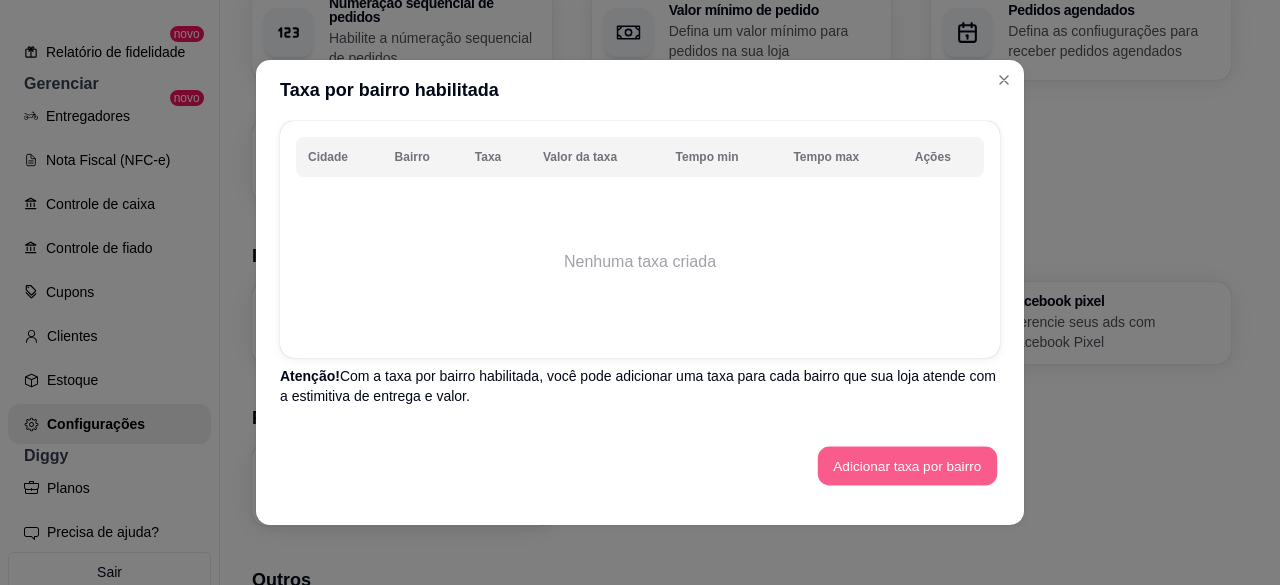 click on "Adicionar taxa por bairro" at bounding box center [907, 466] 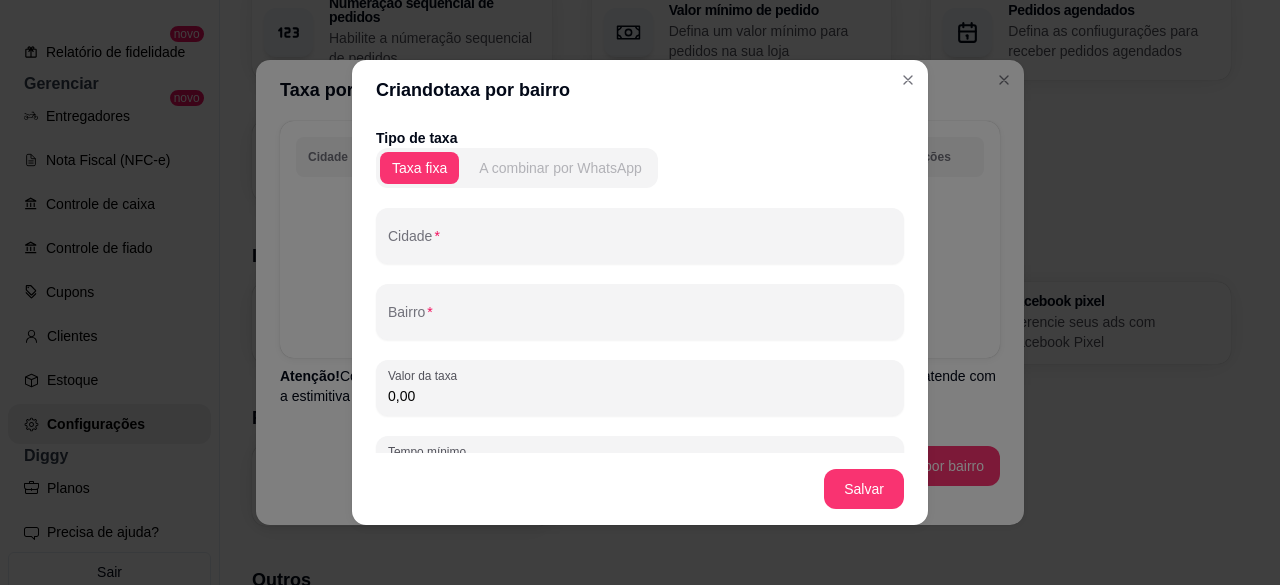 click on "A combinar por WhatsApp" at bounding box center (560, 168) 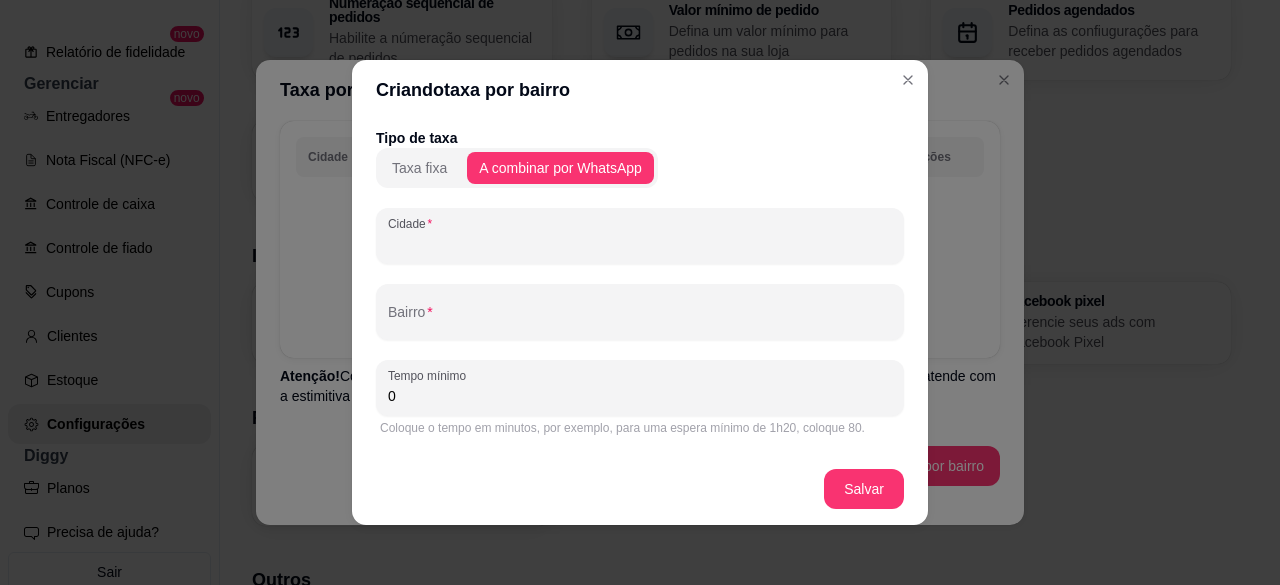click on "Cidade" at bounding box center [640, 244] 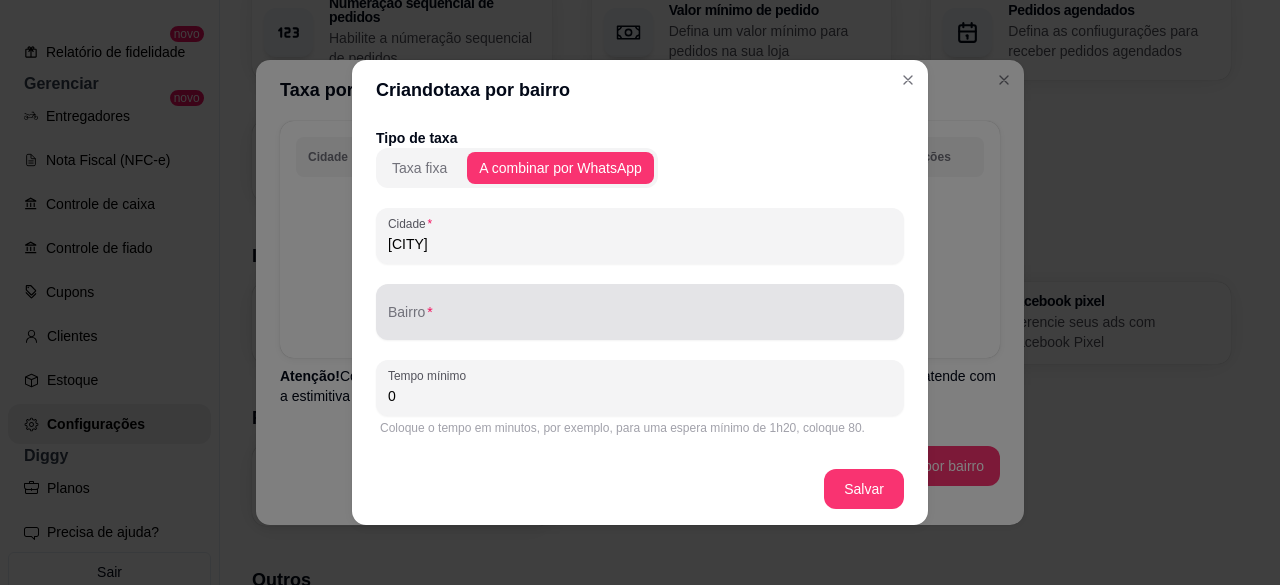 type on "[CITY]" 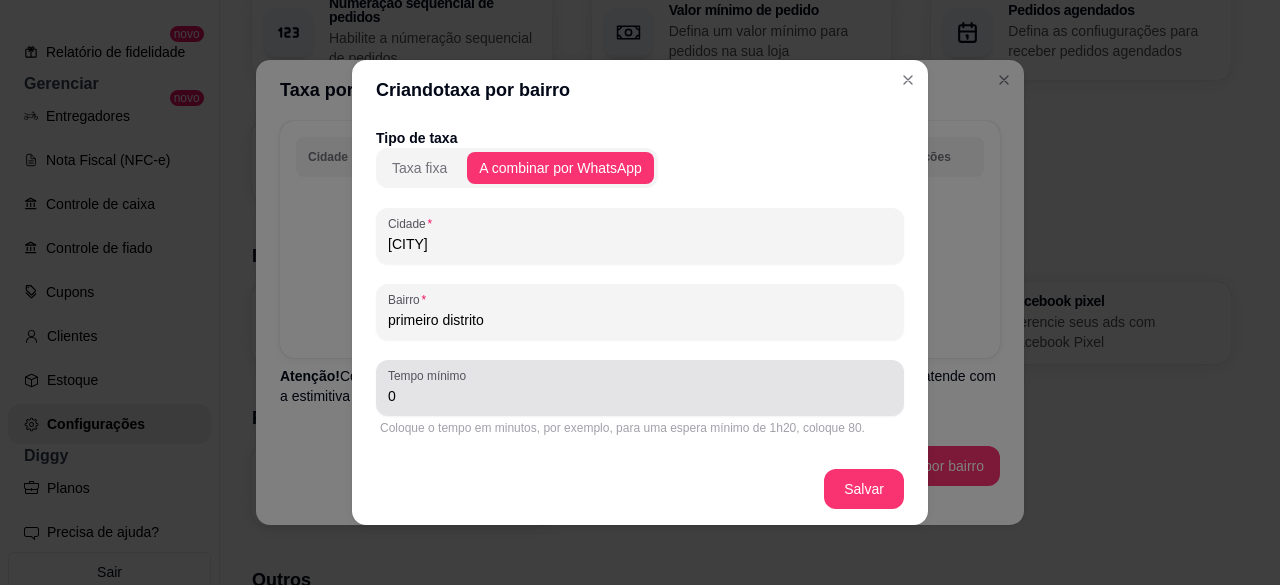 type on "primeiro distrito" 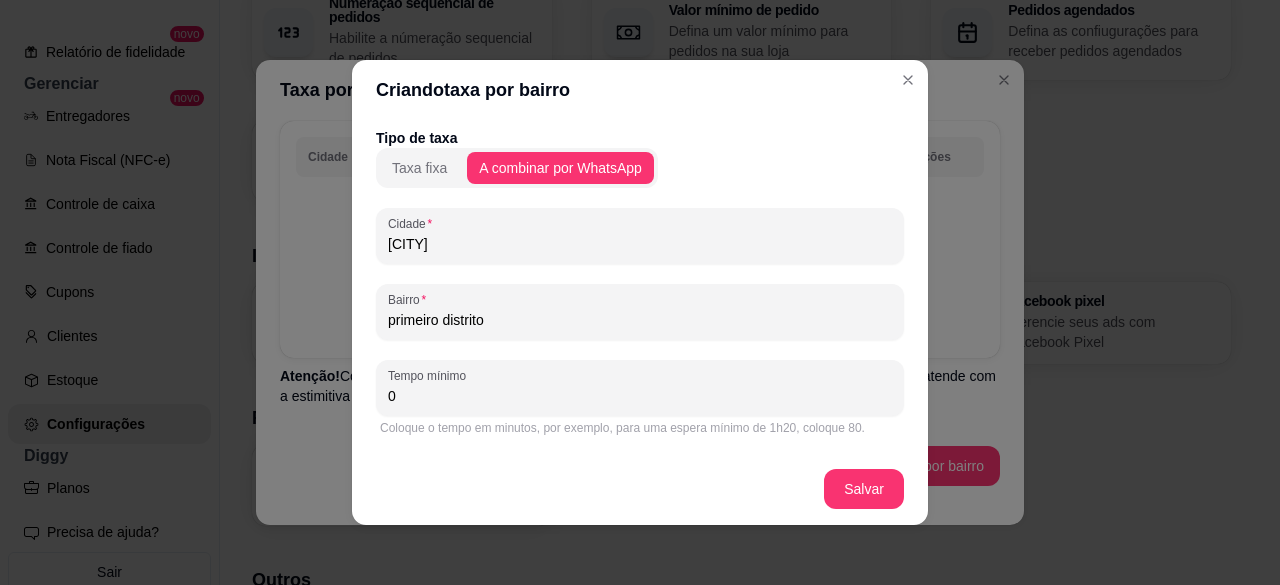 click on "0" at bounding box center [640, 396] 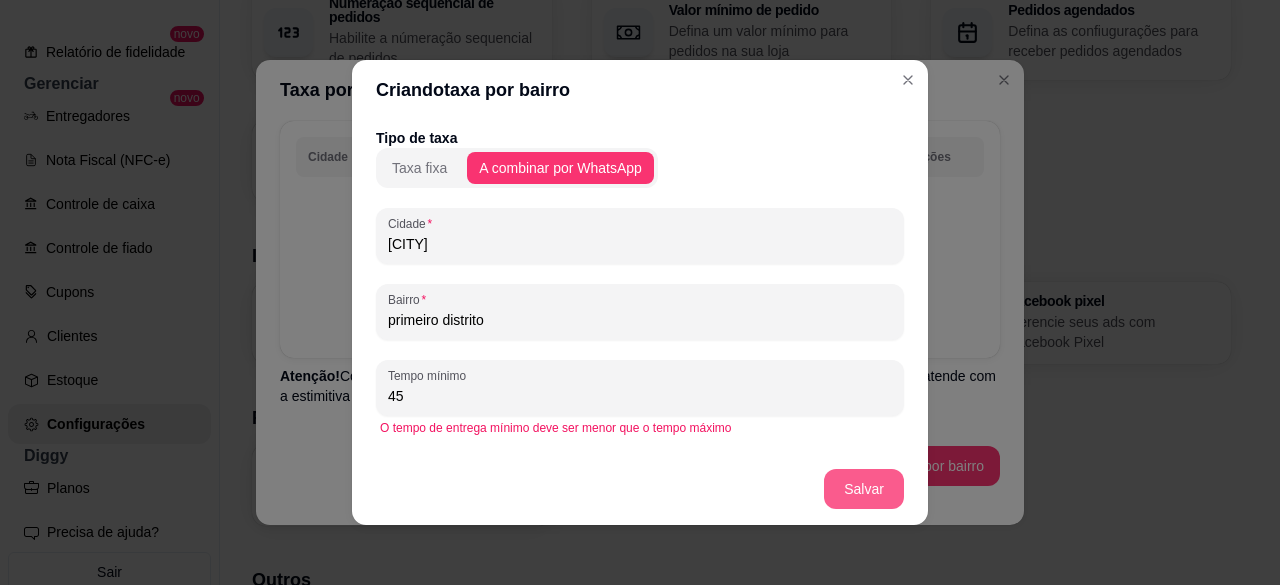 type on "45" 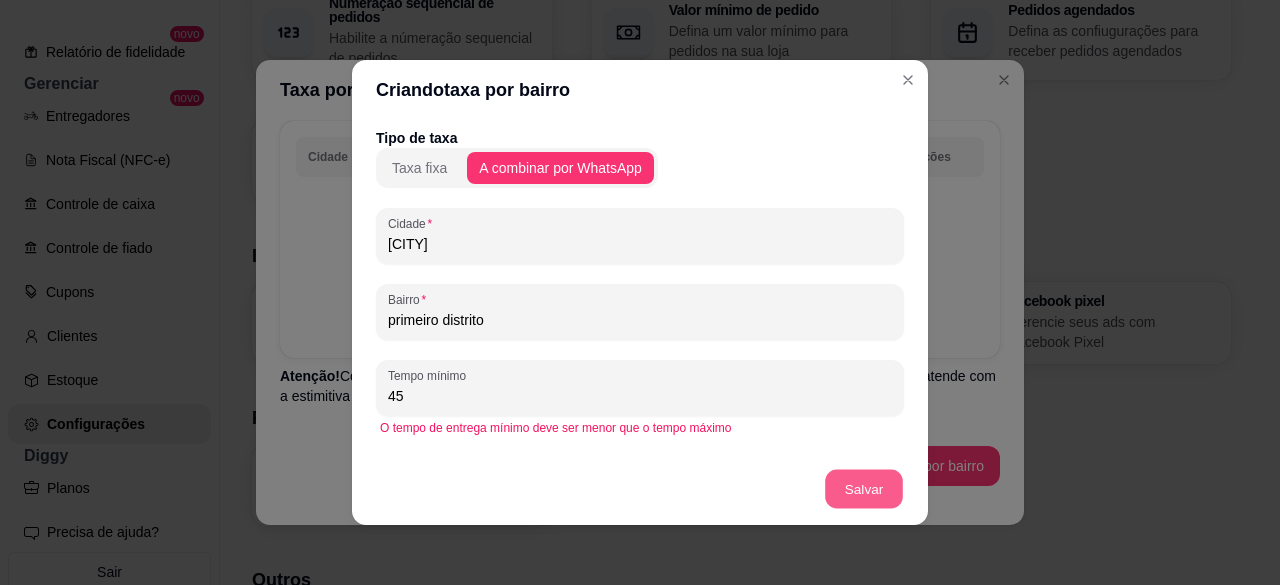 click on "Salvar" at bounding box center (864, 489) 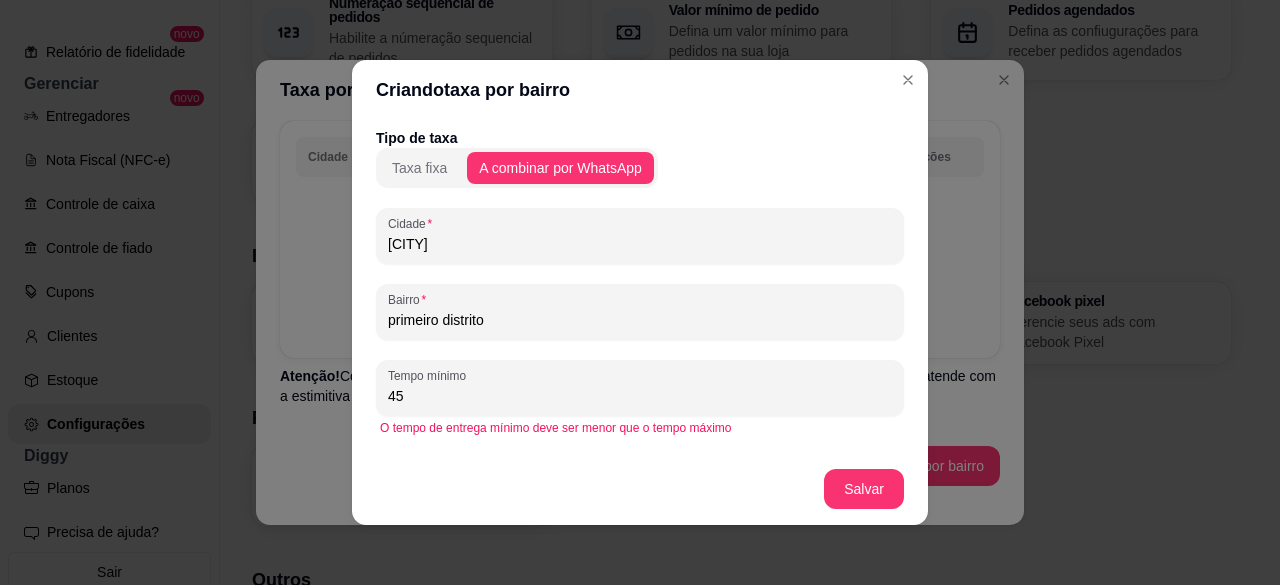 click on "primeiro distrito" at bounding box center [640, 320] 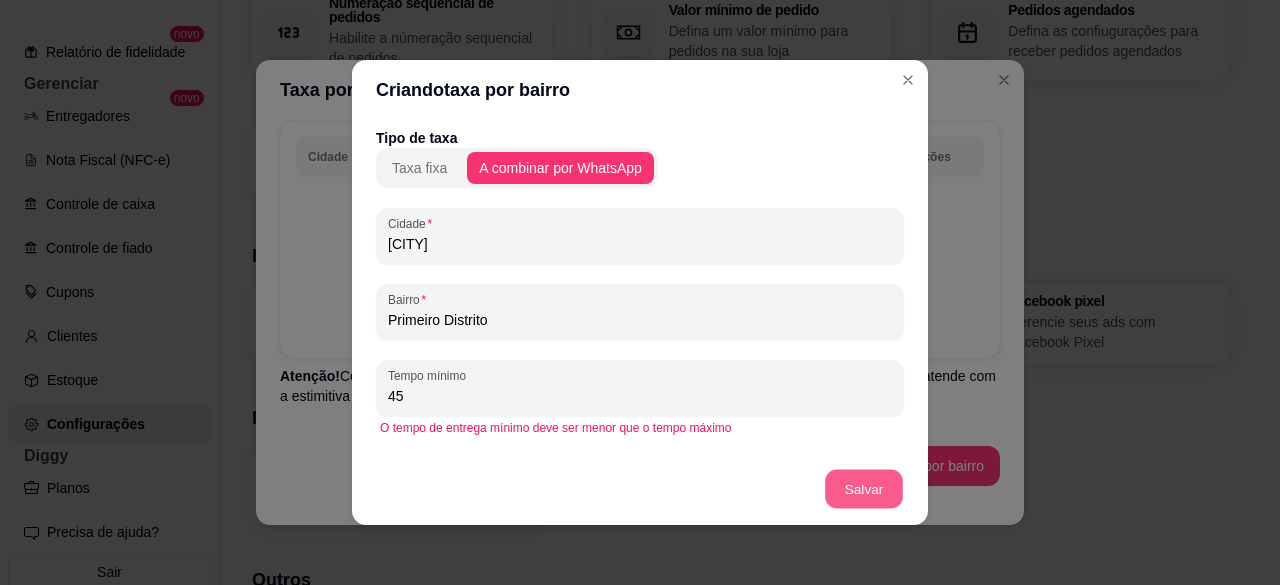 click on "Salvar" at bounding box center [864, 489] 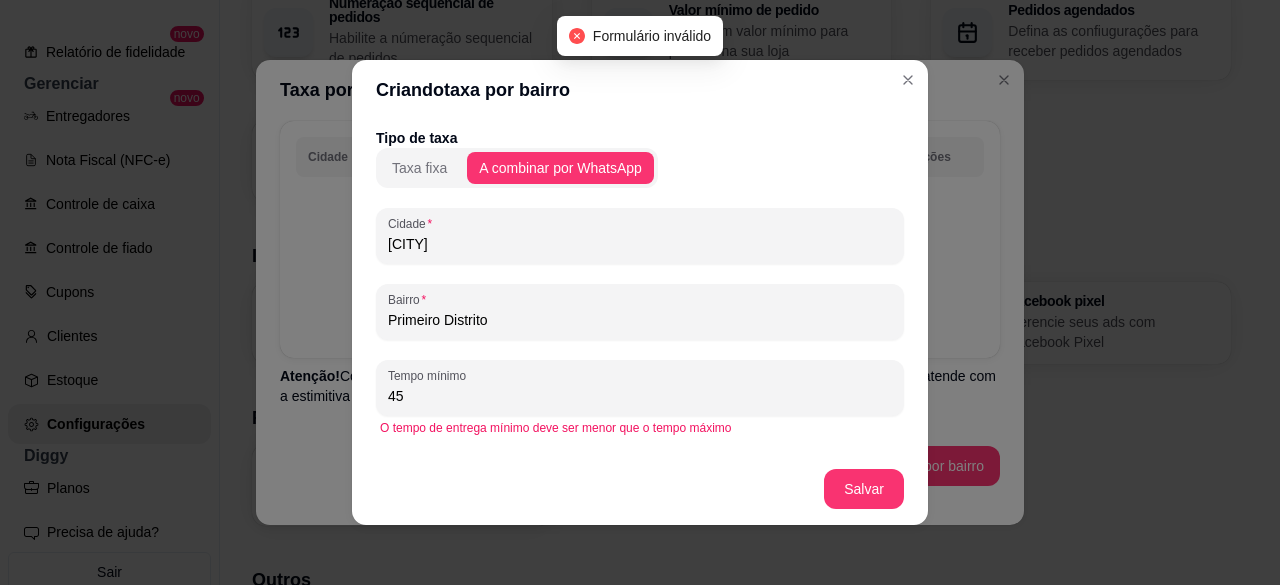 click on "Primeiro Distrito" at bounding box center (640, 320) 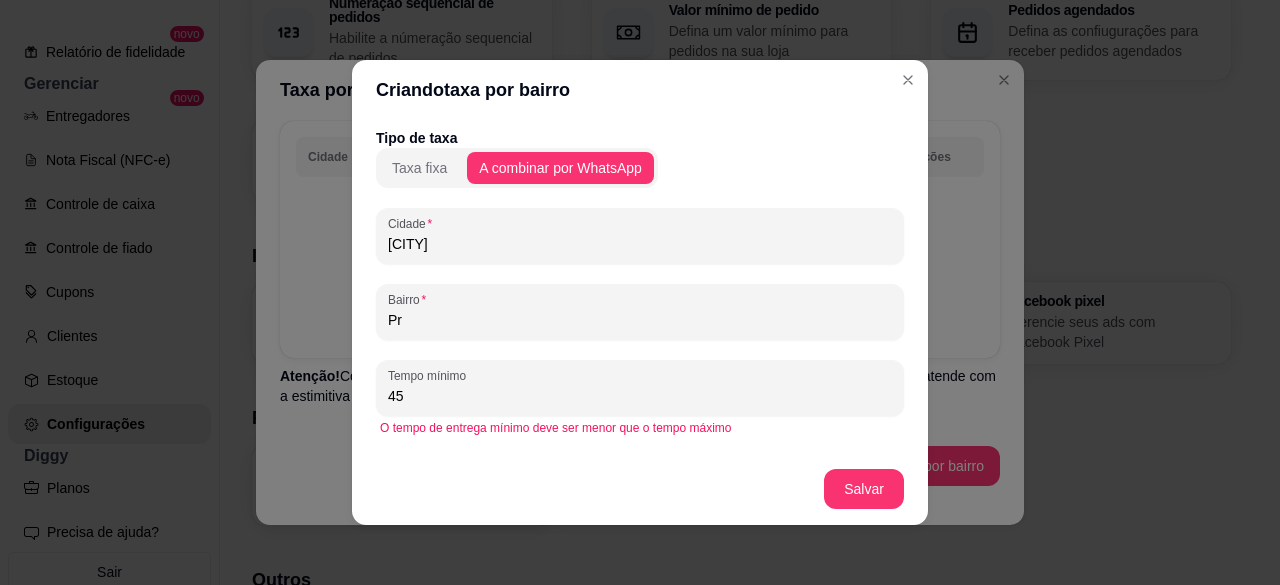type on "P" 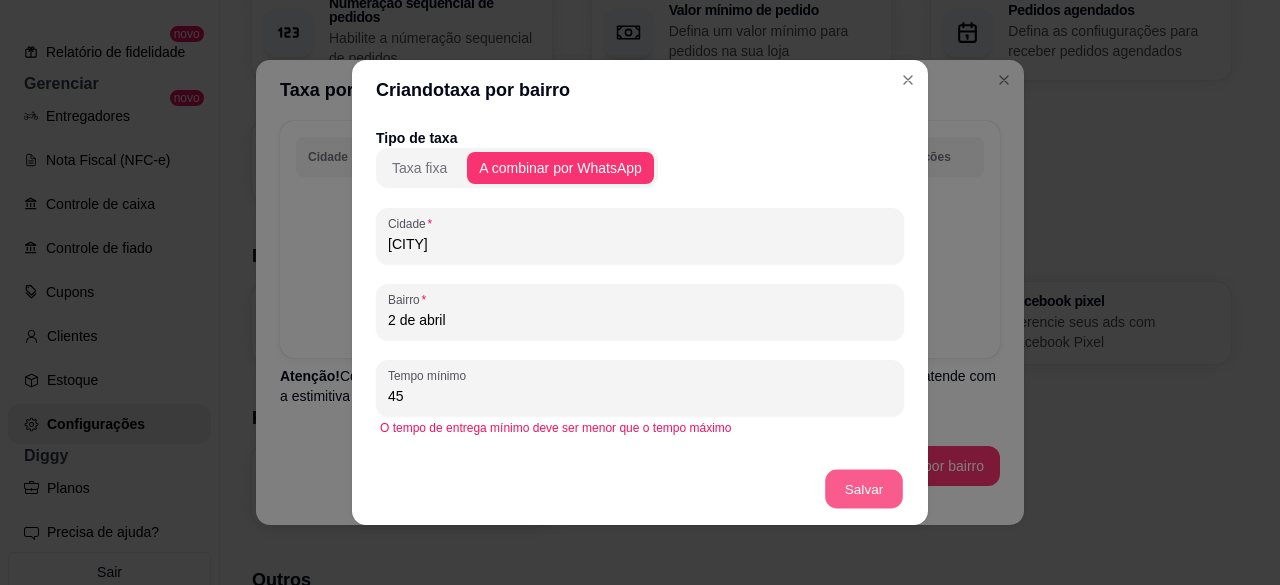 click on "Salvar" at bounding box center (864, 489) 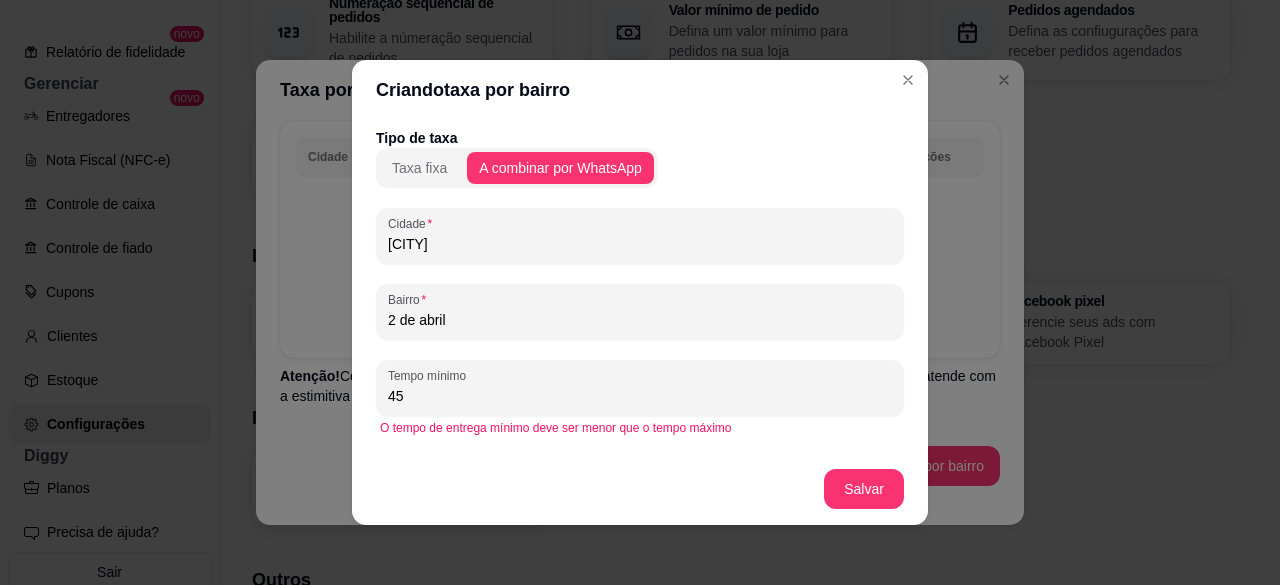 click on "[CITY]" at bounding box center (640, 244) 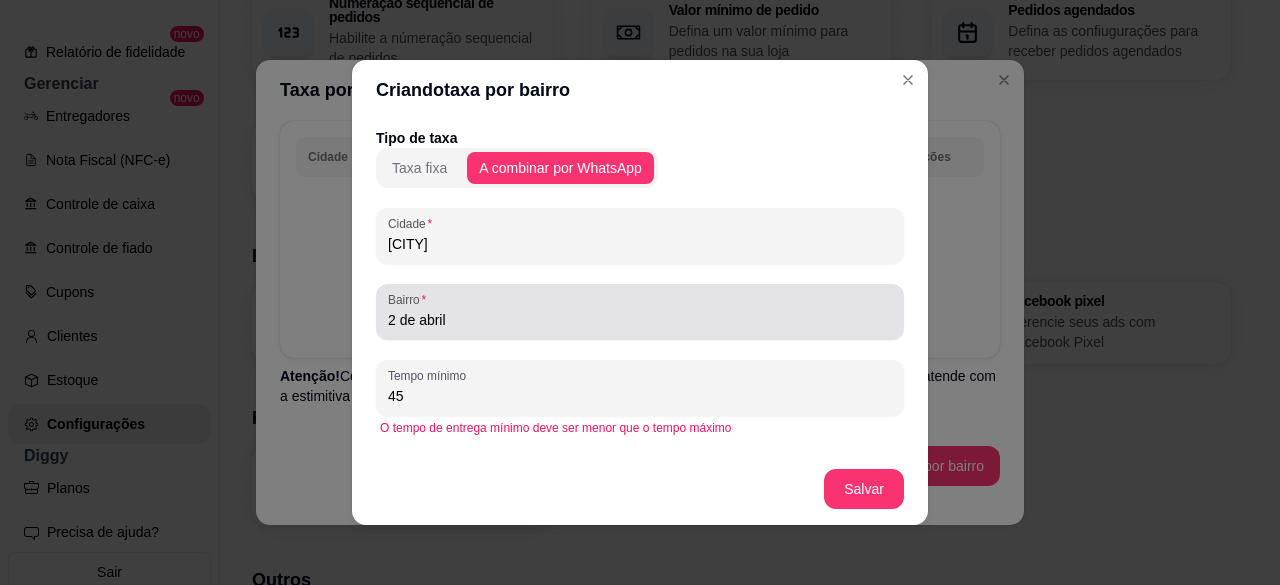 scroll, scrollTop: 94, scrollLeft: 0, axis: vertical 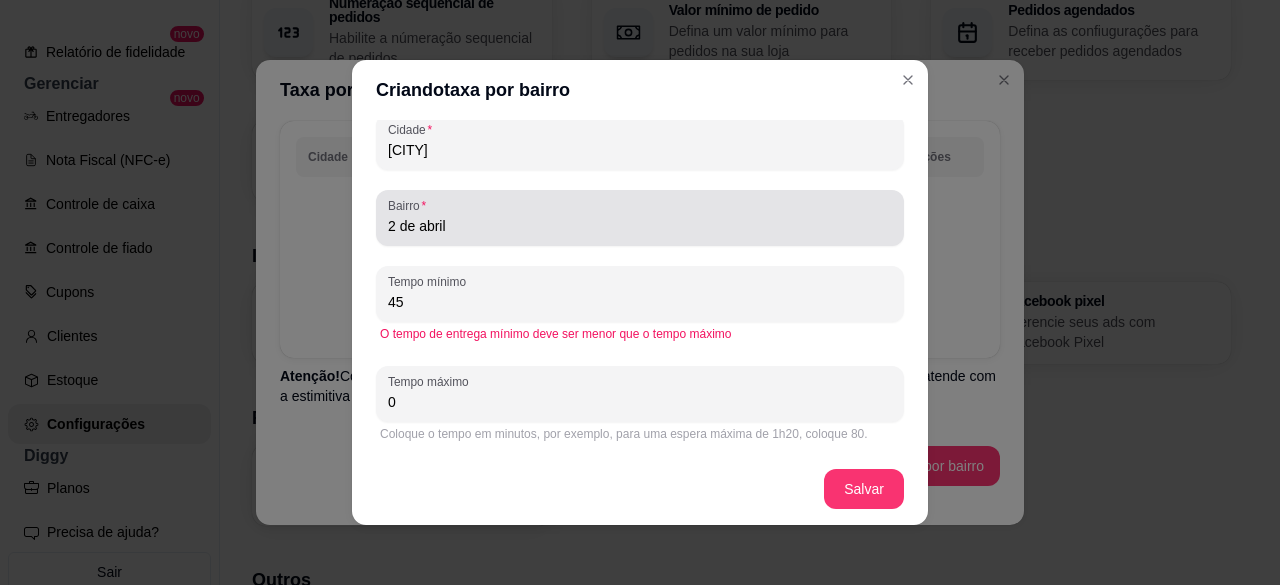 click on "2 de abril" at bounding box center [640, 218] 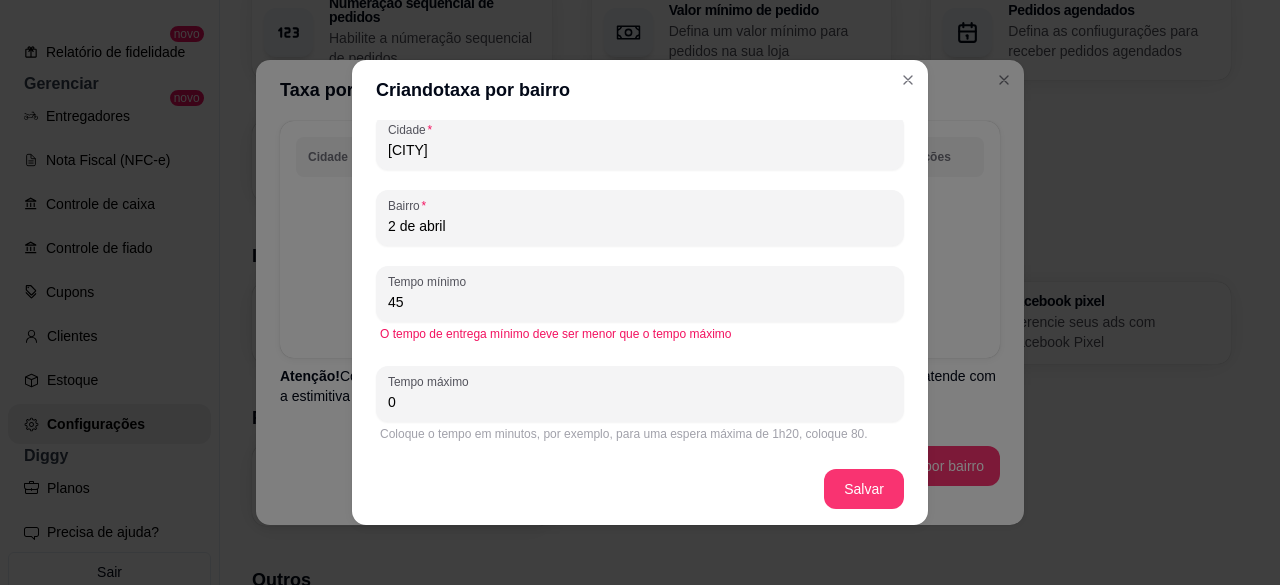 click on "2 de abril" at bounding box center [640, 218] 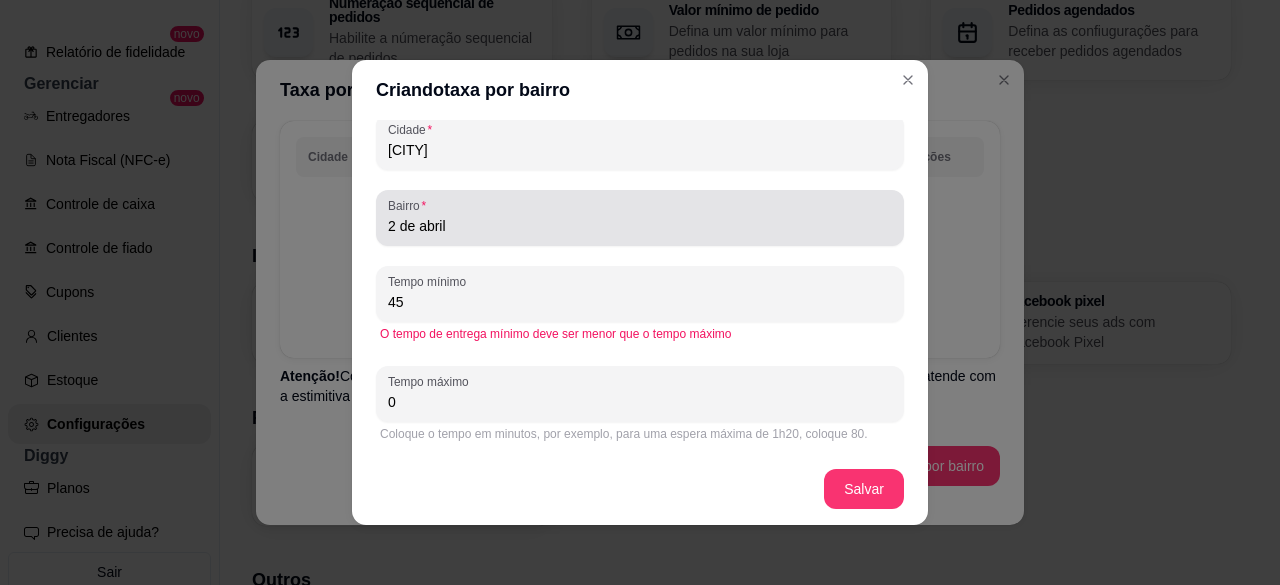 click on "2 de abril" at bounding box center [640, 218] 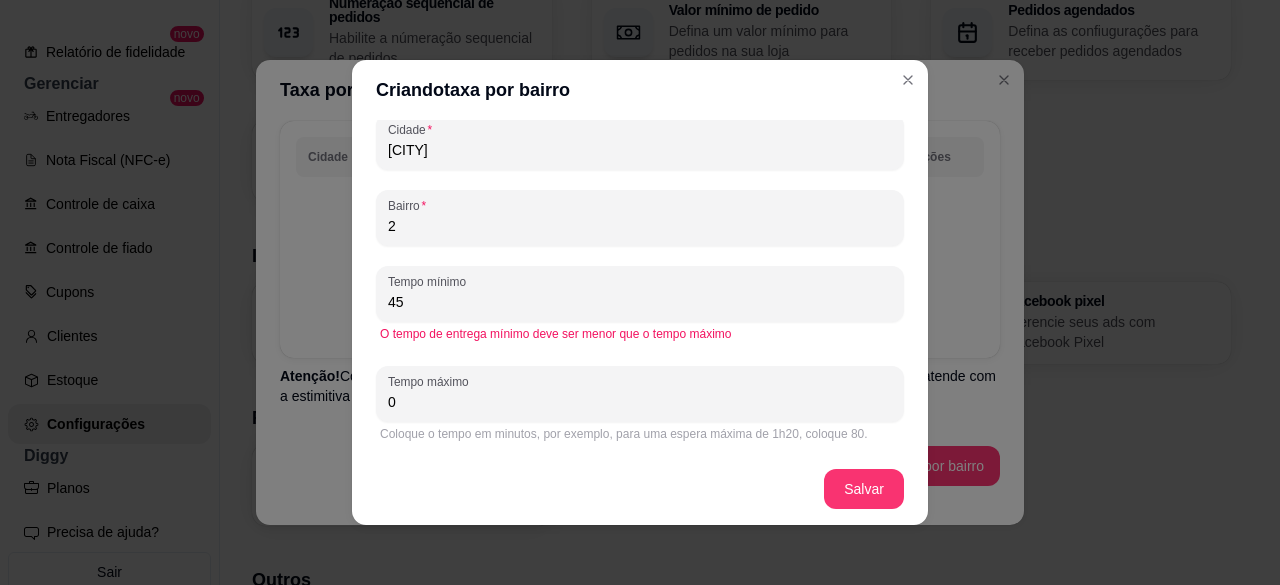type on "2" 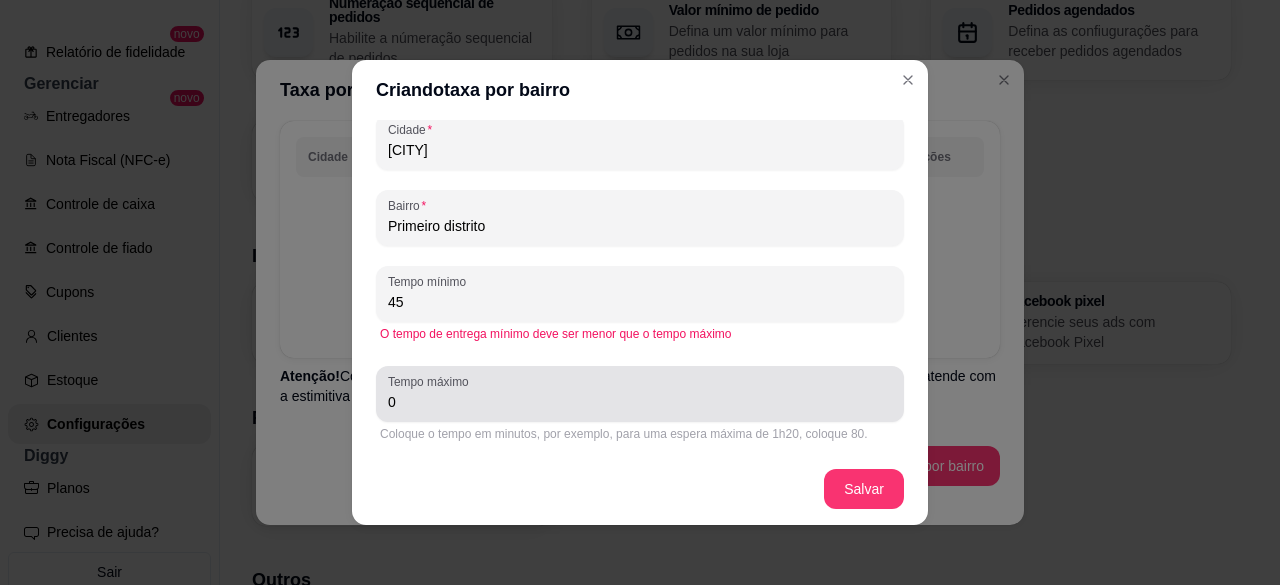 type on "Primeiro distrito" 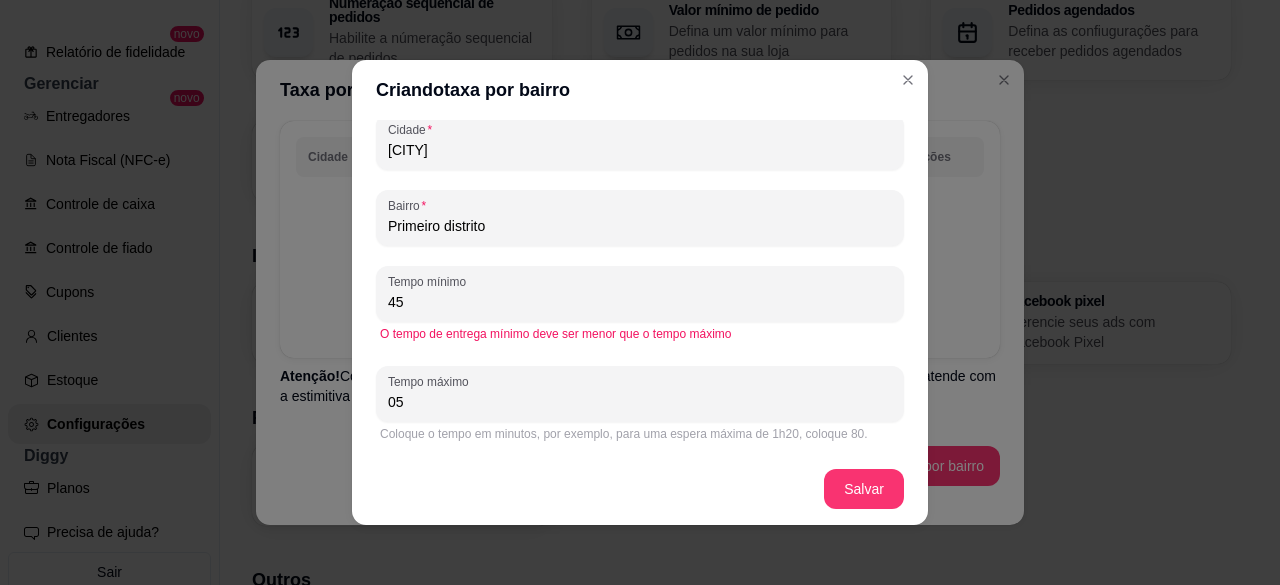 type on "0" 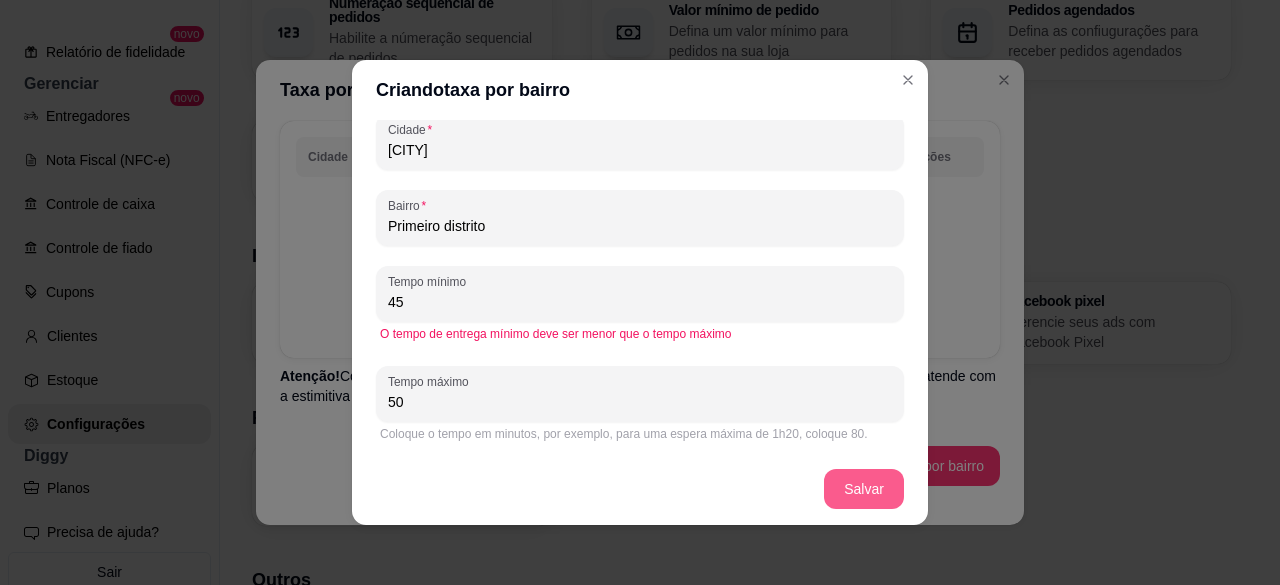 type on "50" 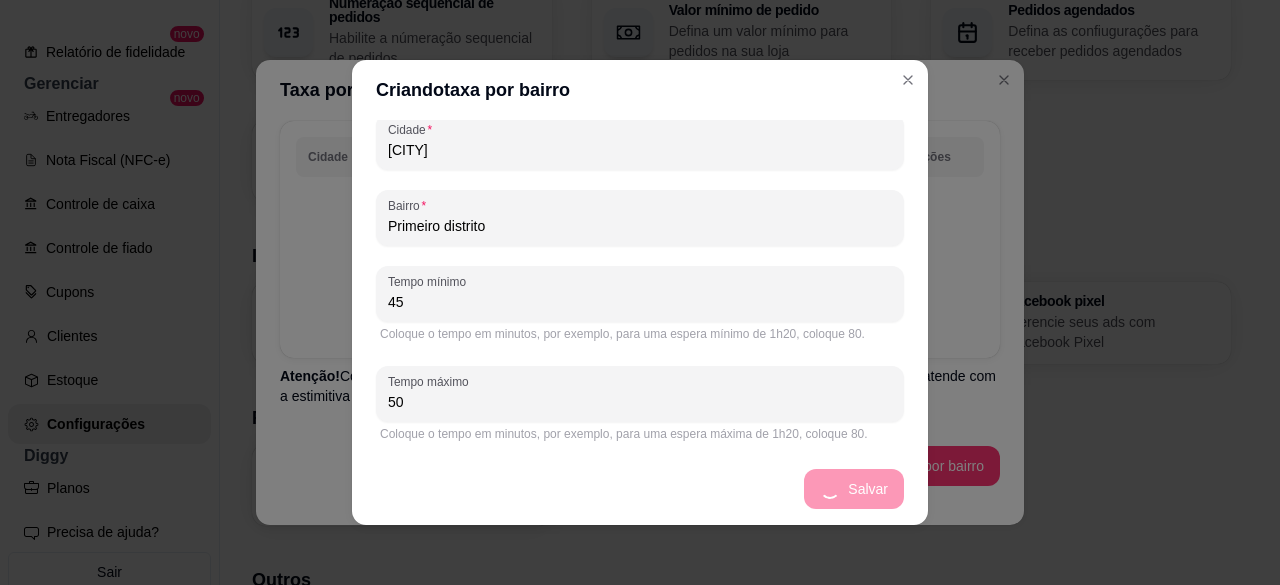 scroll, scrollTop: 77, scrollLeft: 0, axis: vertical 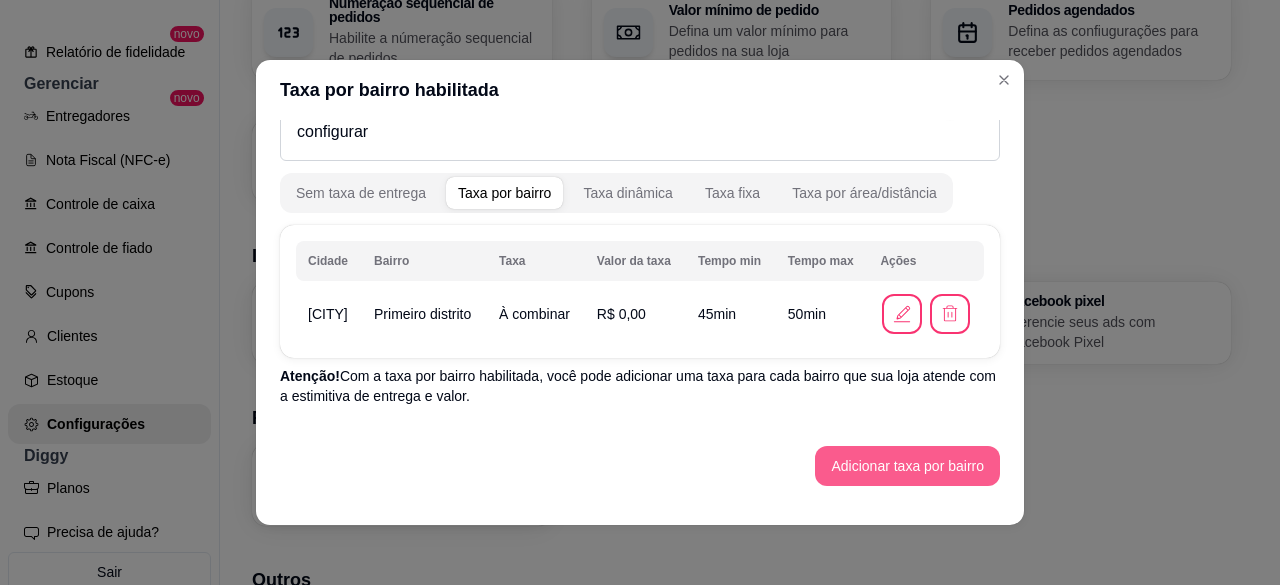click on "Adicionar taxa por bairro" at bounding box center (907, 466) 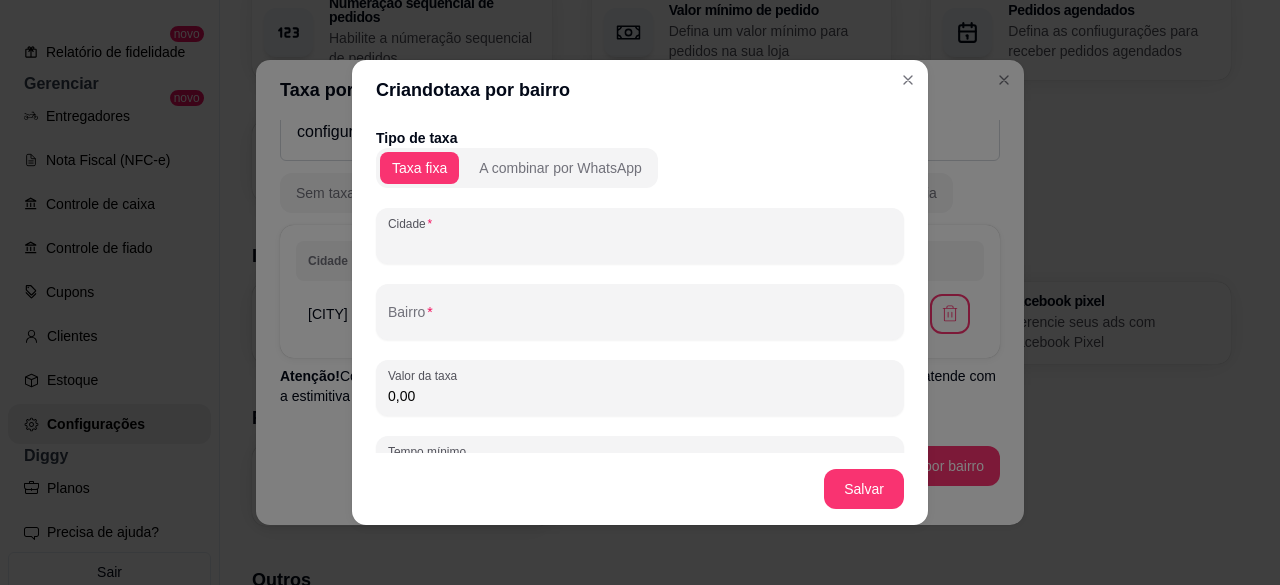 click on "Cidade" at bounding box center [640, 244] 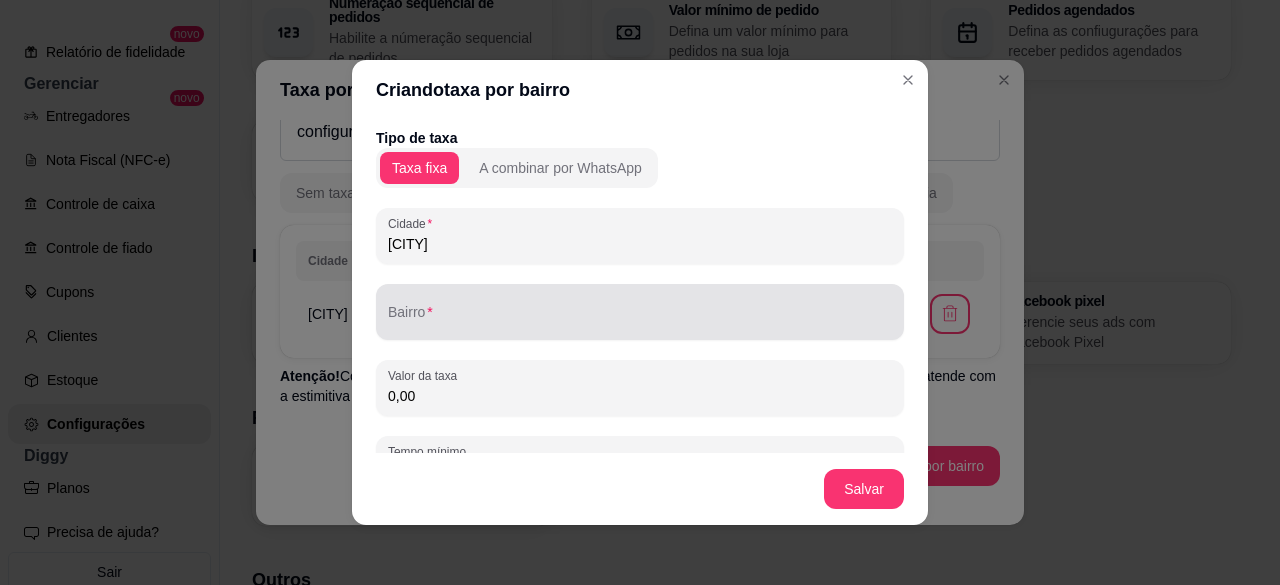 type on "[CITY]" 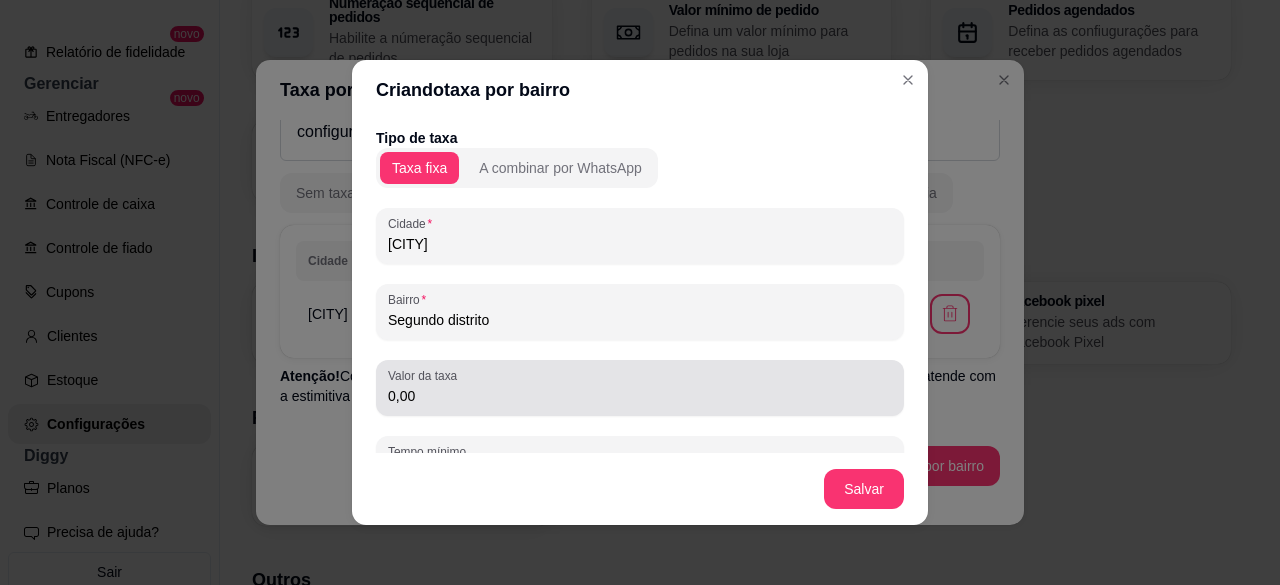 type on "Segundo distrito" 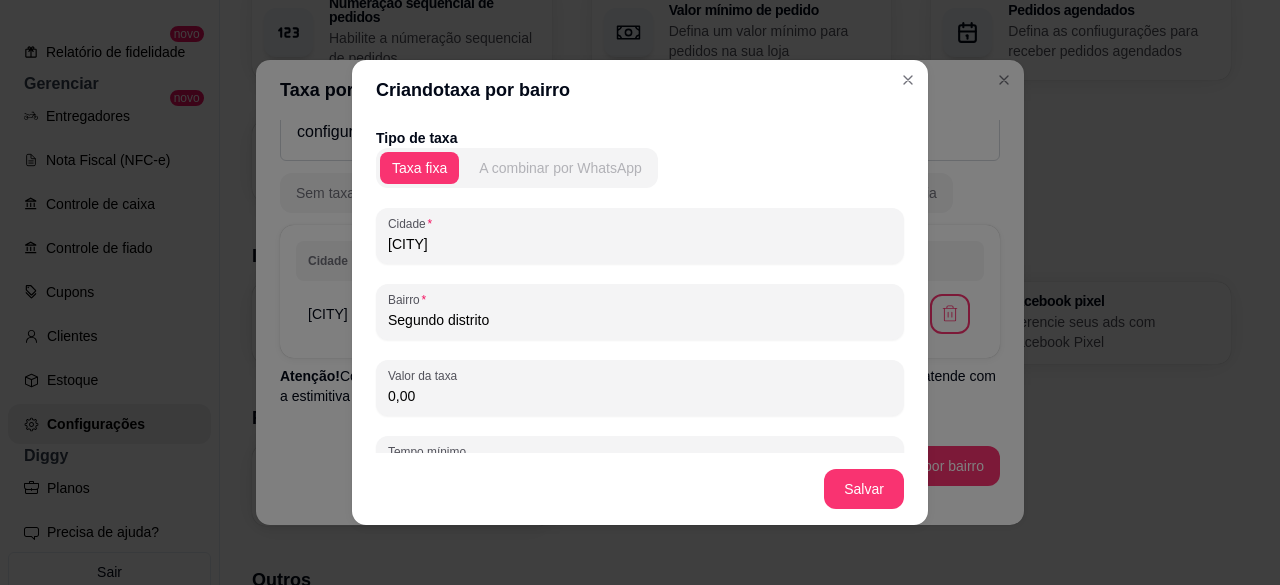 click on "A combinar por WhatsApp" at bounding box center [560, 168] 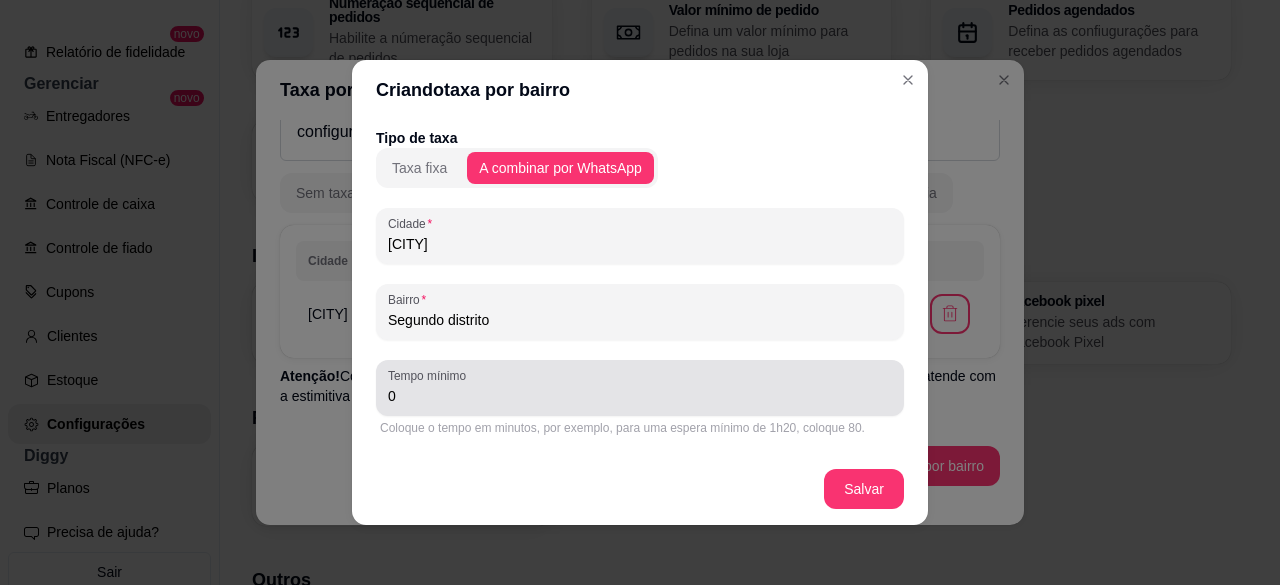 click on "0" at bounding box center (640, 388) 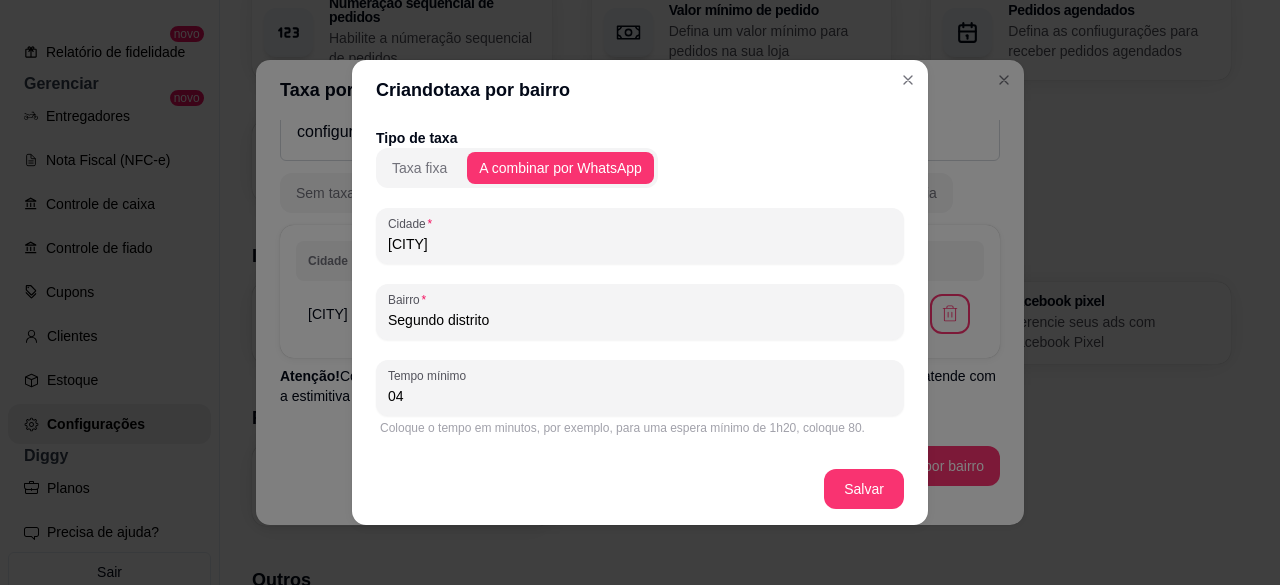 type on "0" 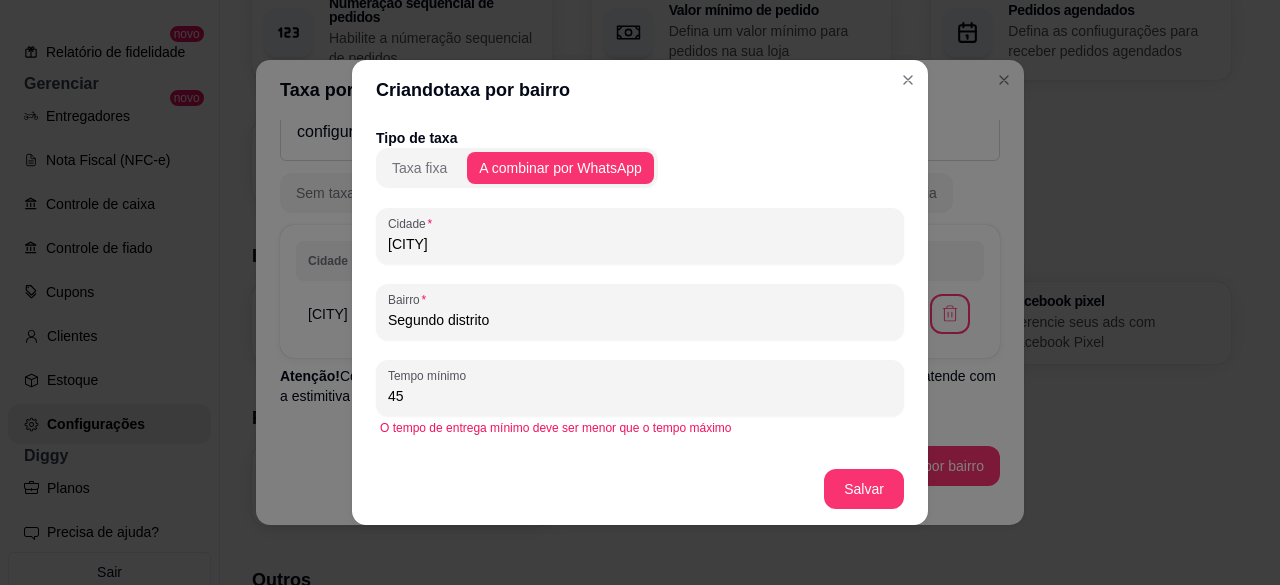 scroll, scrollTop: 94, scrollLeft: 0, axis: vertical 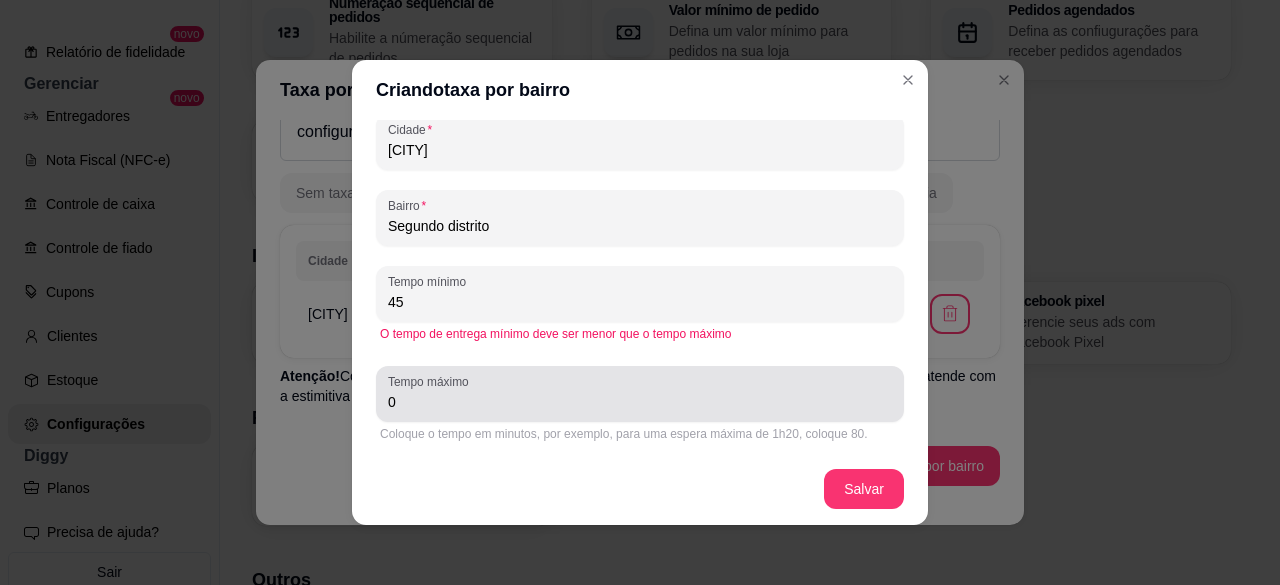 type on "45" 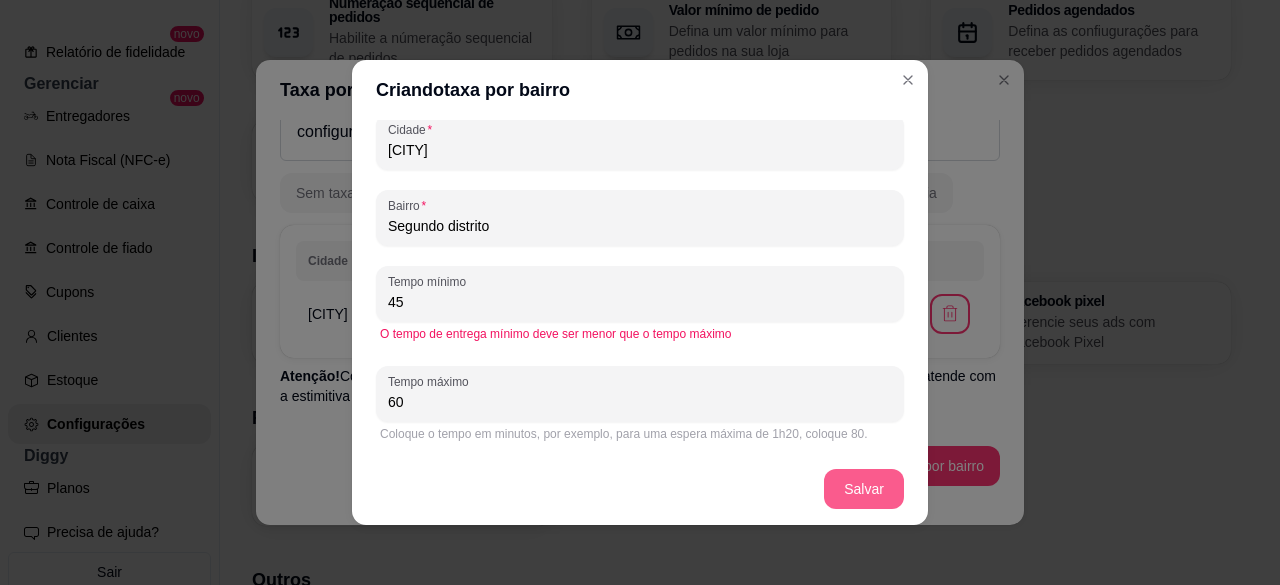 type on "60" 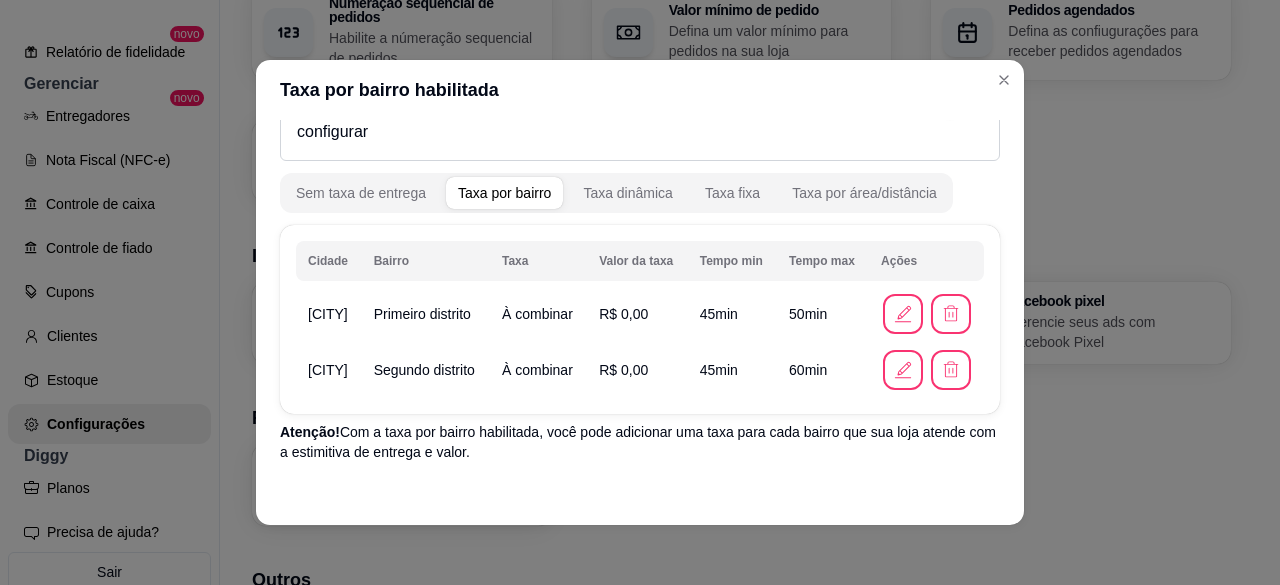 scroll, scrollTop: 133, scrollLeft: 0, axis: vertical 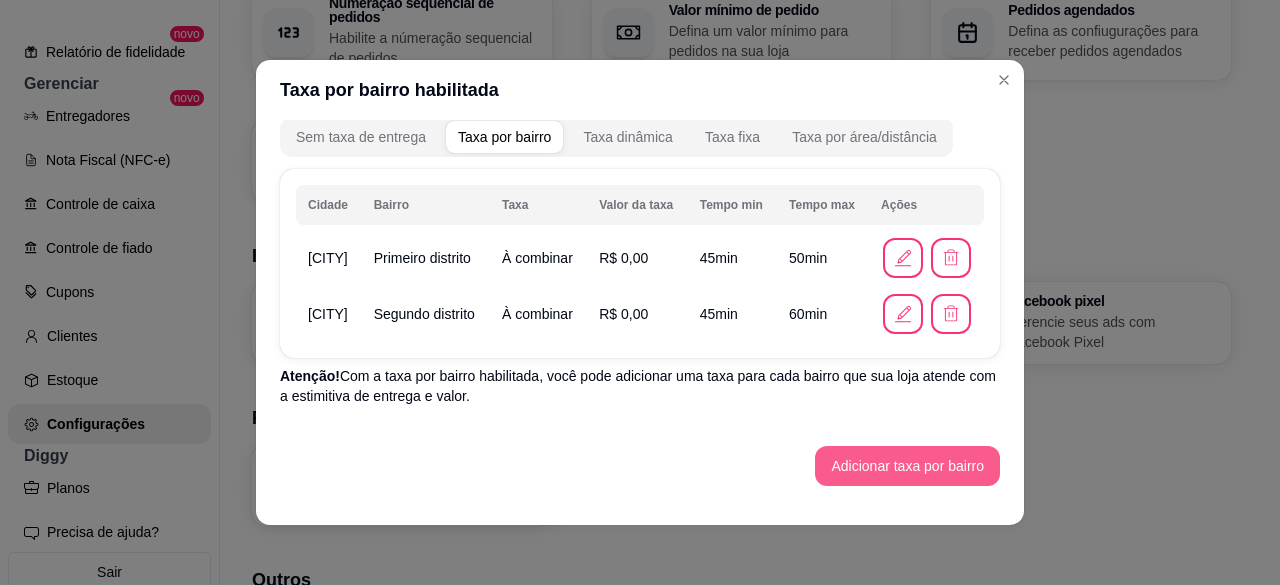 click on "Adicionar taxa por bairro" at bounding box center [907, 466] 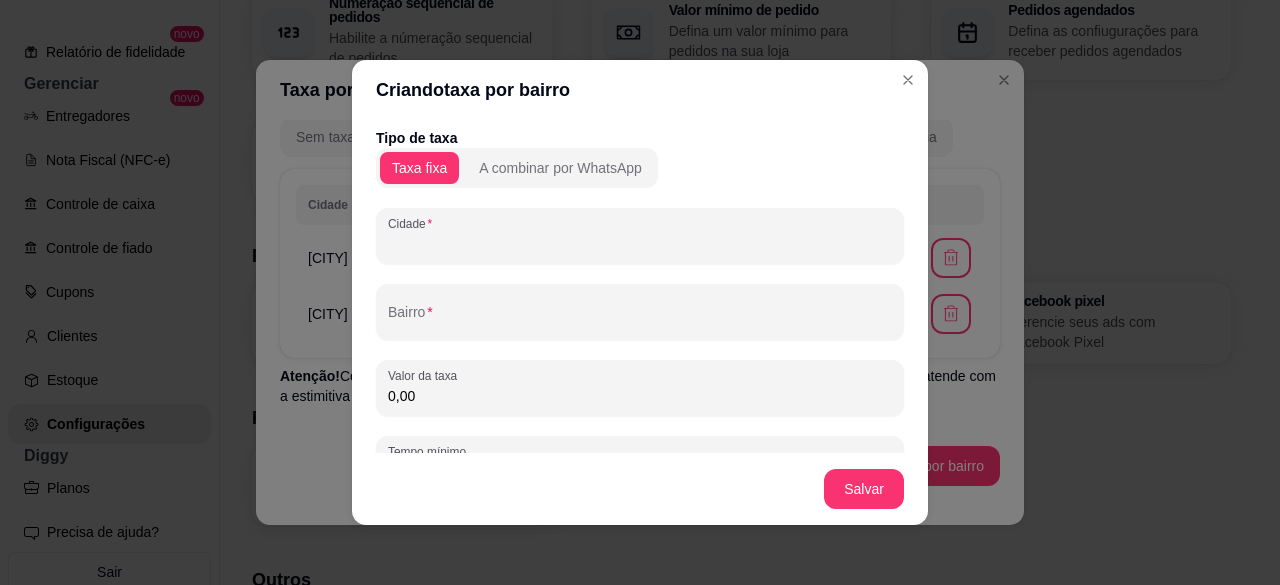 click on "Cidade" at bounding box center [640, 244] 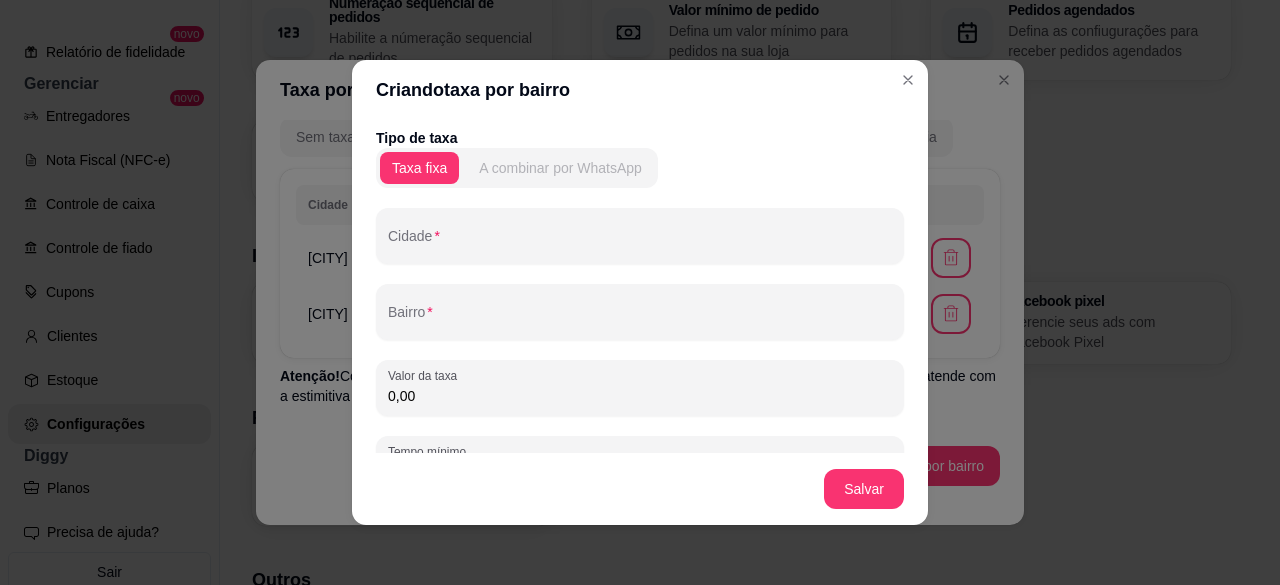 click on "A combinar por WhatsApp" at bounding box center (560, 168) 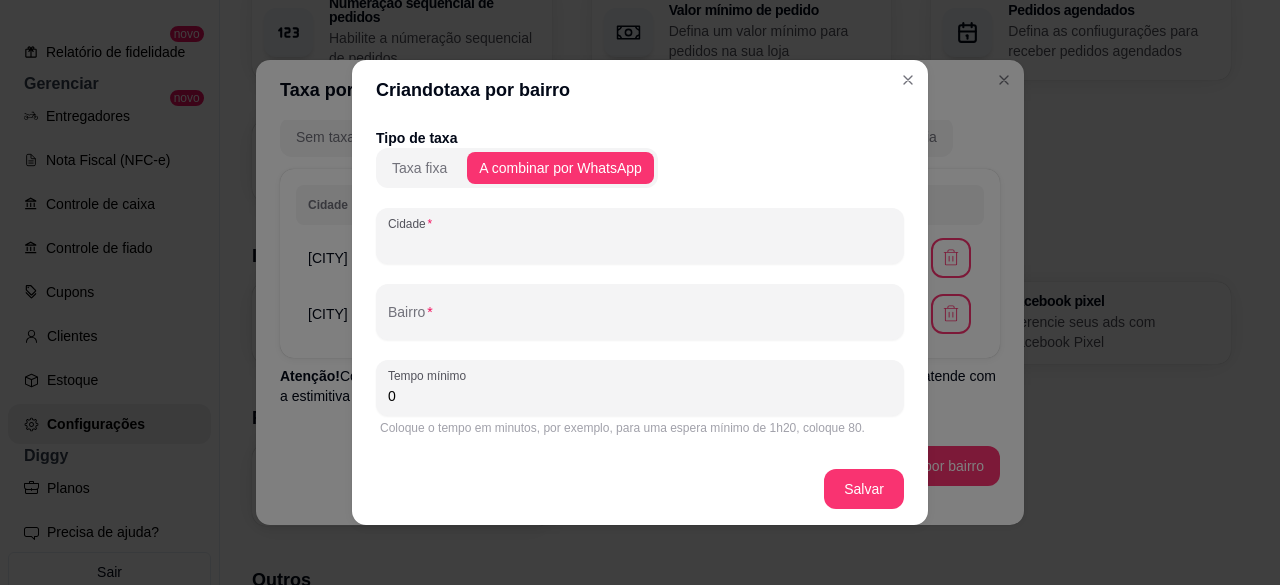 click on "Cidade" at bounding box center (640, 244) 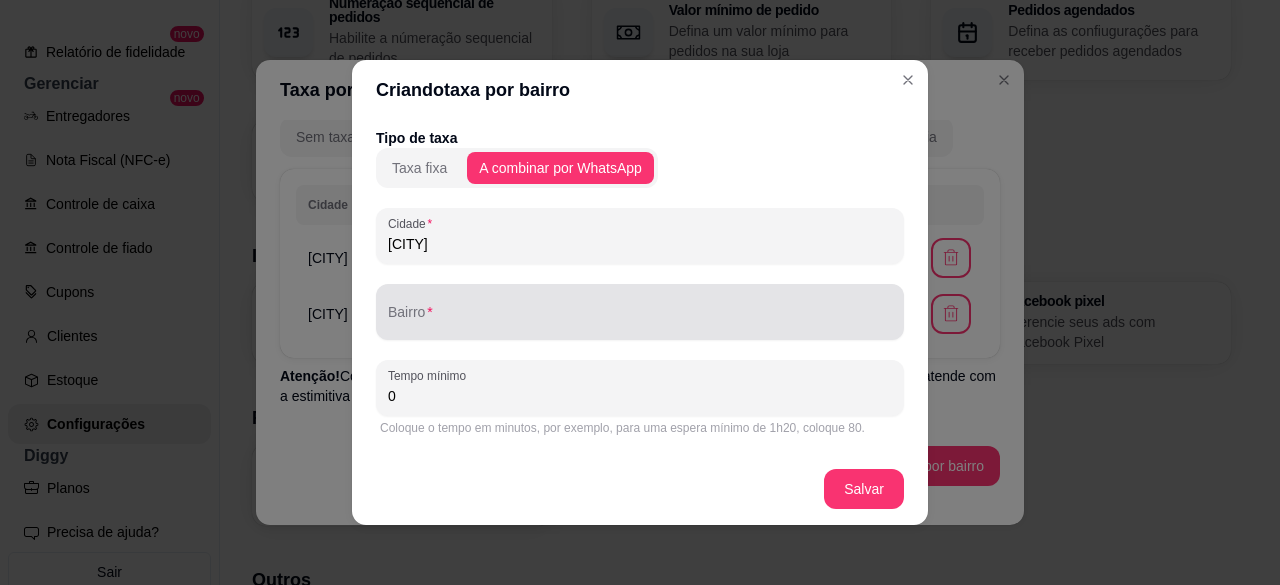 type on "[CITY]" 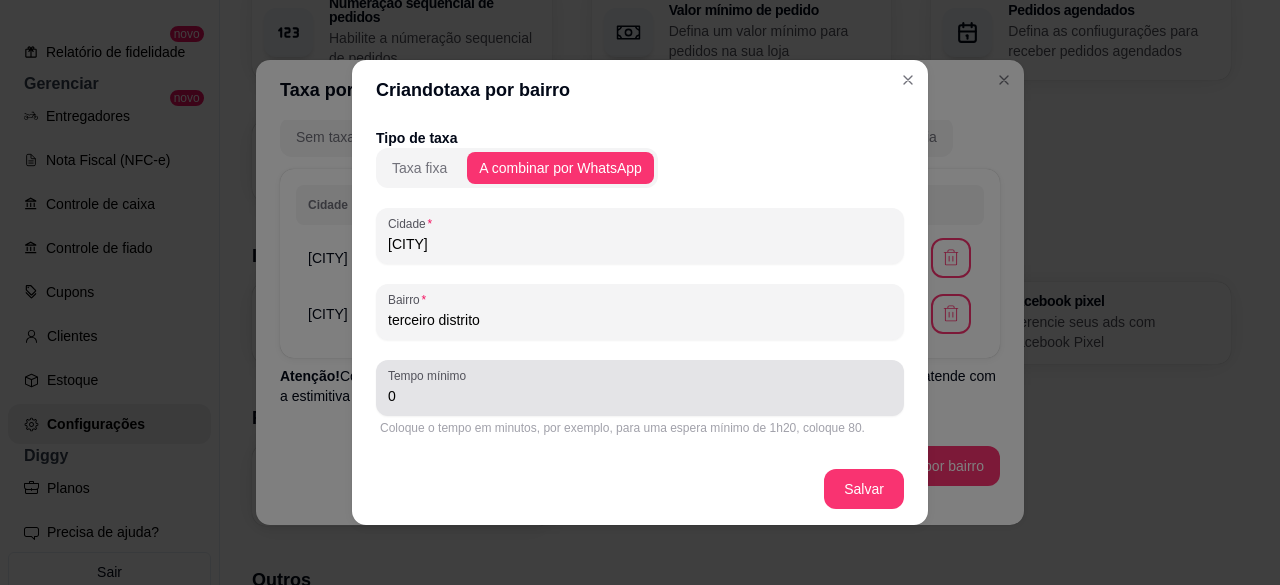 type on "terceiro distrito" 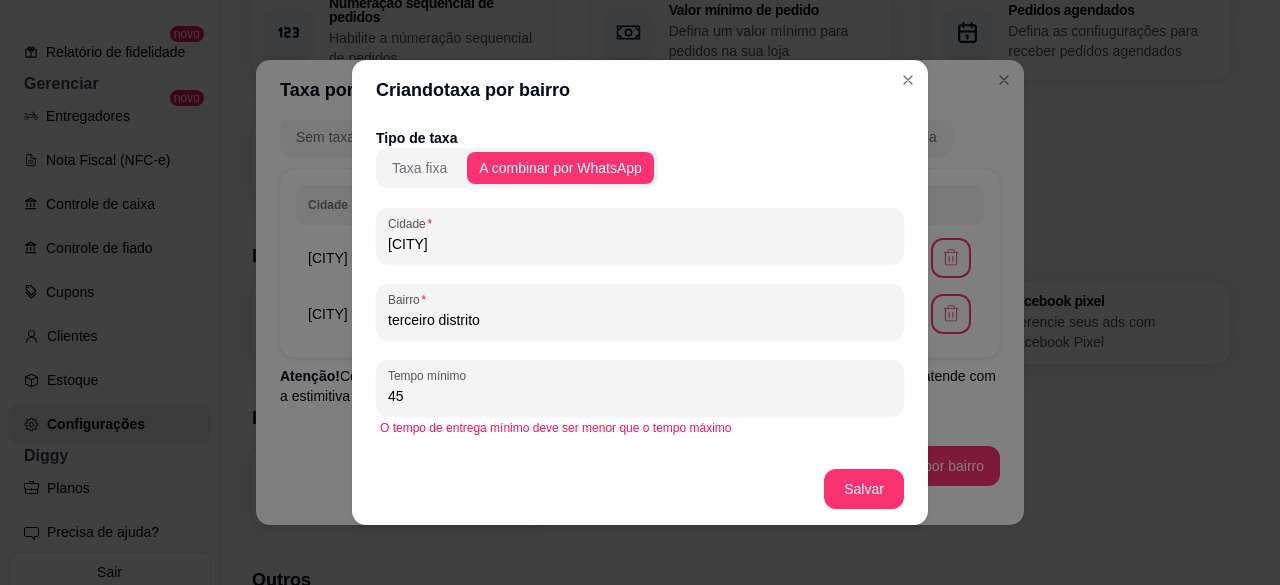 scroll, scrollTop: 94, scrollLeft: 0, axis: vertical 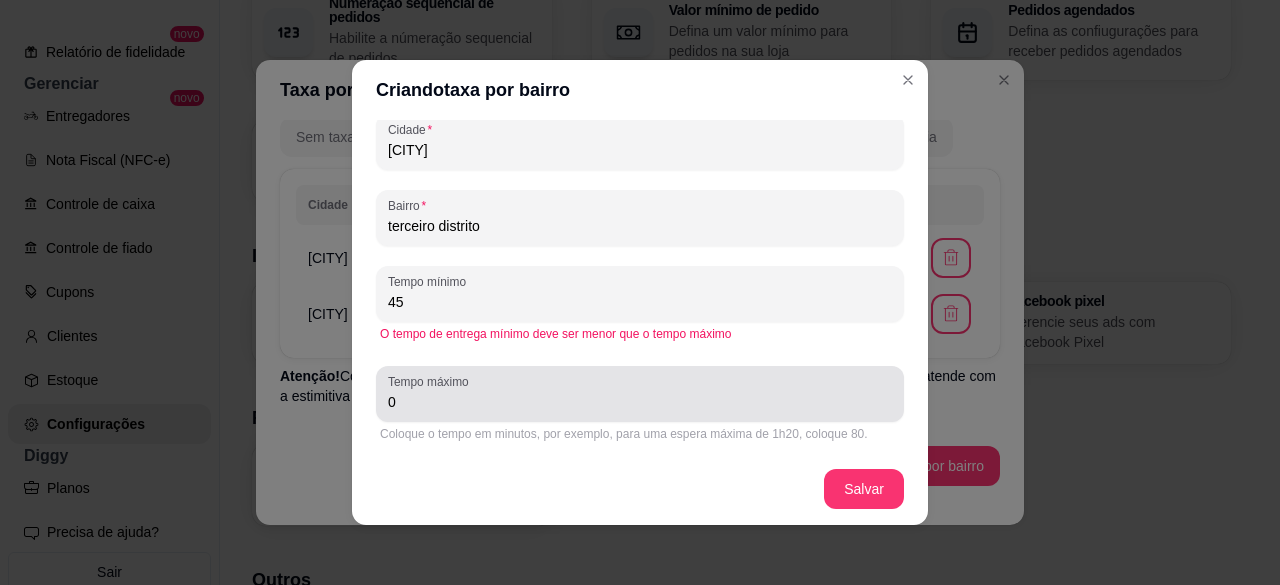 type on "45" 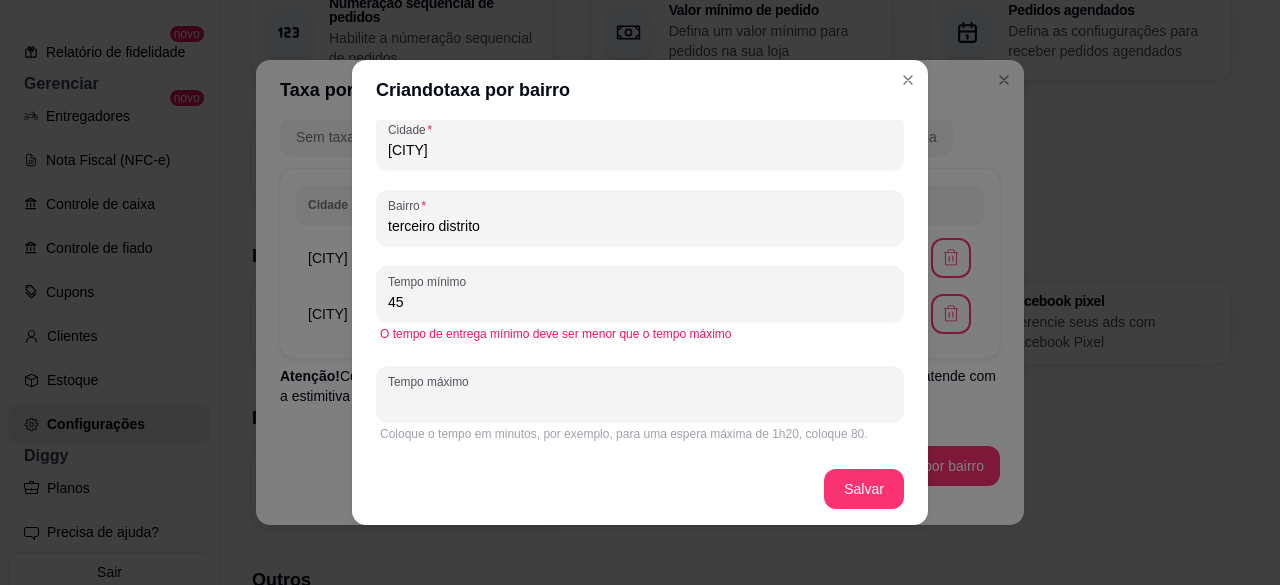 type on "5" 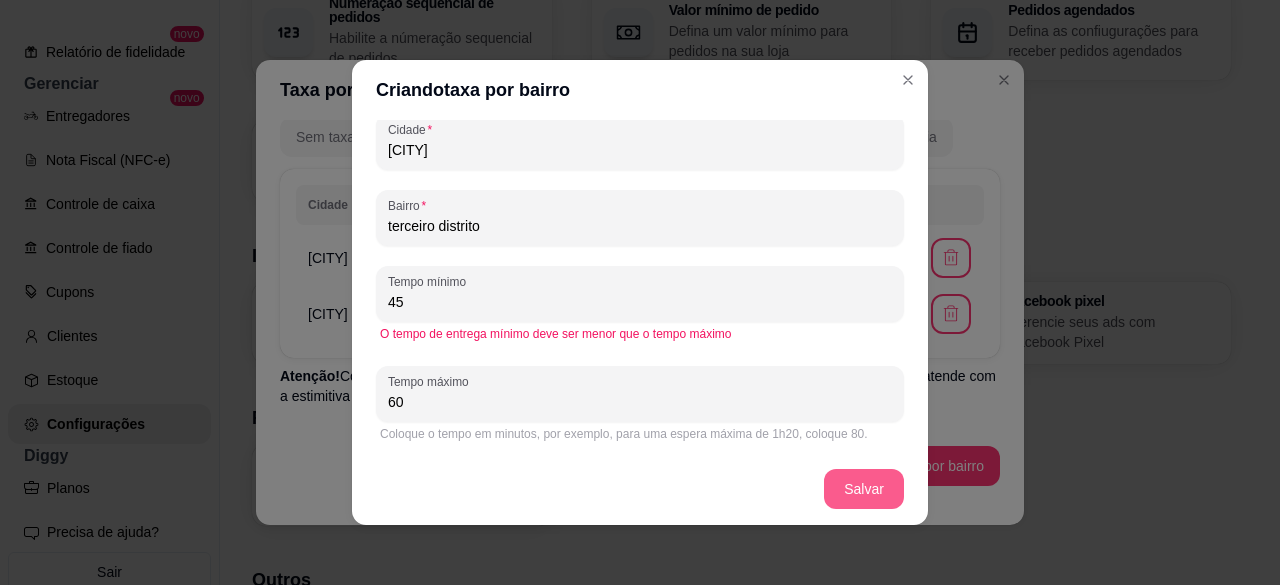 type on "60" 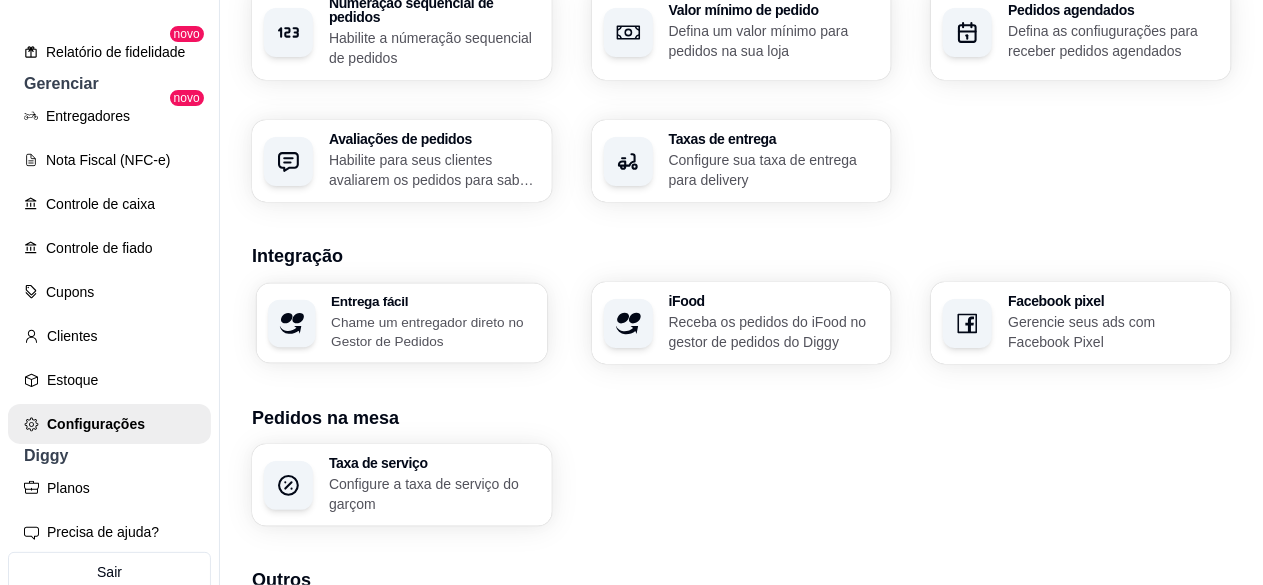 click on "Chame um entregador direto no Gestor de Pedidos" at bounding box center (433, 331) 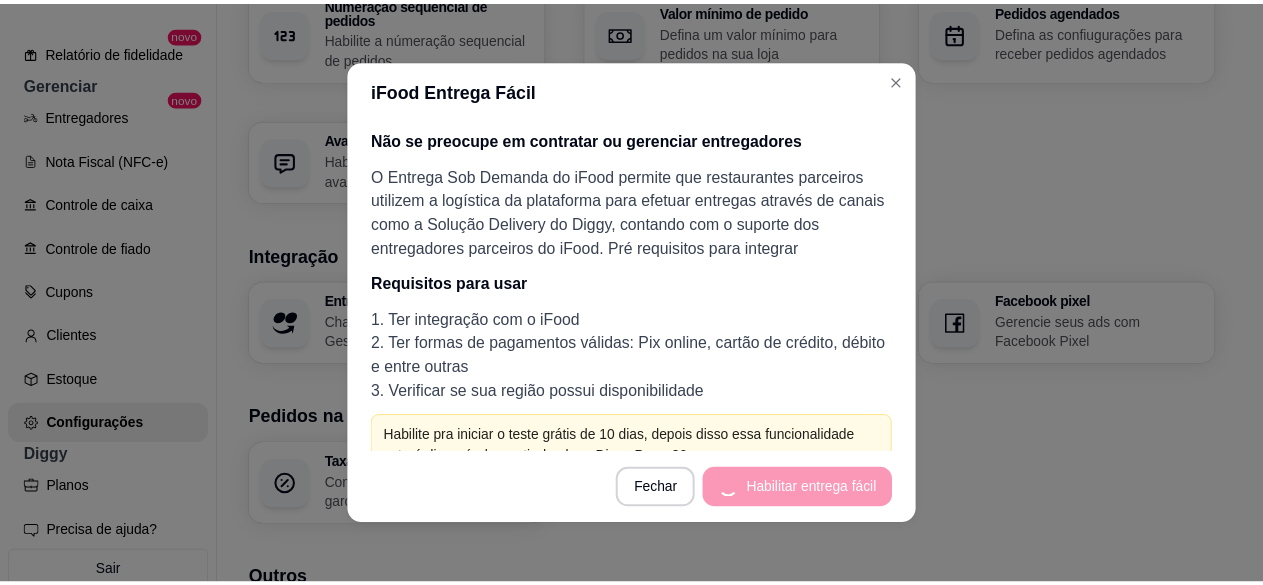 scroll, scrollTop: 108, scrollLeft: 0, axis: vertical 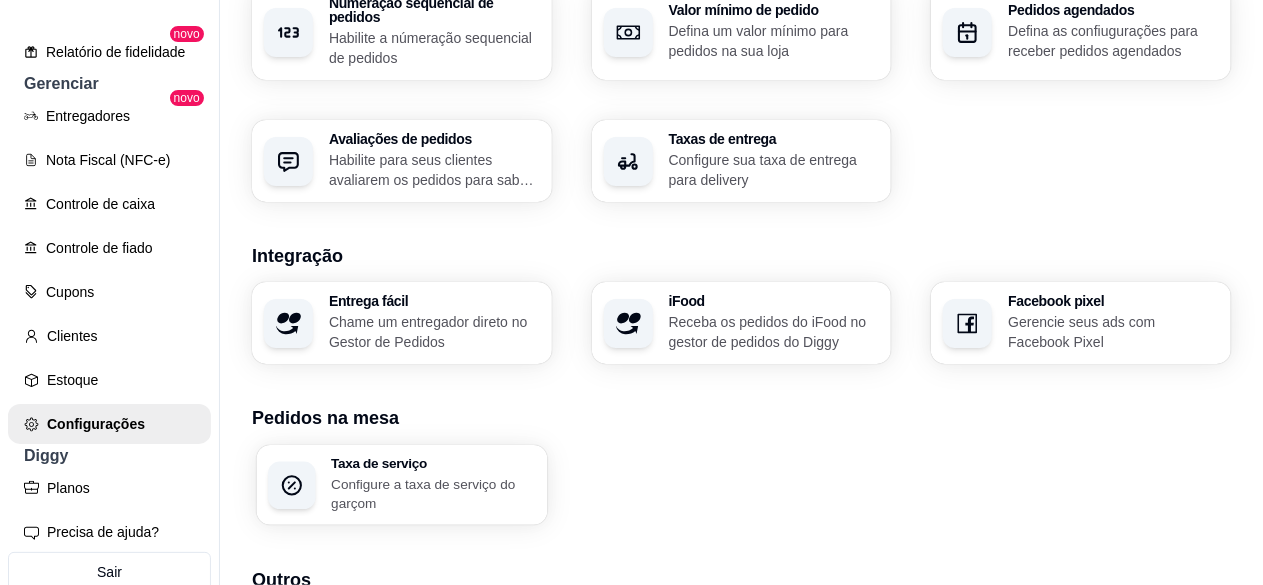 click on "Taxa de serviço Configure a taxa de serviço do garçom" at bounding box center (433, 485) 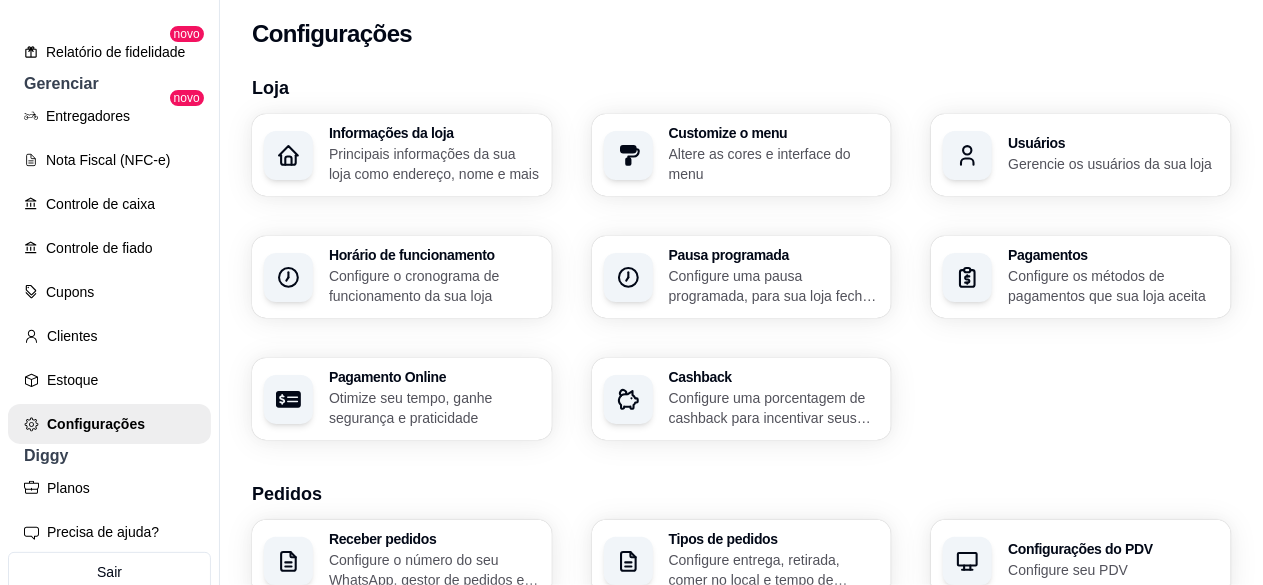 scroll, scrollTop: 0, scrollLeft: 0, axis: both 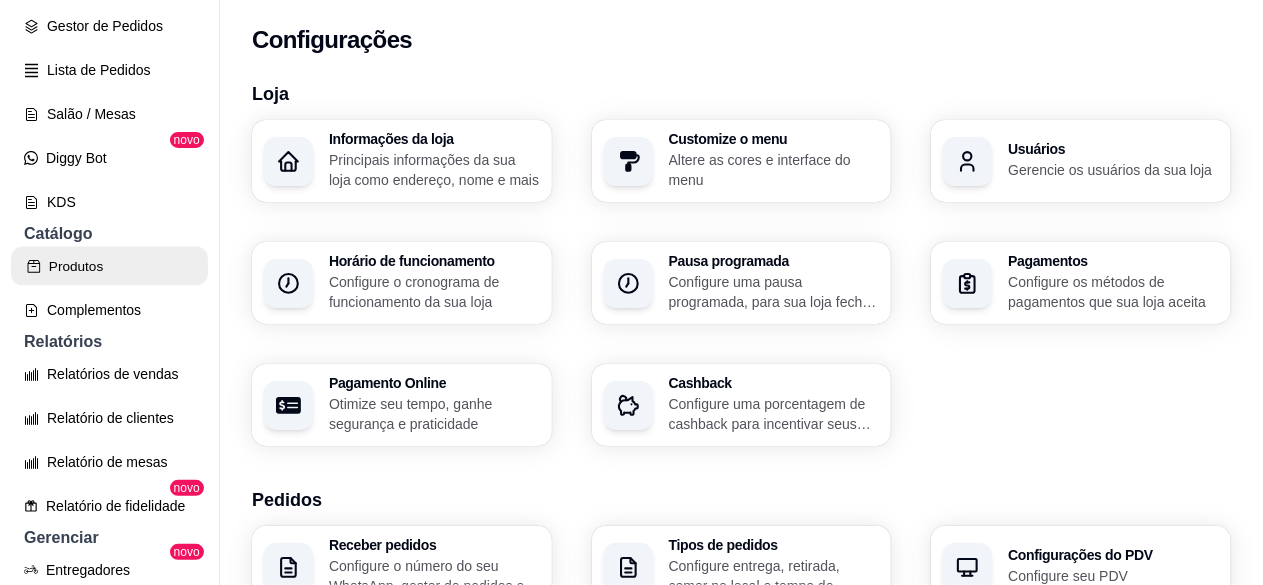 click on "Produtos" at bounding box center (109, 266) 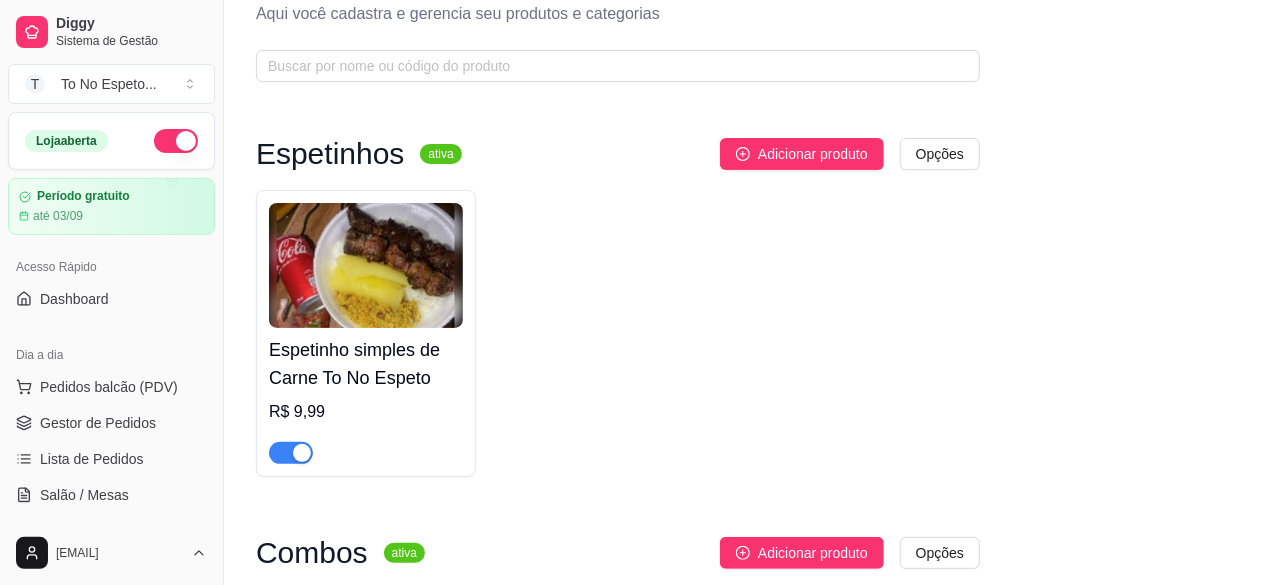 scroll, scrollTop: 0, scrollLeft: 0, axis: both 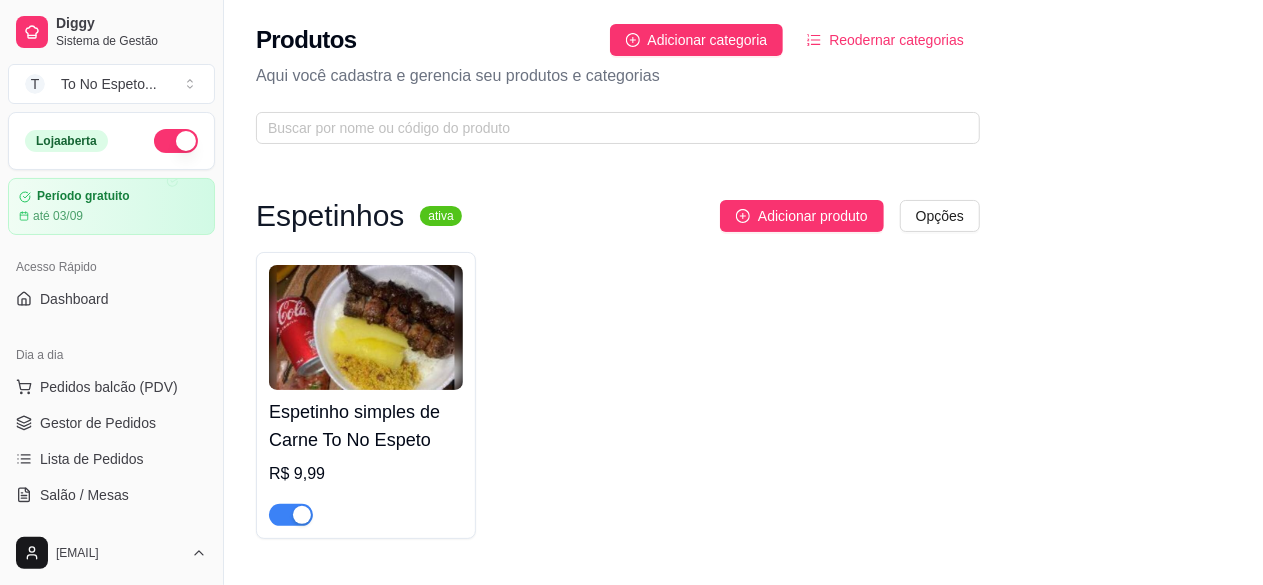 click on "Reodernar categorias" at bounding box center [896, 40] 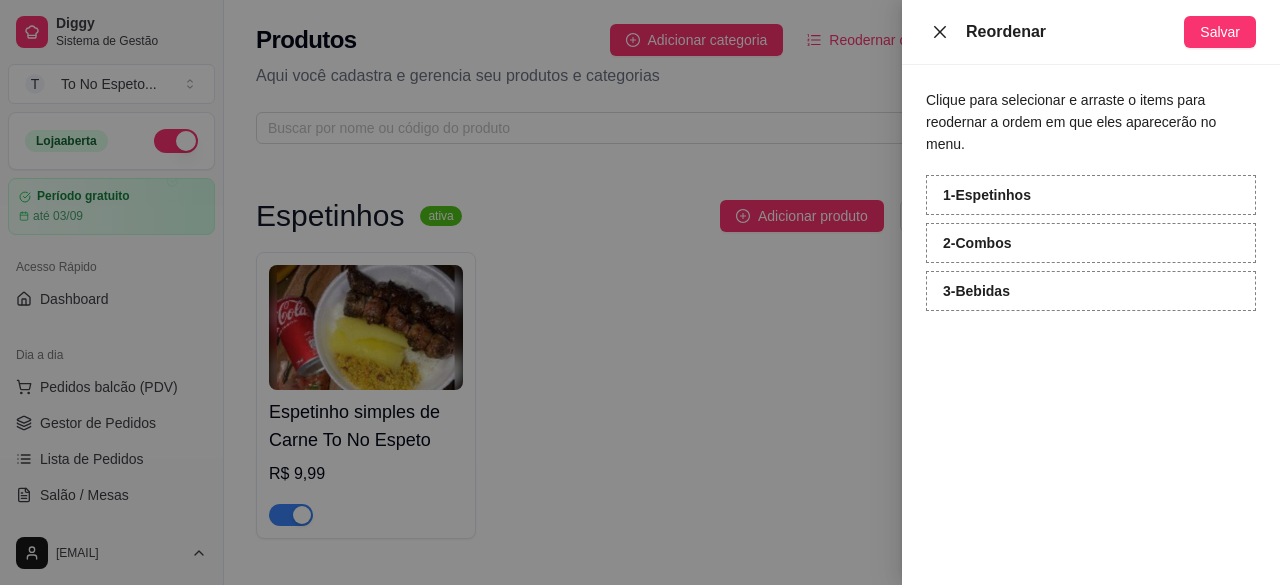 click 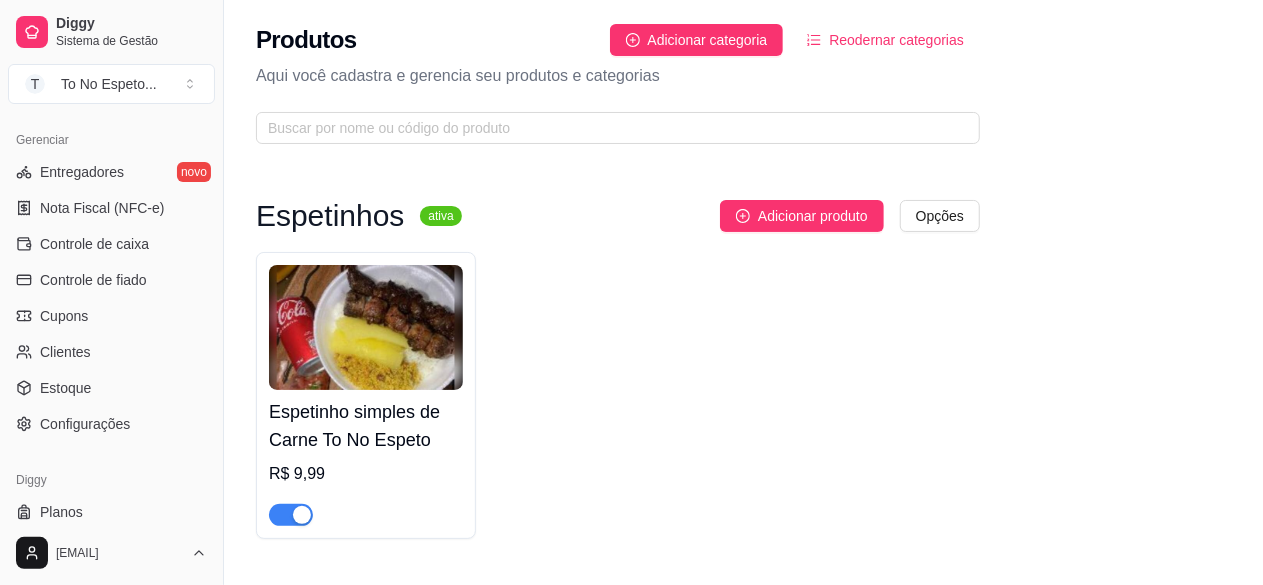 scroll, scrollTop: 852, scrollLeft: 0, axis: vertical 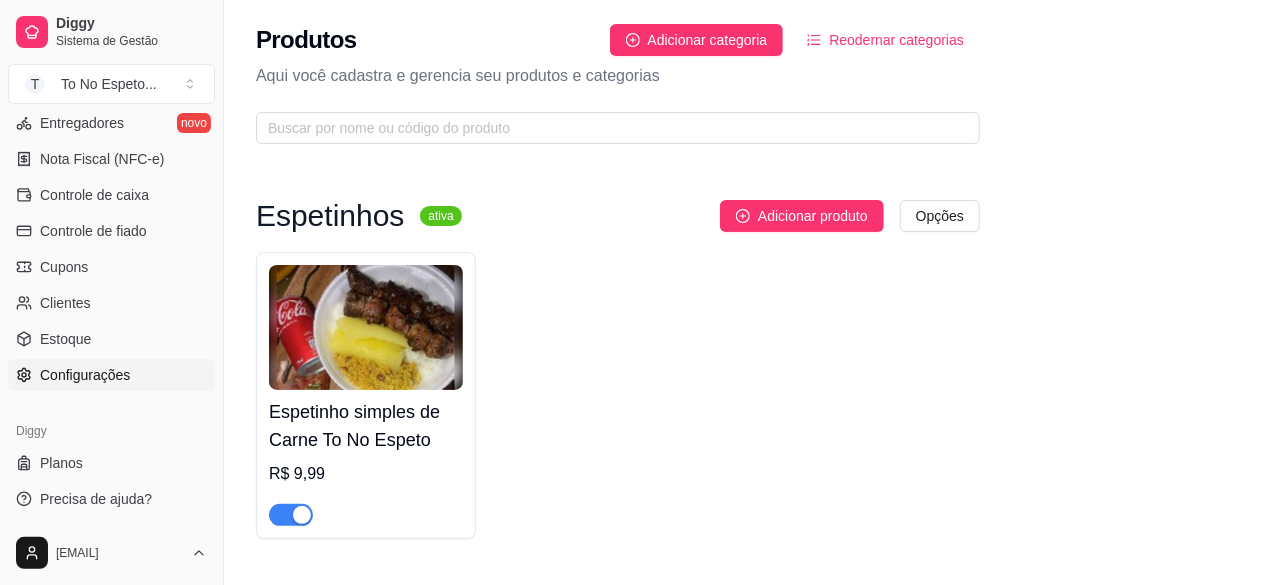 click on "Configurações" at bounding box center (85, 375) 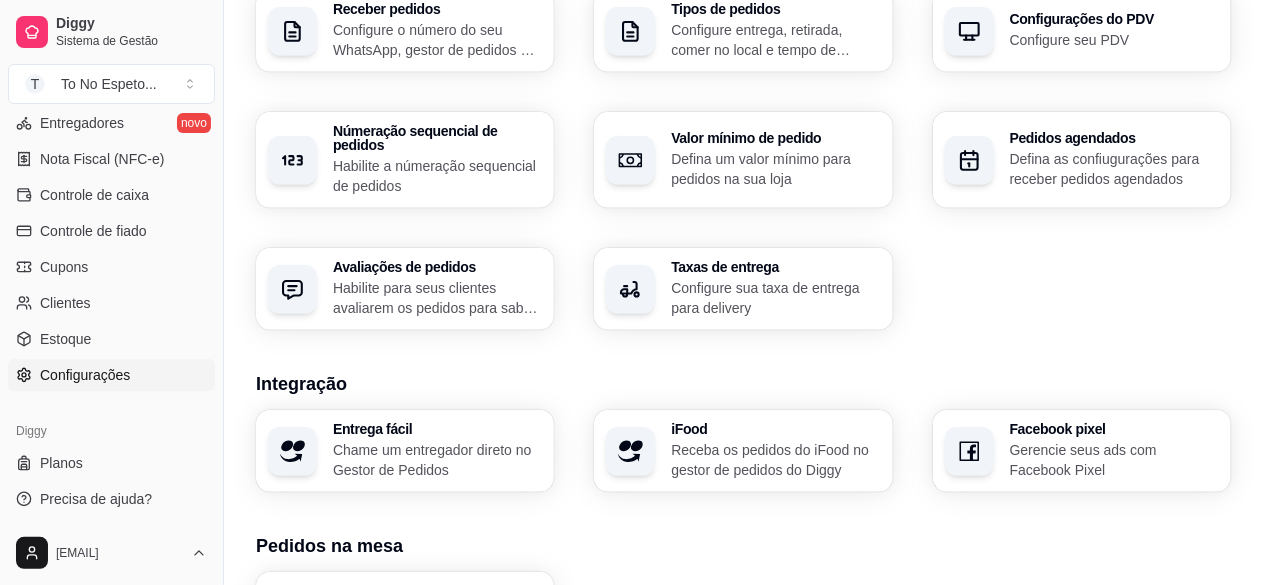 scroll, scrollTop: 540, scrollLeft: 0, axis: vertical 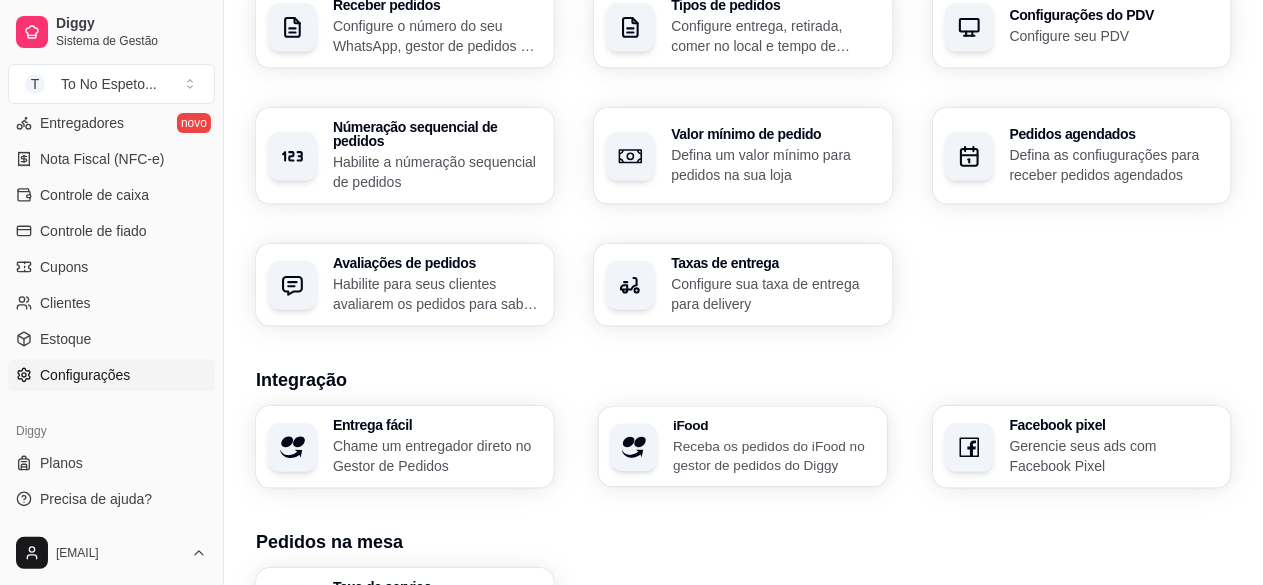 click on "Receba os pedidos do iFood no gestor de pedidos do Diggy" at bounding box center (774, 455) 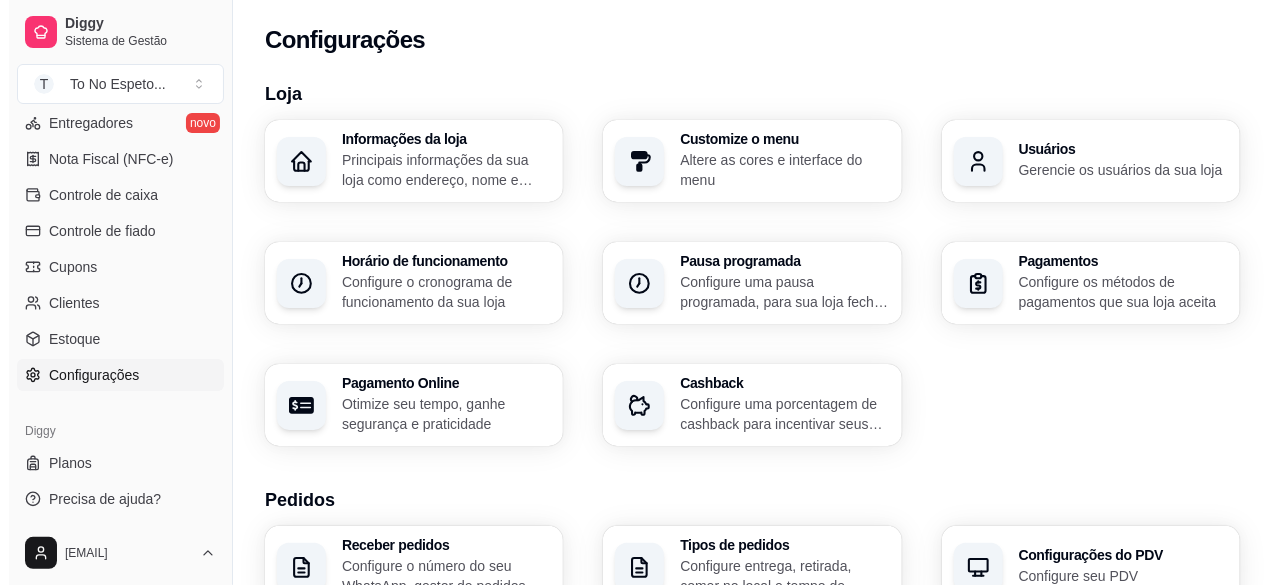 scroll, scrollTop: 1, scrollLeft: 0, axis: vertical 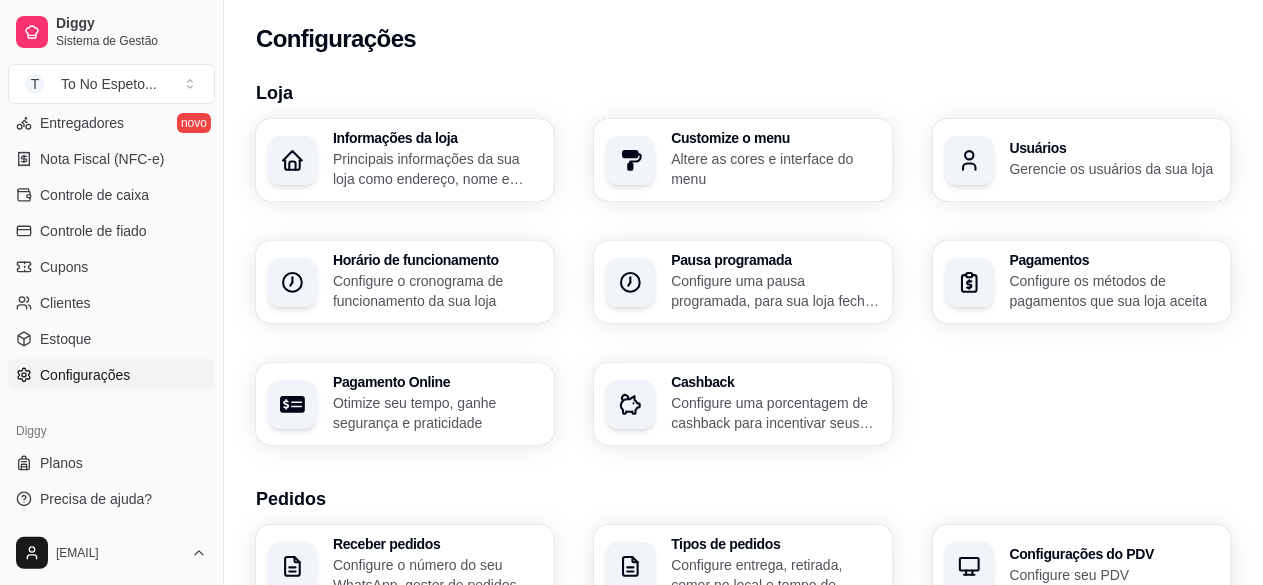 click on "Principais informações da sua loja como endereço, nome e mais" at bounding box center [437, 169] 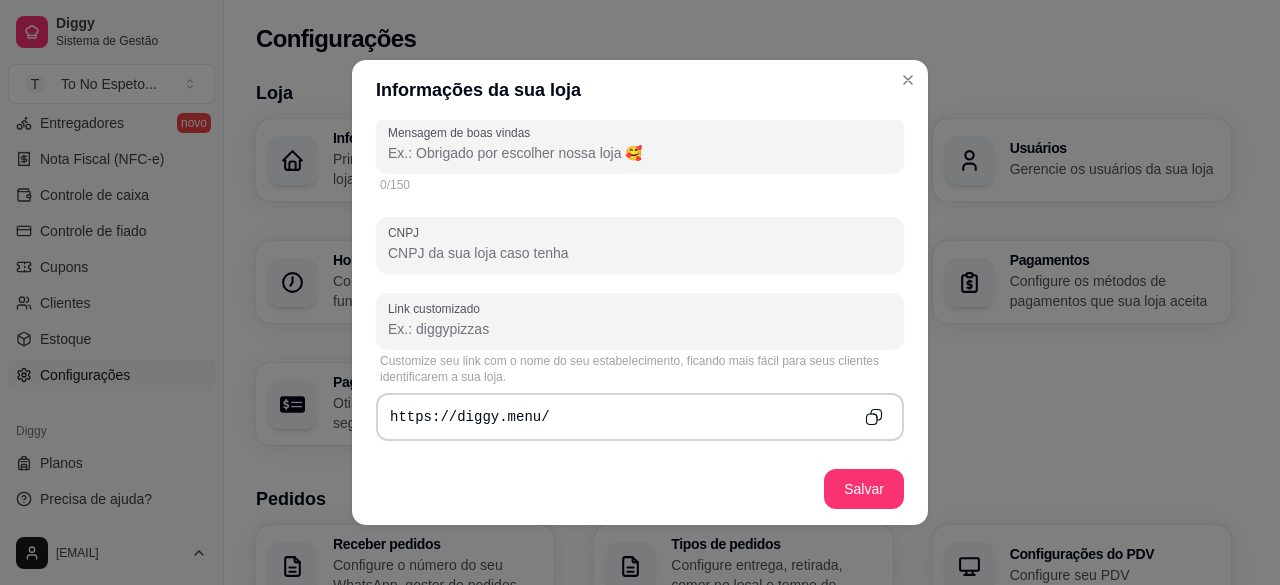 scroll, scrollTop: 577, scrollLeft: 0, axis: vertical 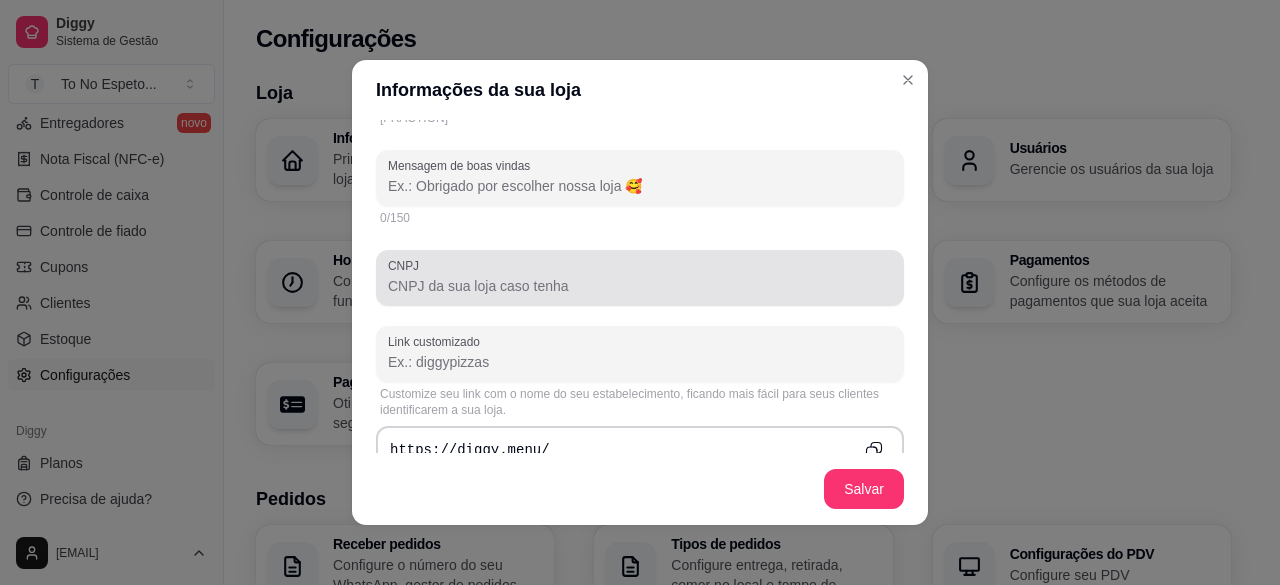 click on "CNPJ" at bounding box center (640, 286) 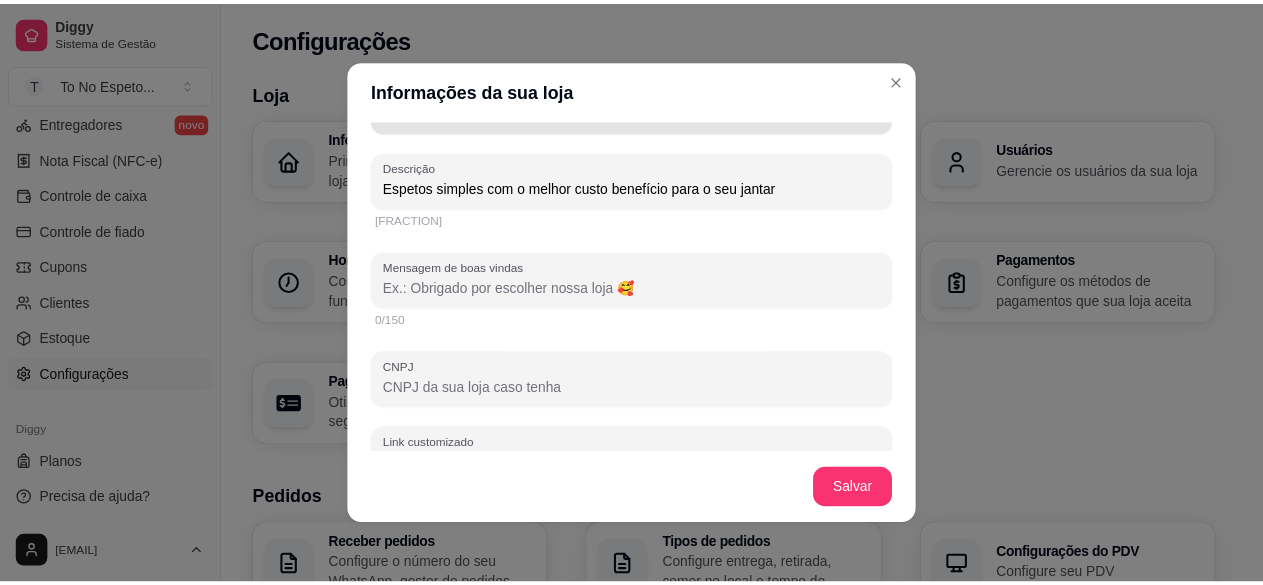 scroll, scrollTop: 476, scrollLeft: 0, axis: vertical 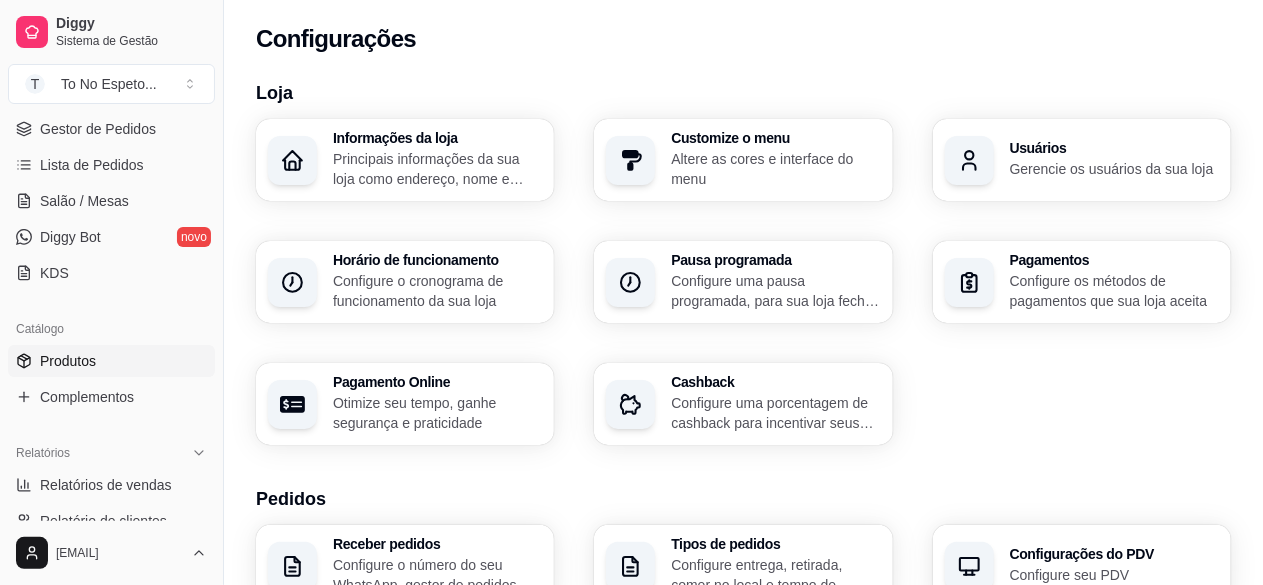 click on "Produtos" at bounding box center (111, 361) 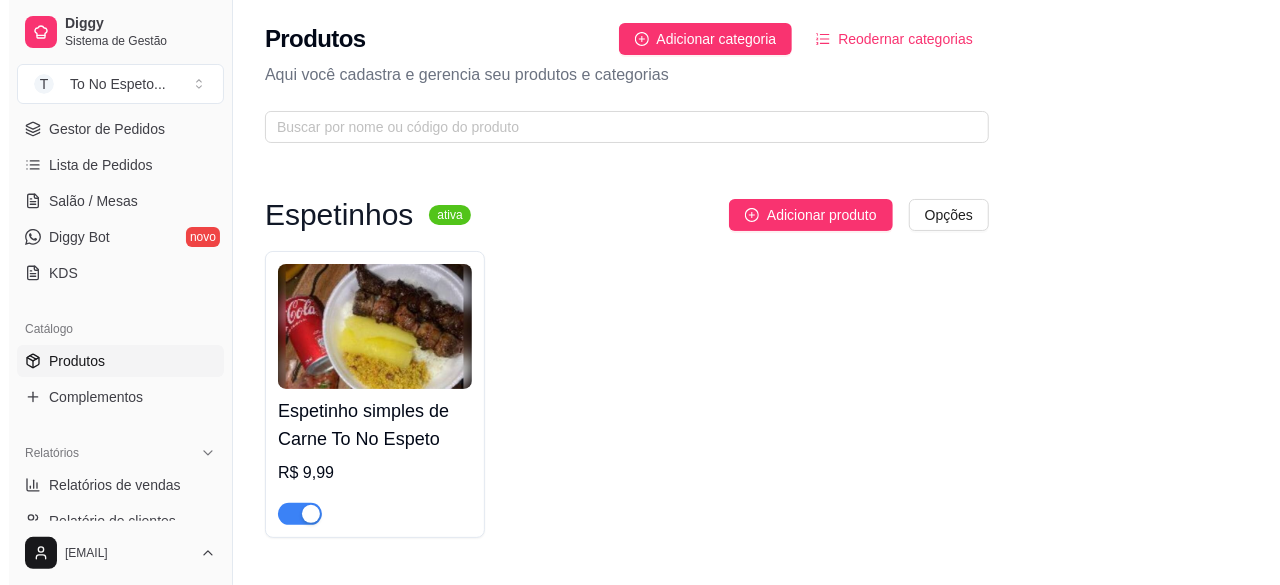 scroll, scrollTop: 0, scrollLeft: 0, axis: both 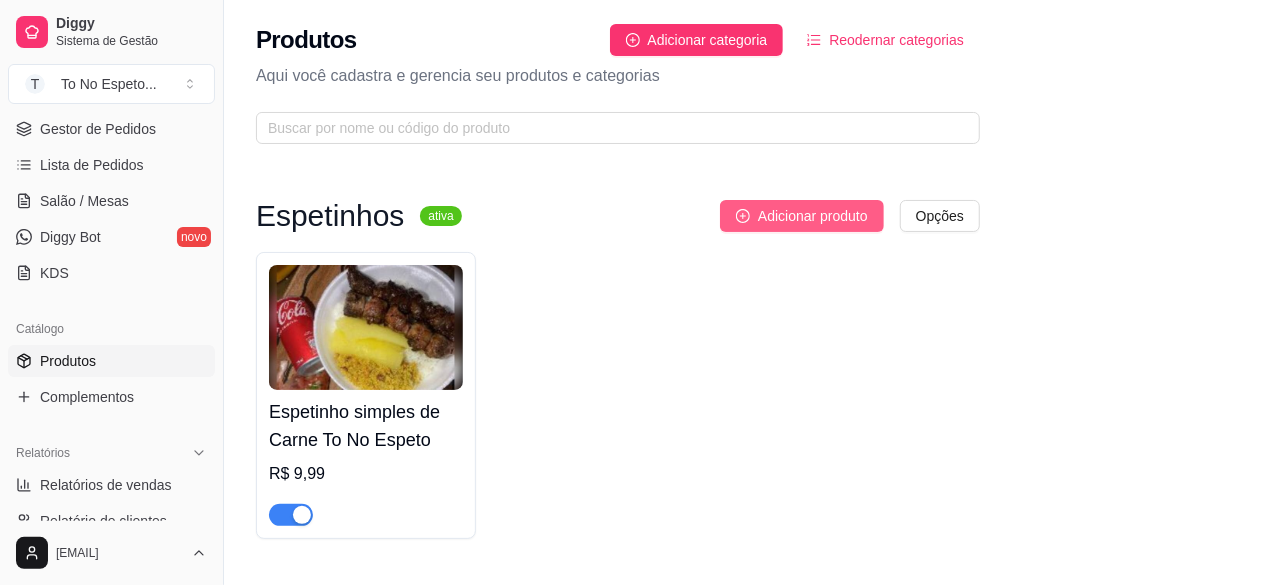 click on "Adicionar produto" at bounding box center (813, 216) 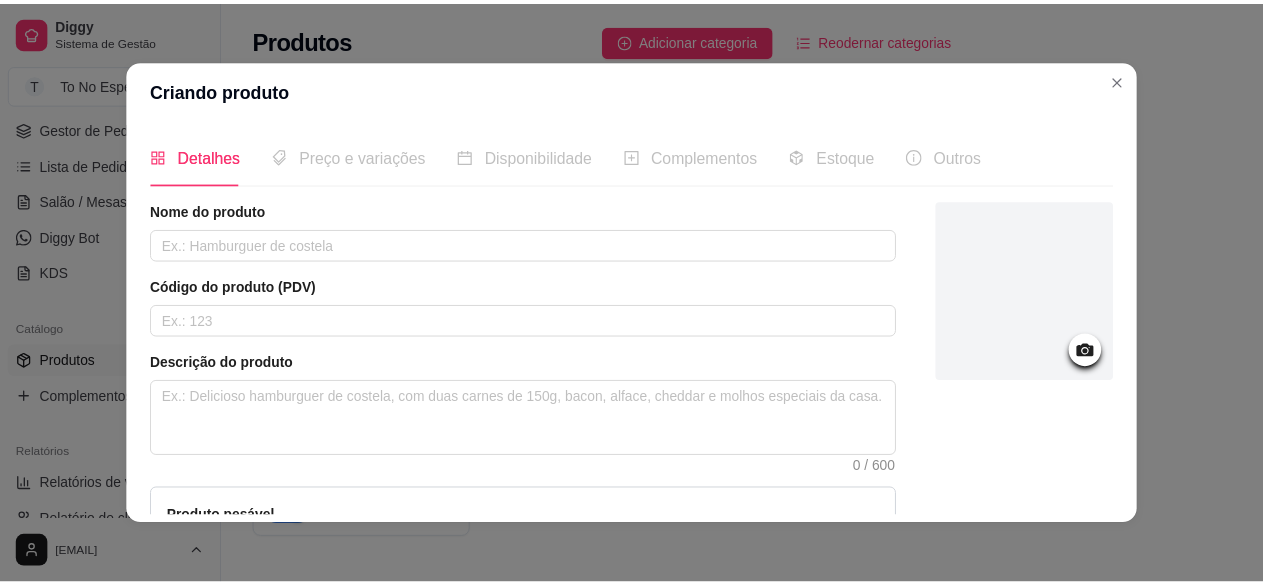 scroll, scrollTop: 259, scrollLeft: 0, axis: vertical 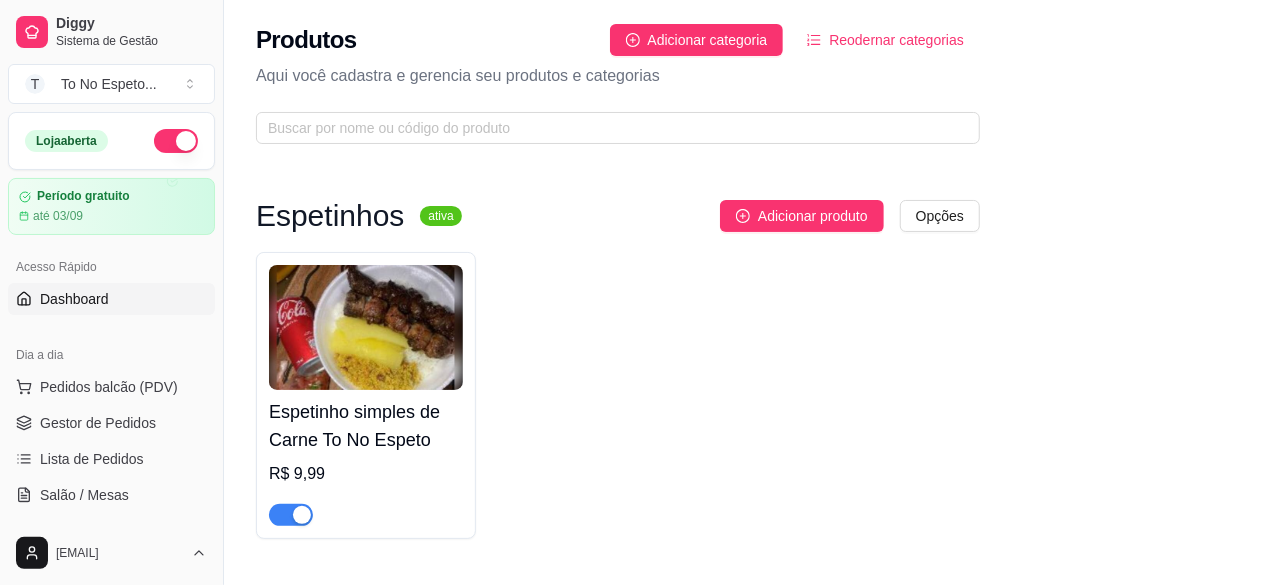 click on "Dashboard" at bounding box center [74, 299] 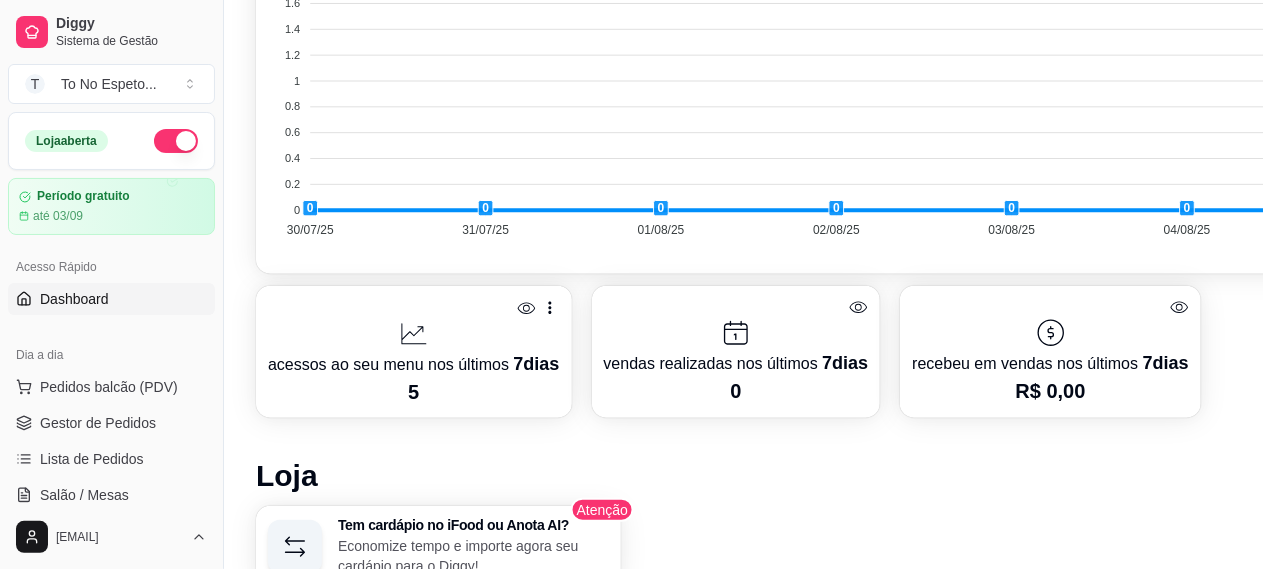 scroll, scrollTop: 780, scrollLeft: 0, axis: vertical 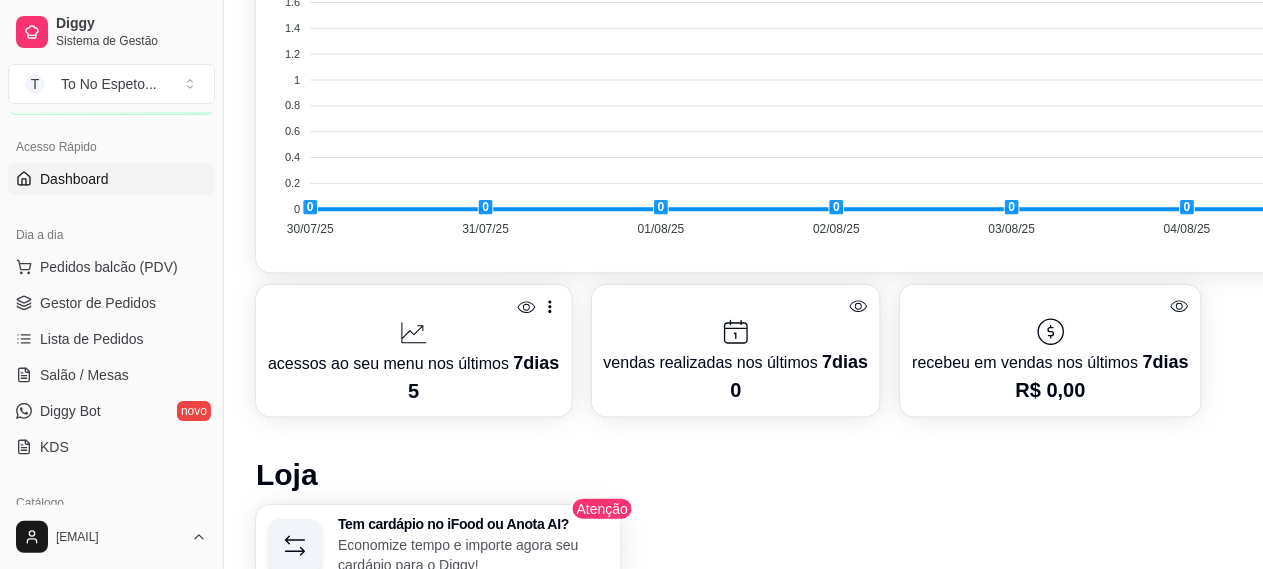 click on "Gestor de Pedidos" at bounding box center (98, 303) 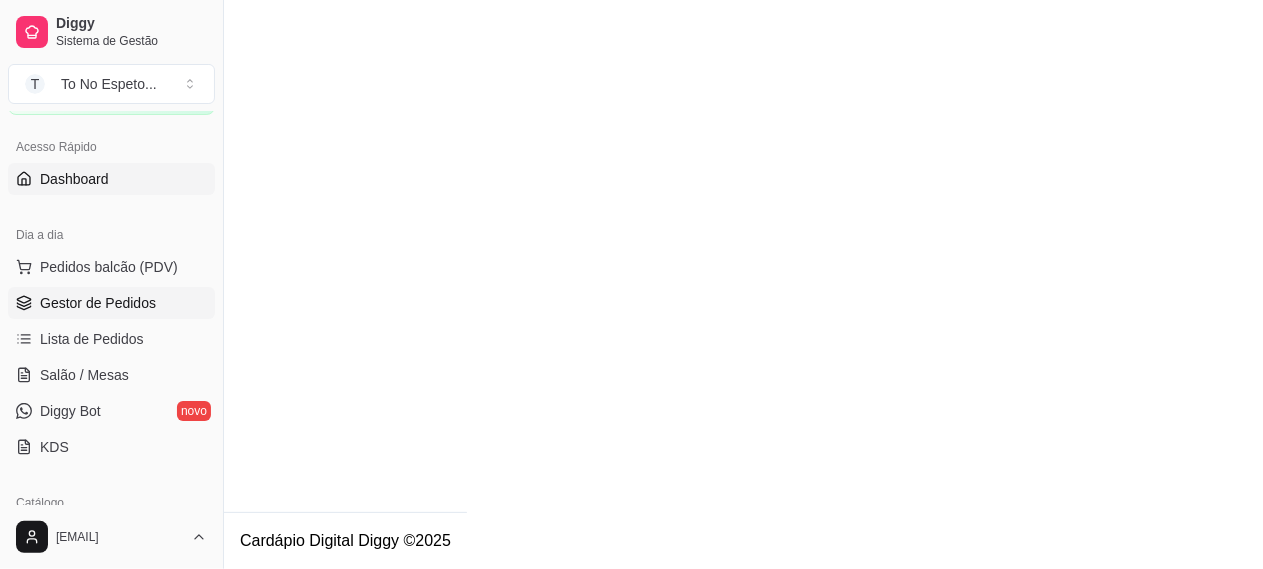scroll, scrollTop: 0, scrollLeft: 0, axis: both 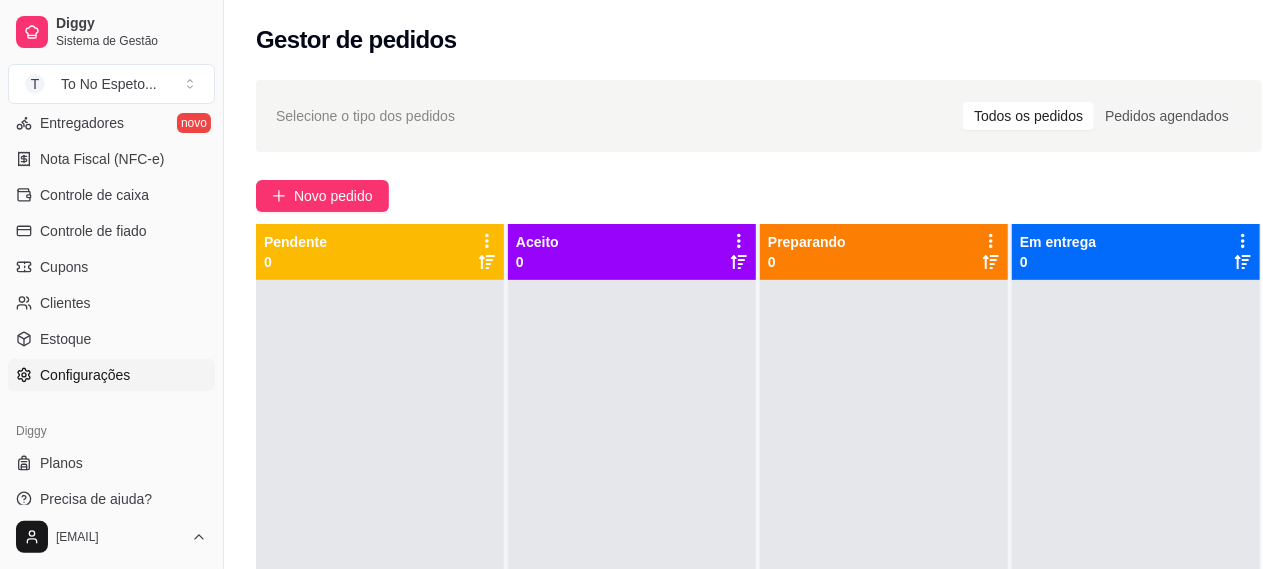click on "Configurações" at bounding box center [85, 375] 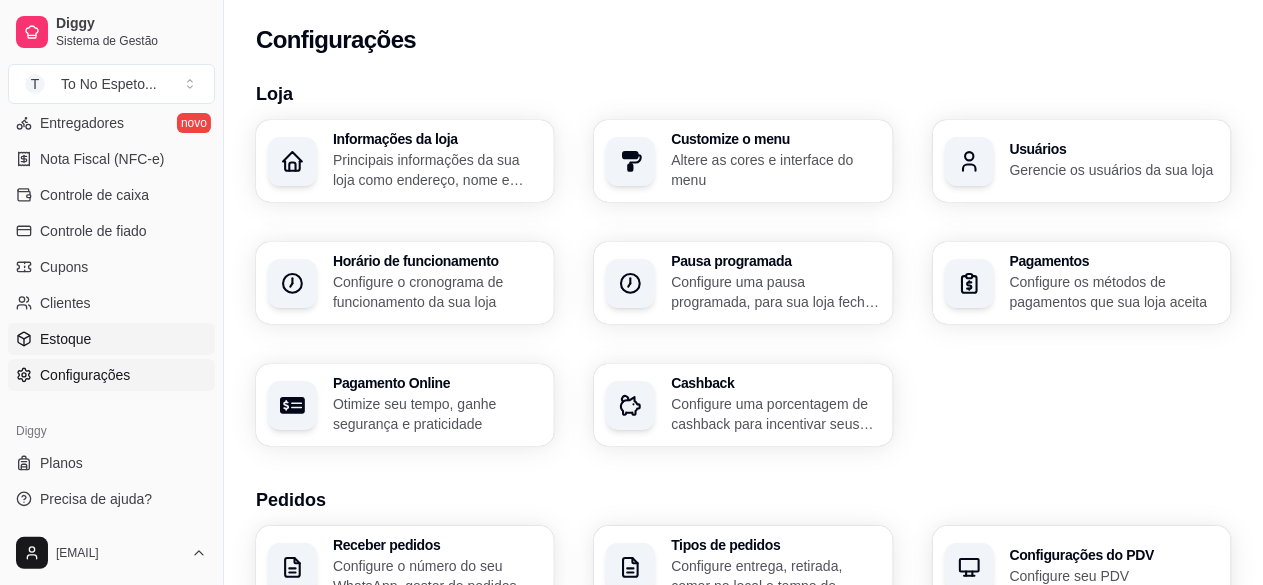 click on "Estoque" at bounding box center [111, 339] 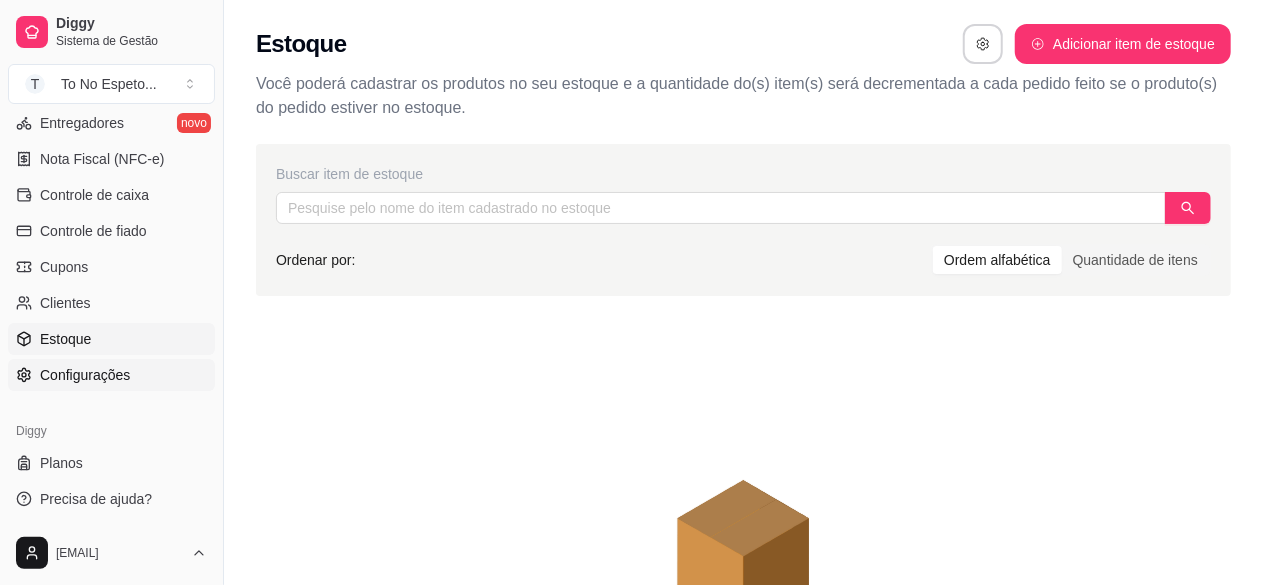click on "Configurações" at bounding box center [85, 375] 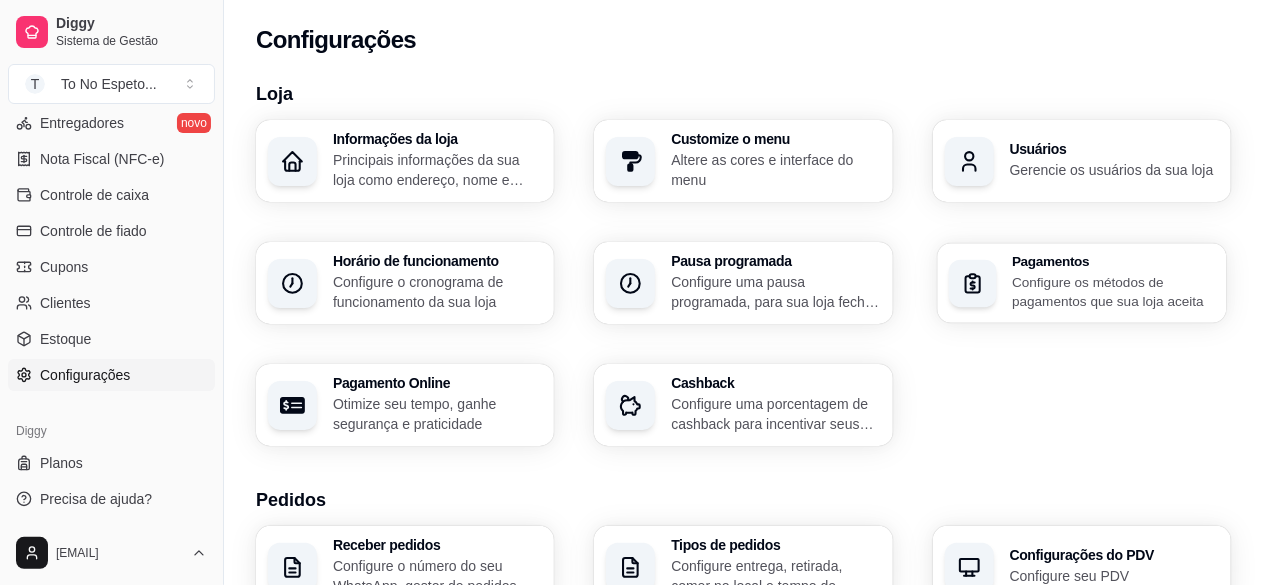 click on "Configure os métodos de pagamentos que sua loja aceita" at bounding box center (1113, 291) 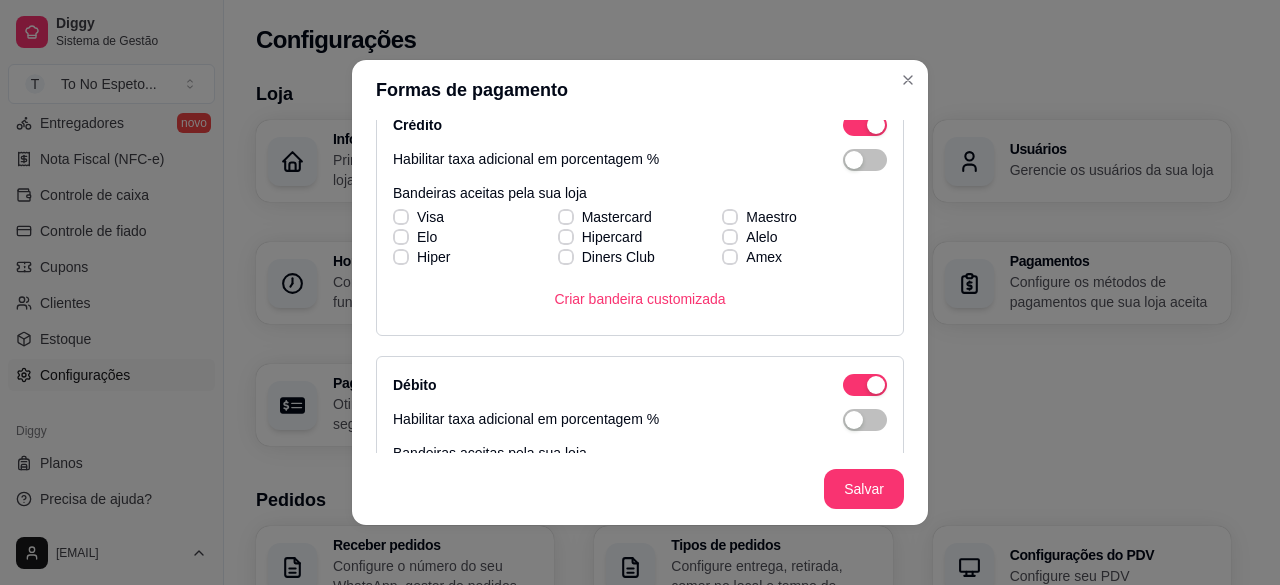 scroll, scrollTop: 391, scrollLeft: 0, axis: vertical 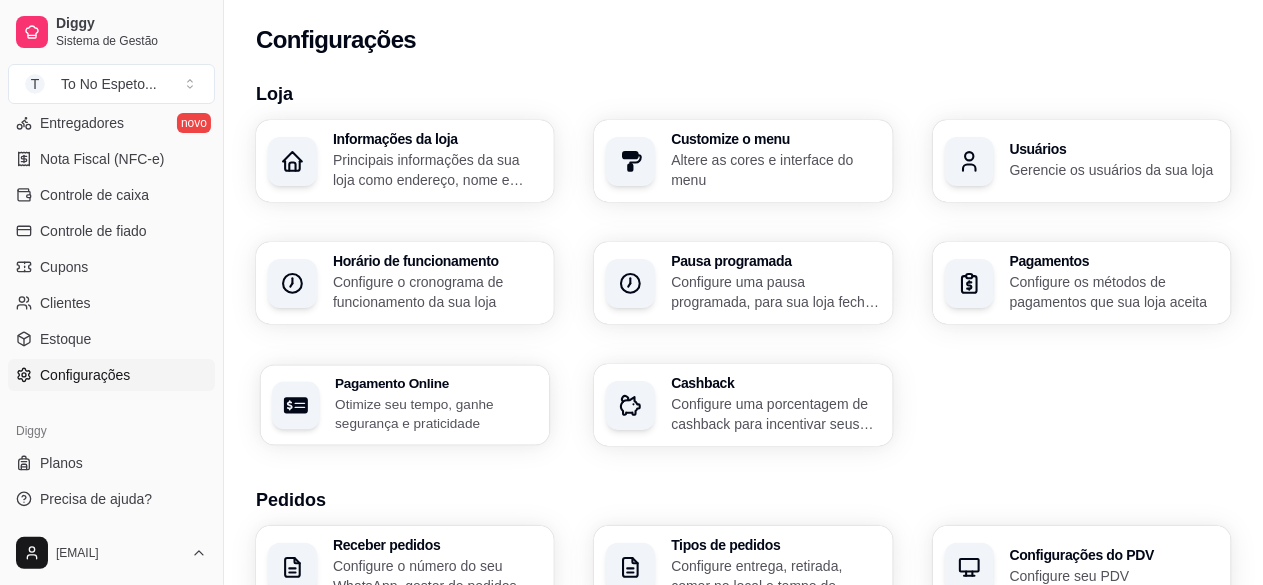 click on "Otimize seu tempo, ganhe segurança e praticidade" at bounding box center (436, 413) 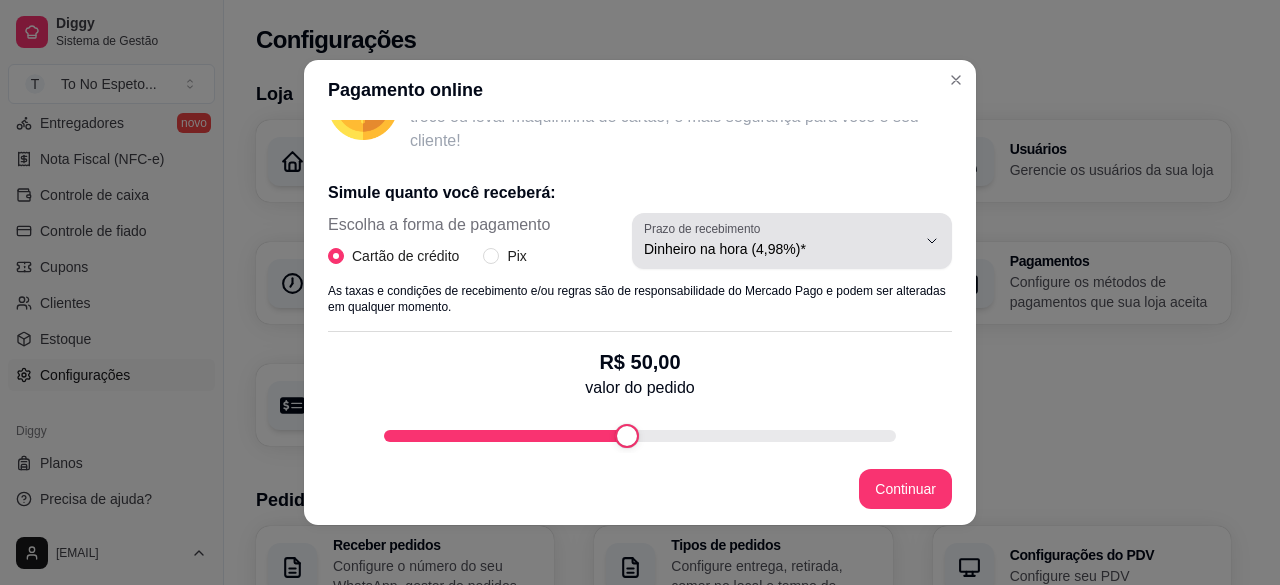 scroll, scrollTop: 395, scrollLeft: 0, axis: vertical 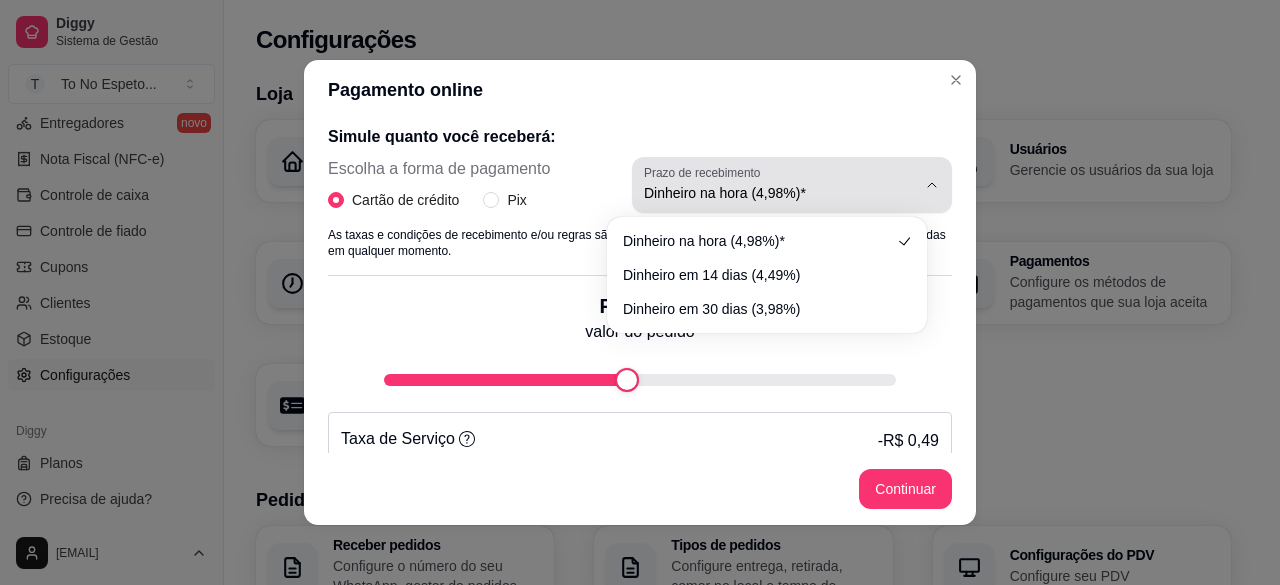 click on "Dinheiro na hora (4,98%)*" at bounding box center [780, 185] 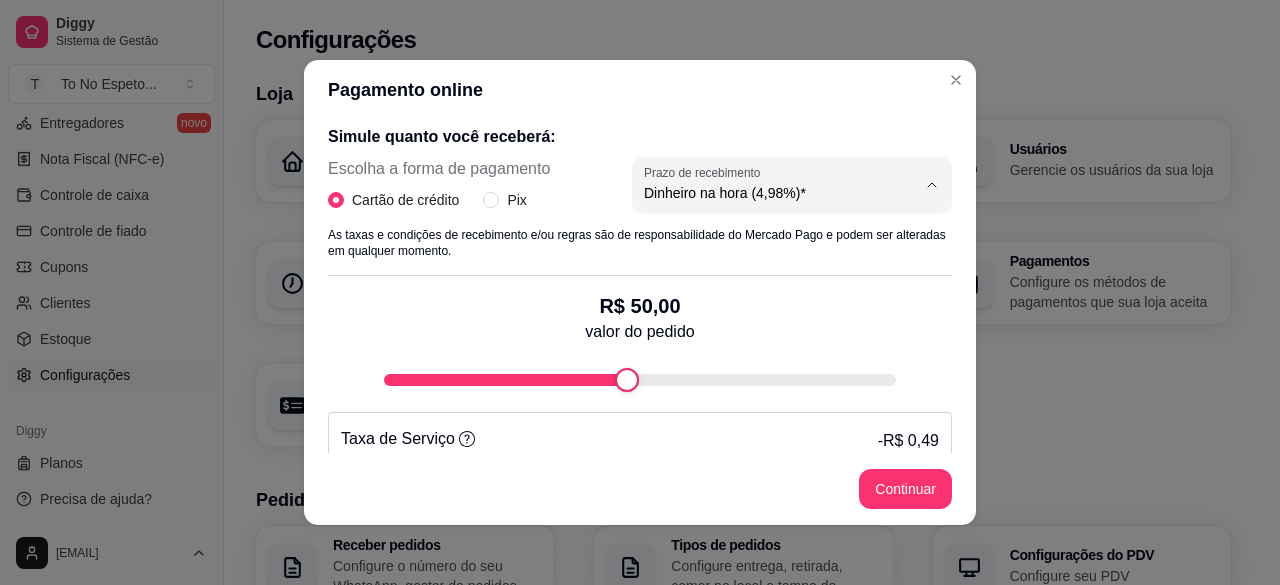 click on "Simule quanto você receberá:" at bounding box center (640, 137) 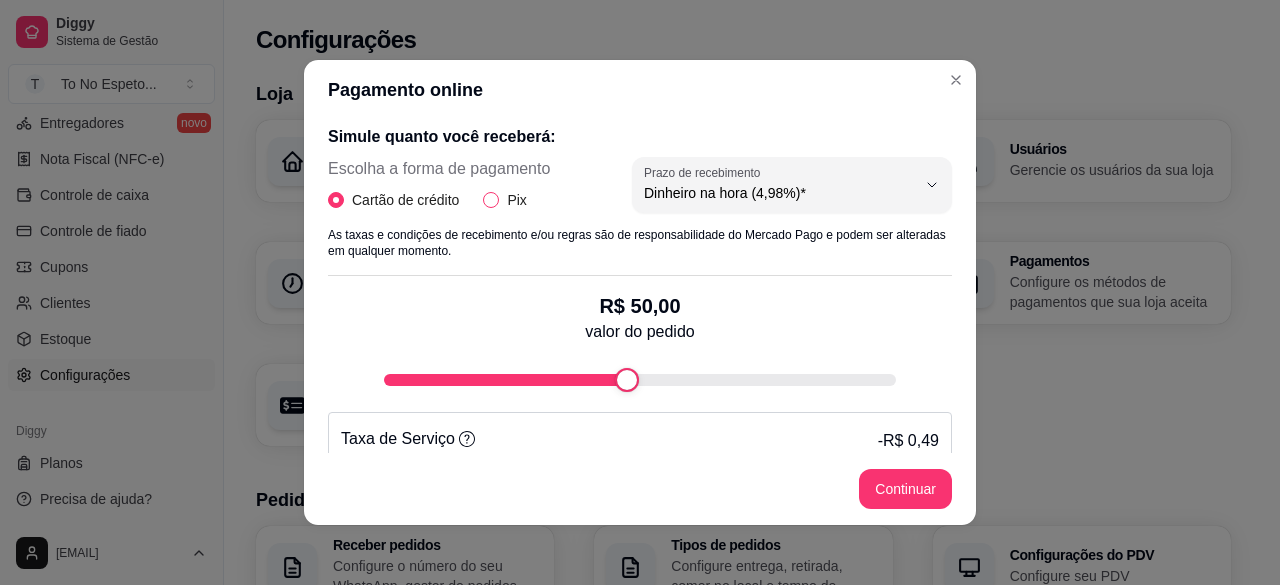 click on "Pix" at bounding box center [516, 200] 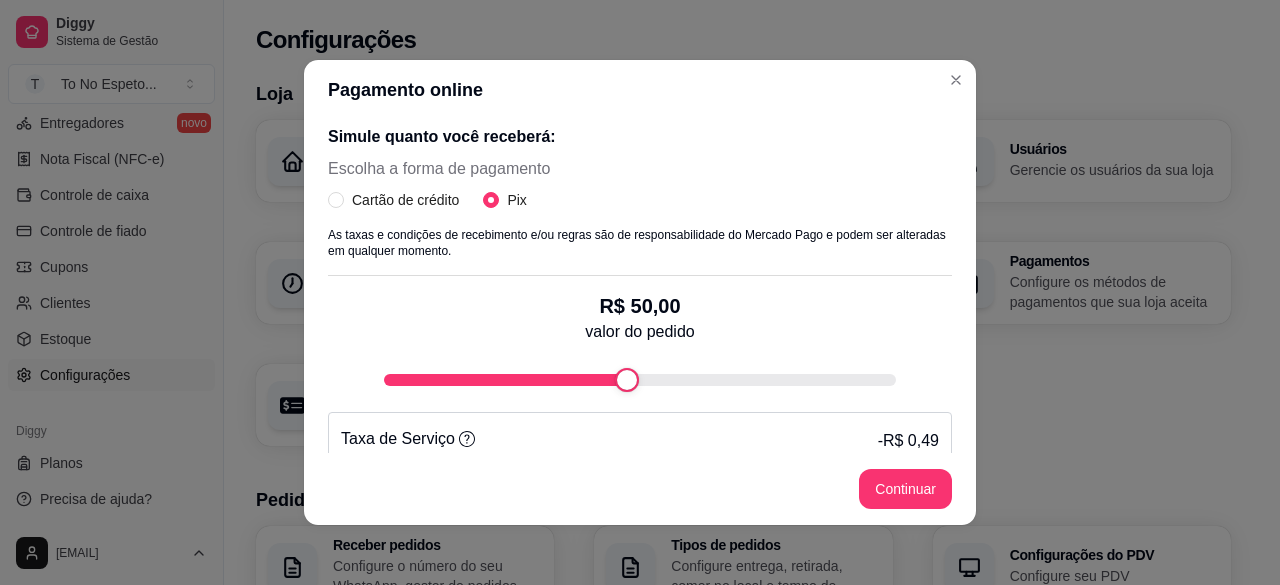 scroll, scrollTop: 471, scrollLeft: 0, axis: vertical 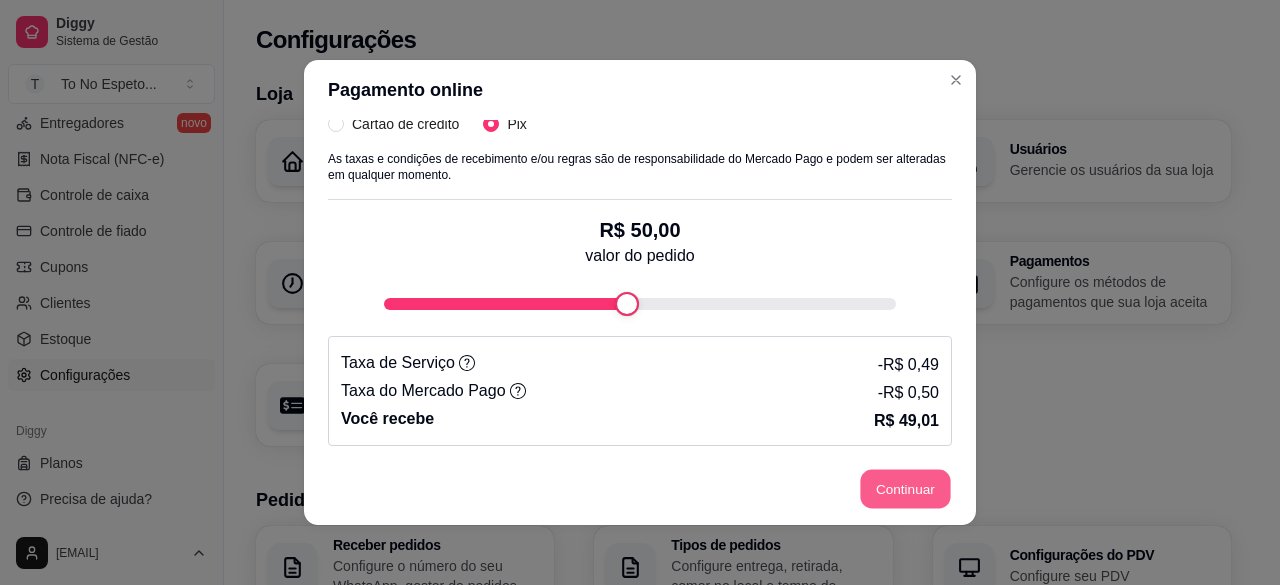 click on "Continuar" at bounding box center [906, 489] 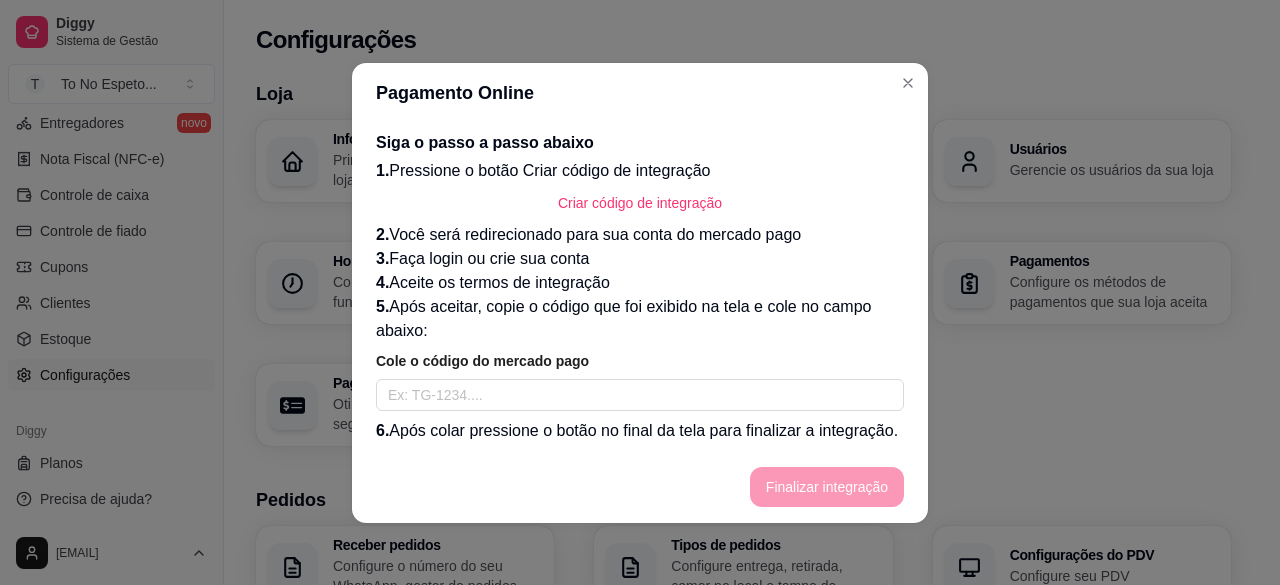 scroll, scrollTop: 1, scrollLeft: 0, axis: vertical 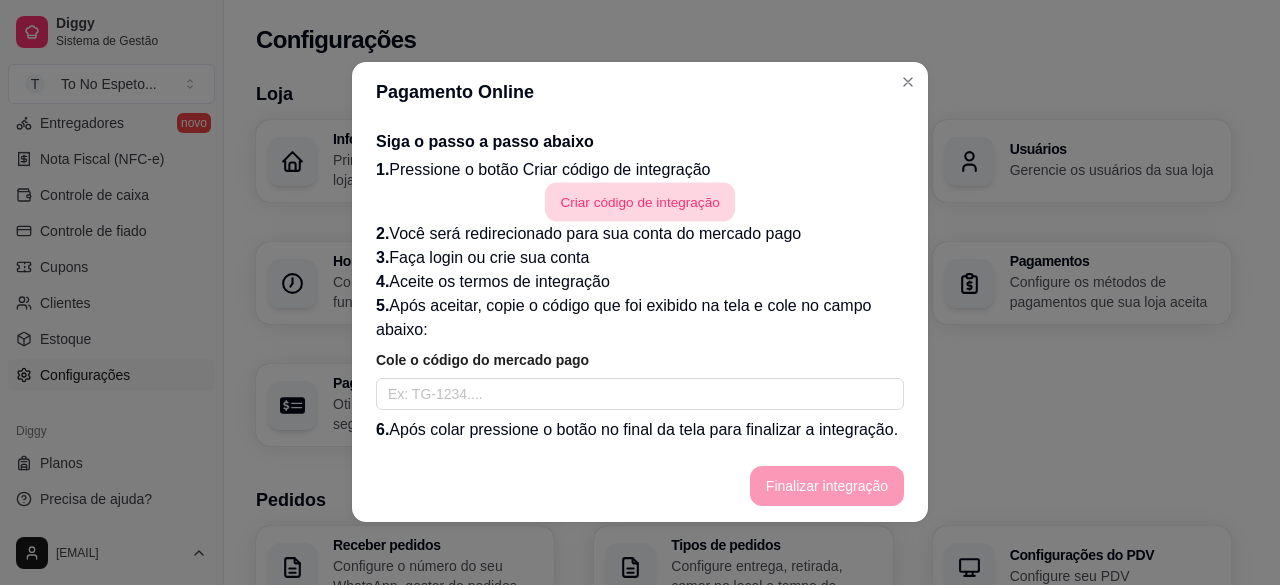 click on "Criar código de integração" at bounding box center [640, 201] 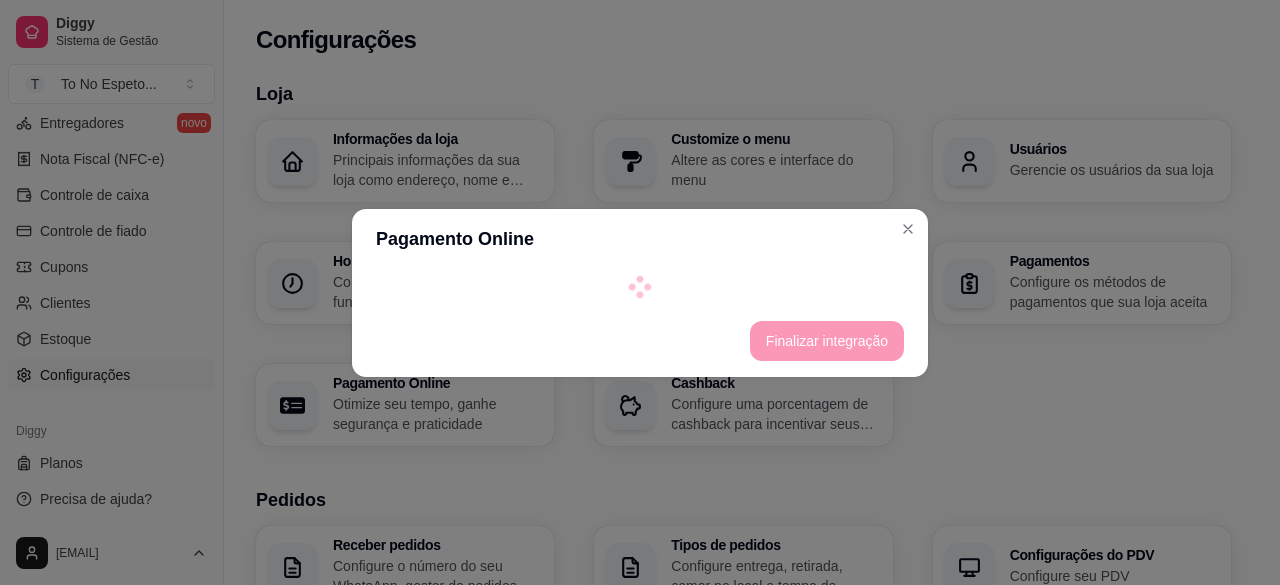 scroll, scrollTop: 0, scrollLeft: 0, axis: both 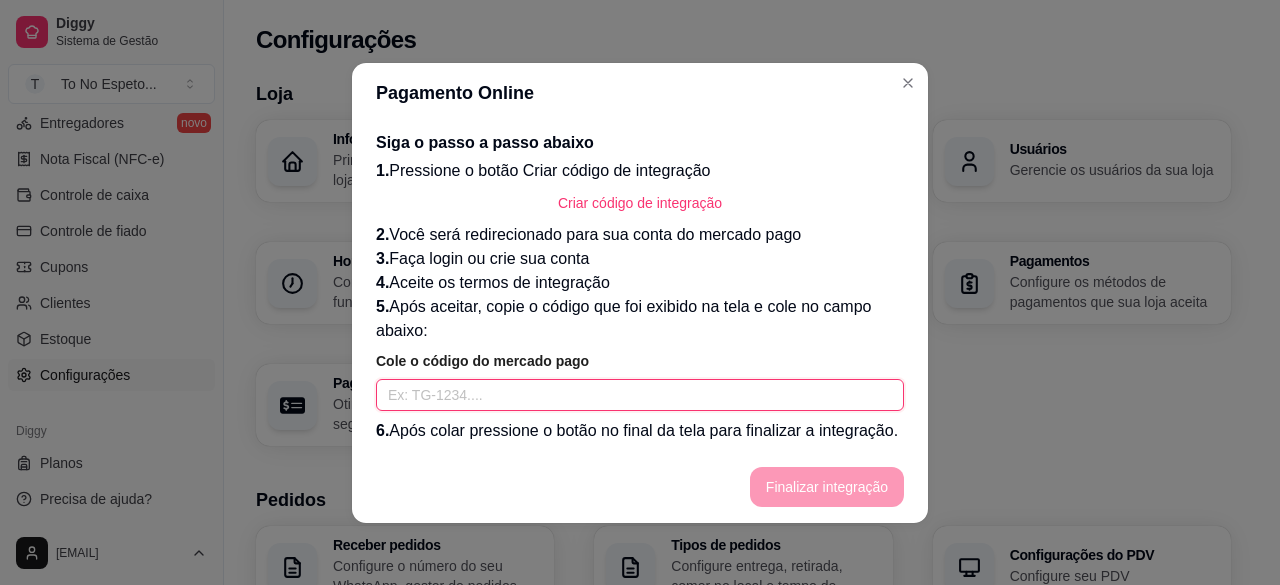 click at bounding box center (640, 395) 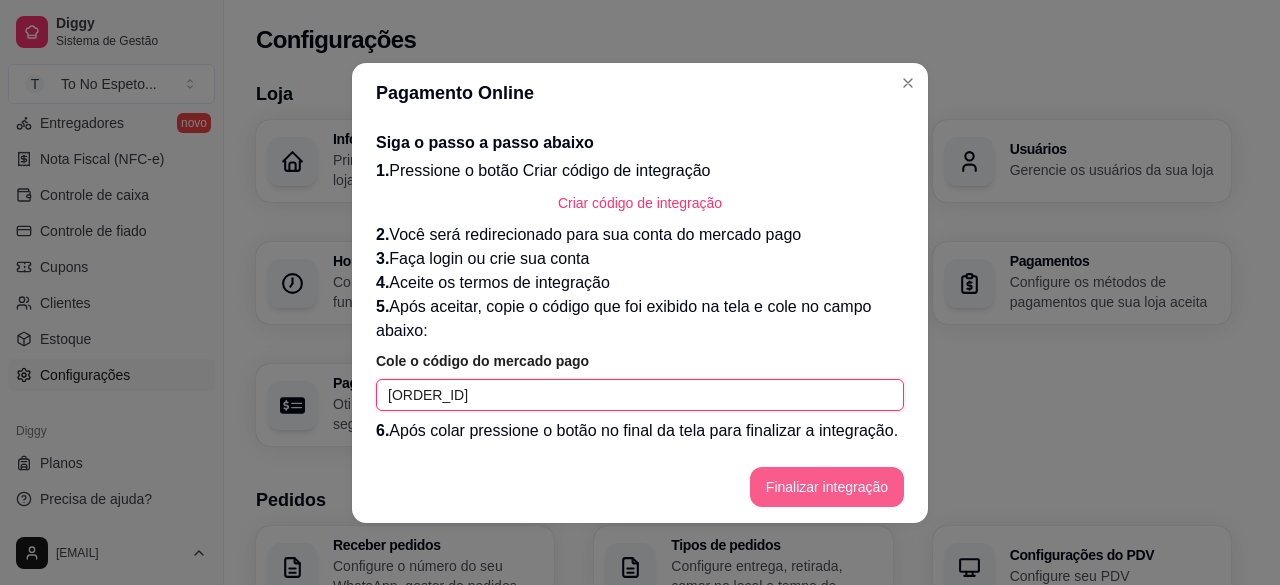 type on "TG-6893abd71389a9000186cb9c-1018382150" 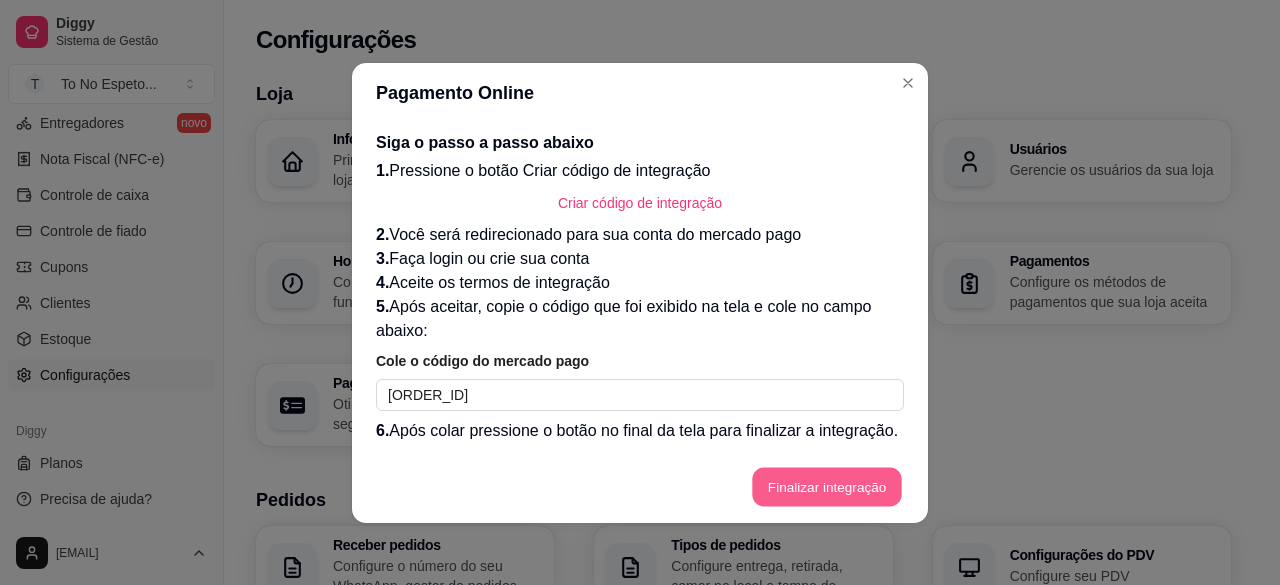 click on "Finalizar integração" at bounding box center (827, 486) 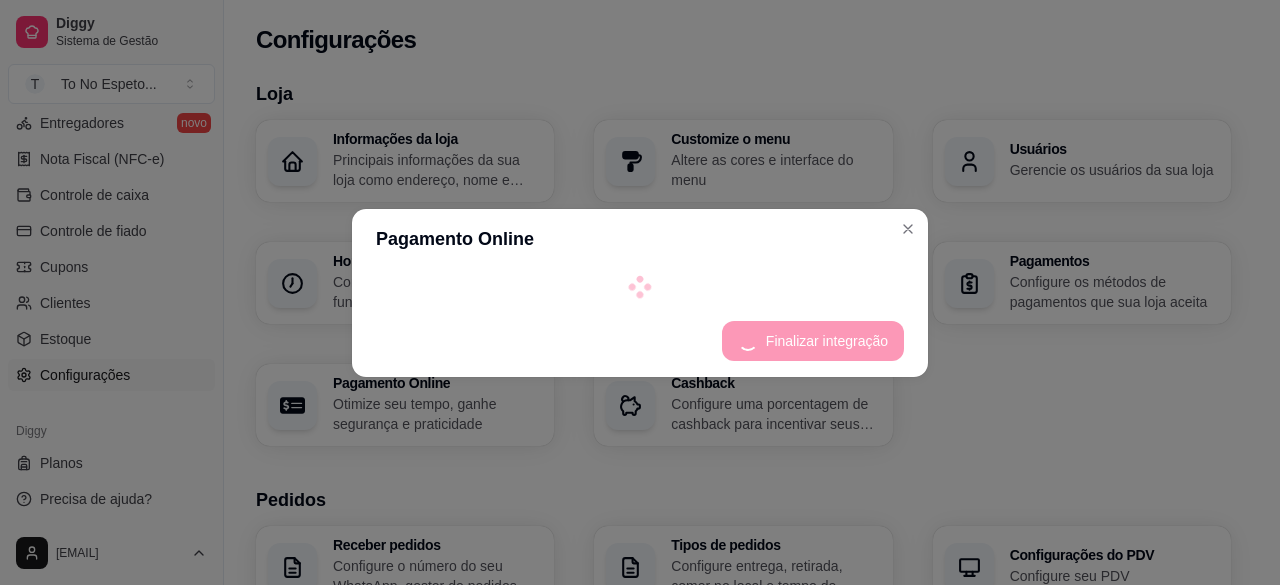 select on "4.98" 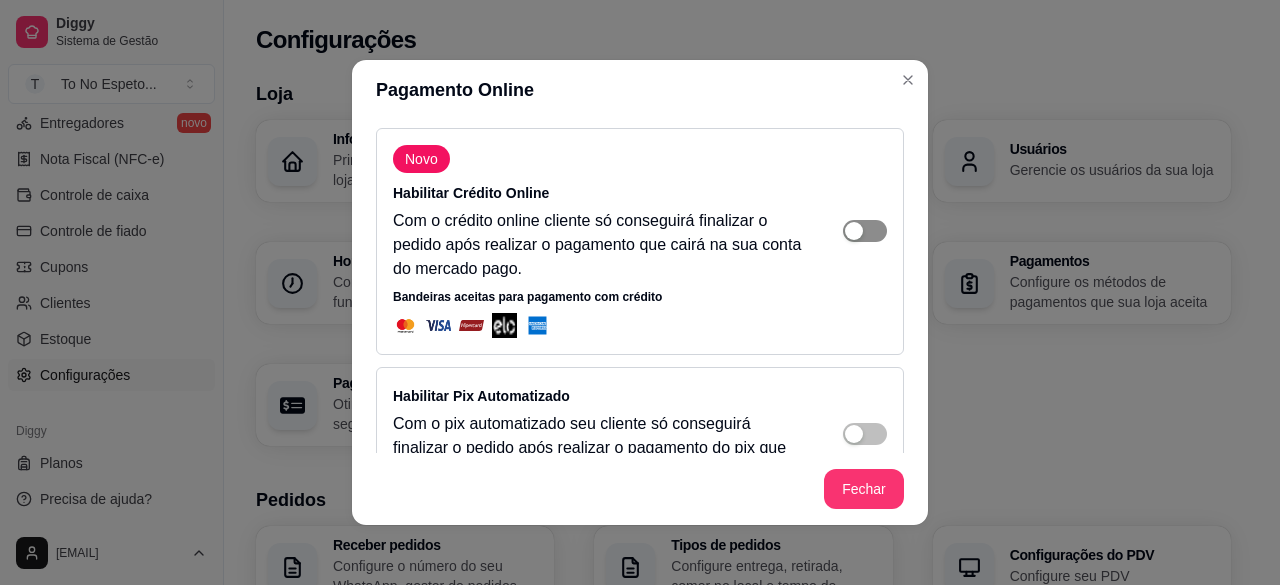 click at bounding box center [865, 231] 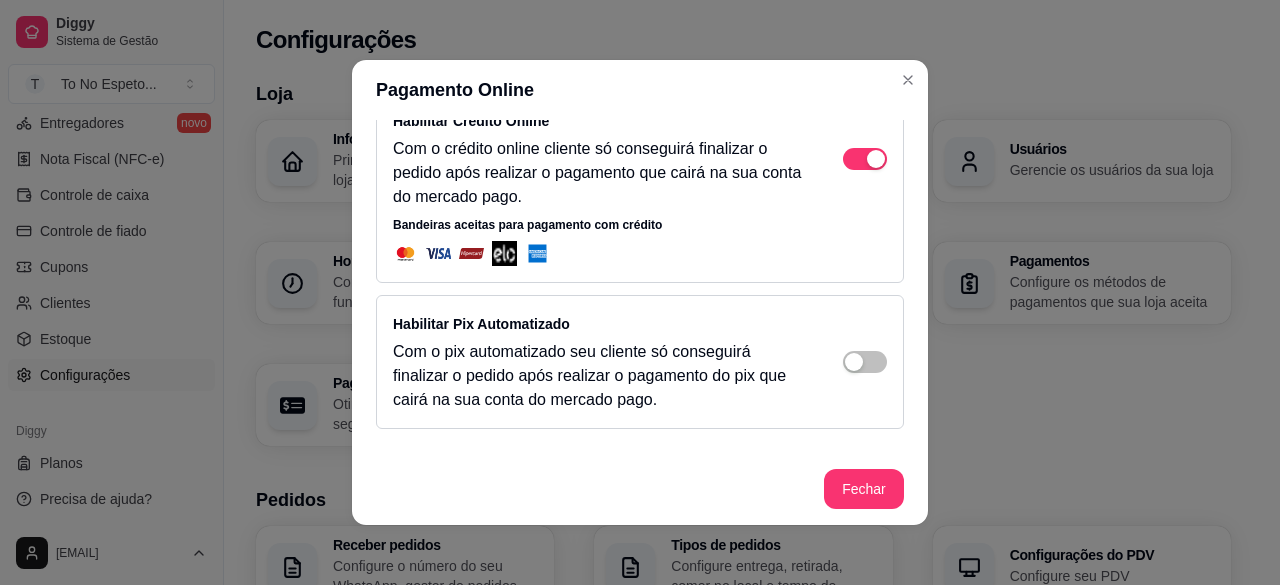 scroll, scrollTop: 79, scrollLeft: 0, axis: vertical 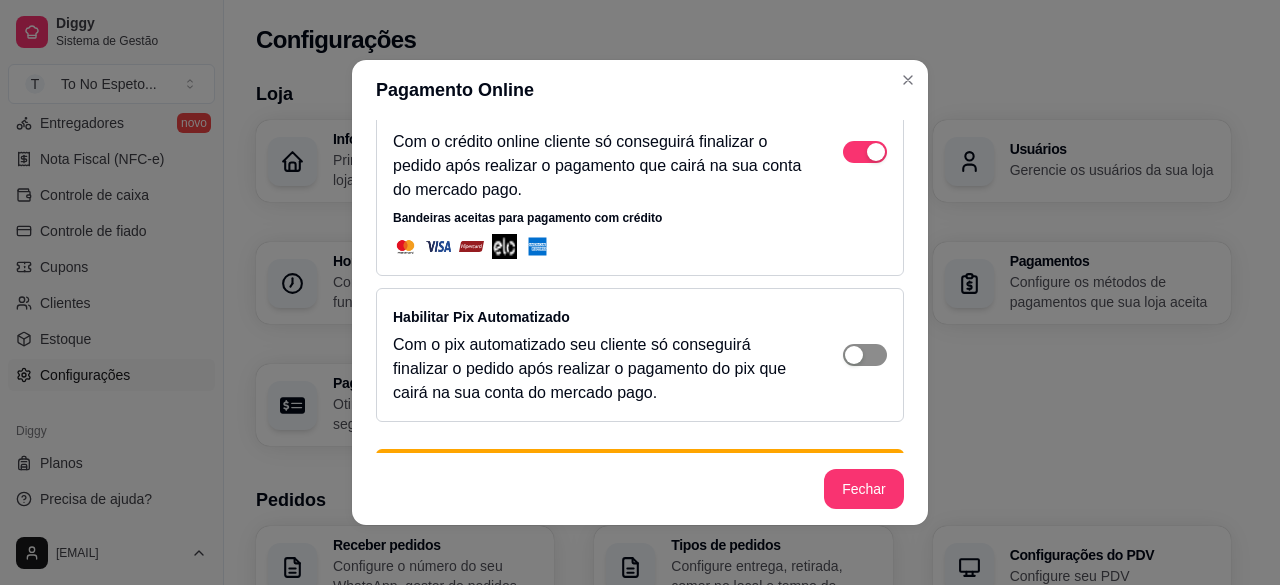 click at bounding box center [876, 152] 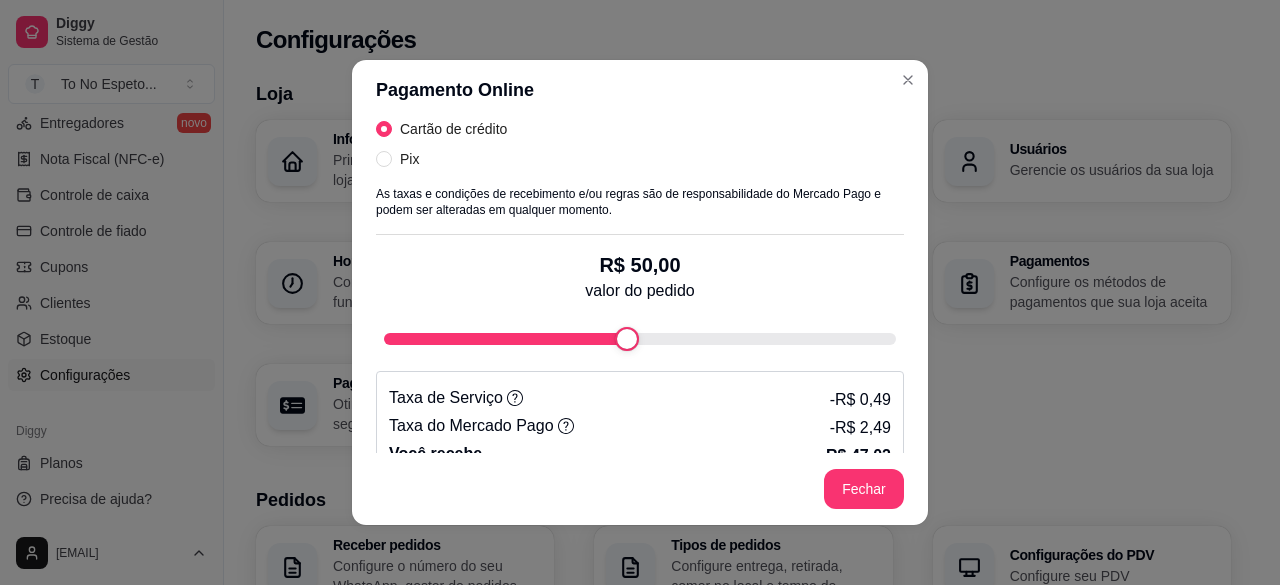 scroll, scrollTop: 620, scrollLeft: 0, axis: vertical 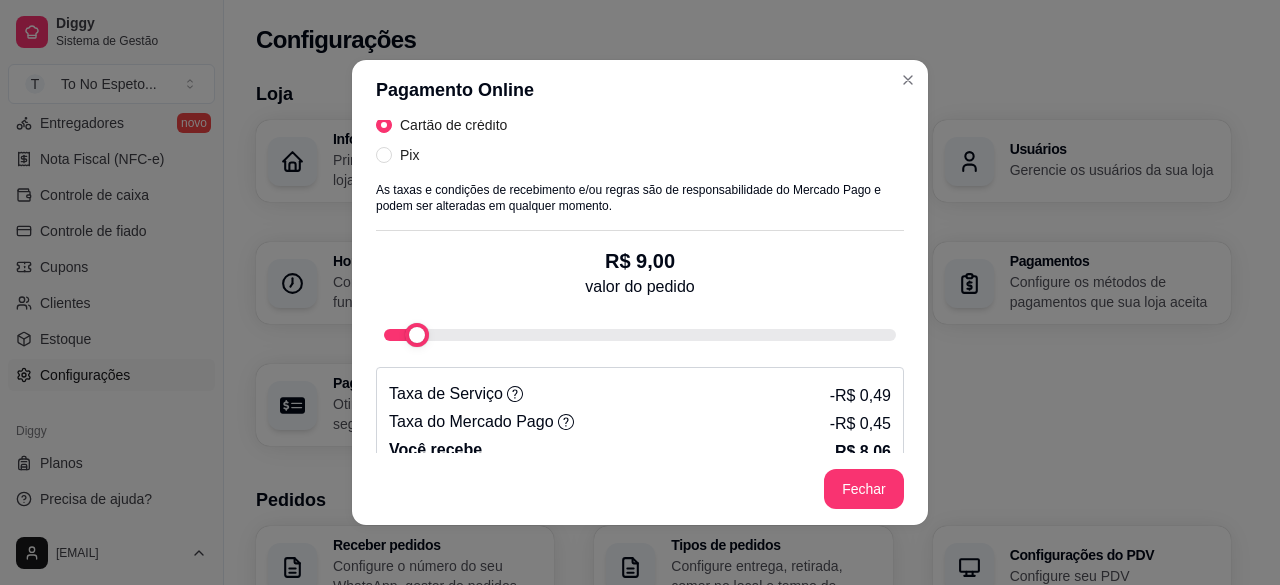 type on "10" 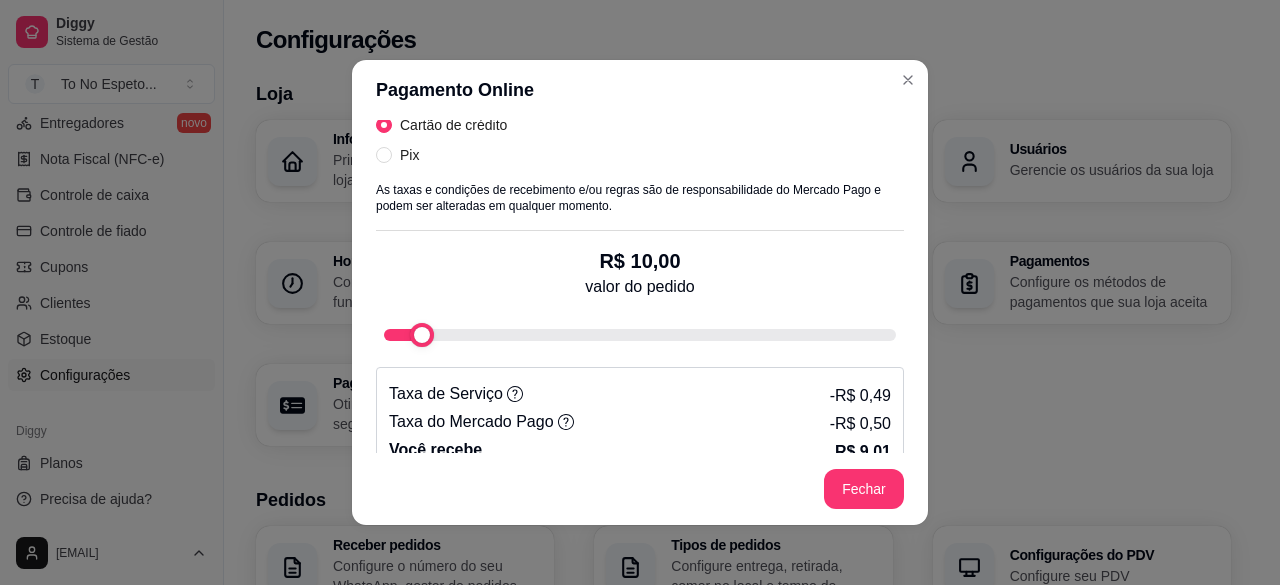 click at bounding box center [422, 335] 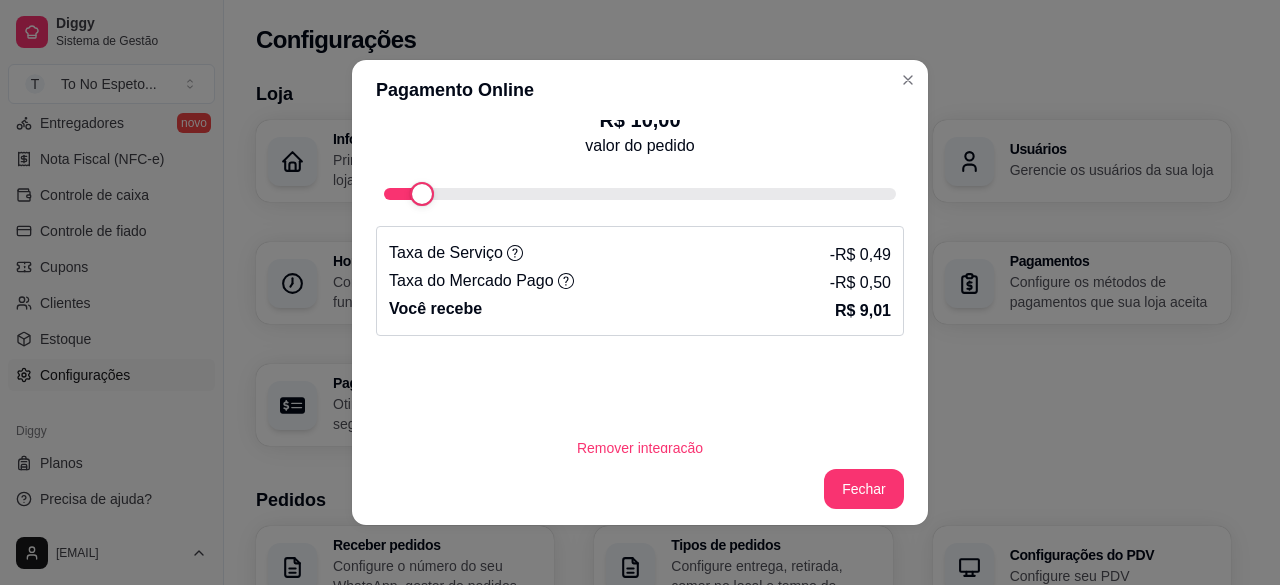 scroll, scrollTop: 782, scrollLeft: 0, axis: vertical 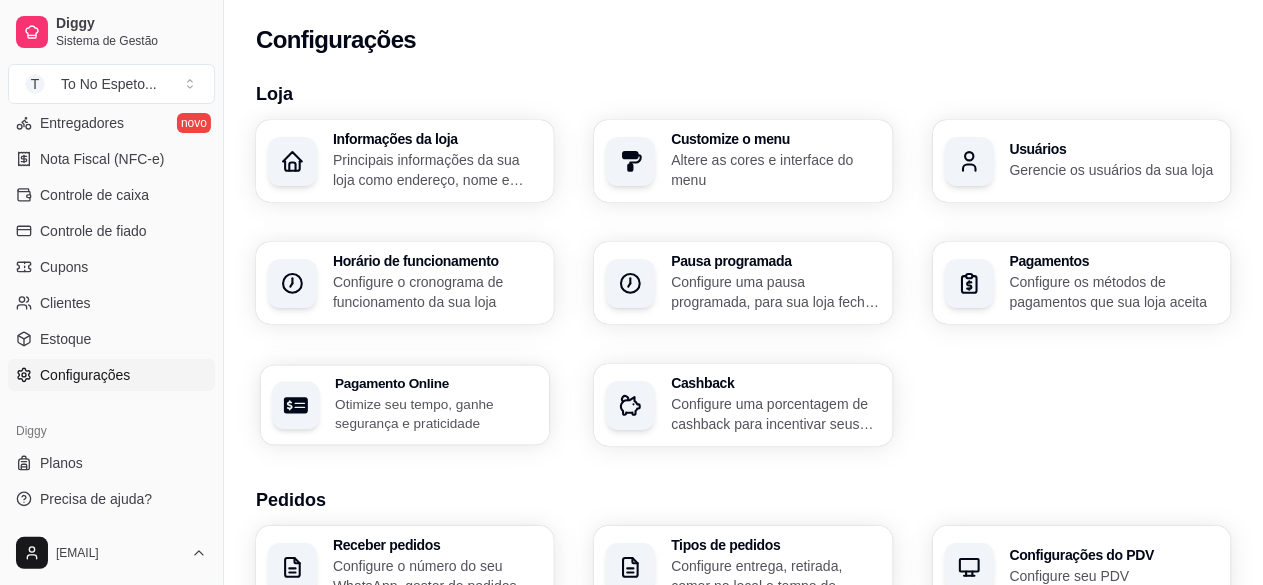 click on "Otimize seu tempo, ganhe segurança e praticidade" at bounding box center (436, 413) 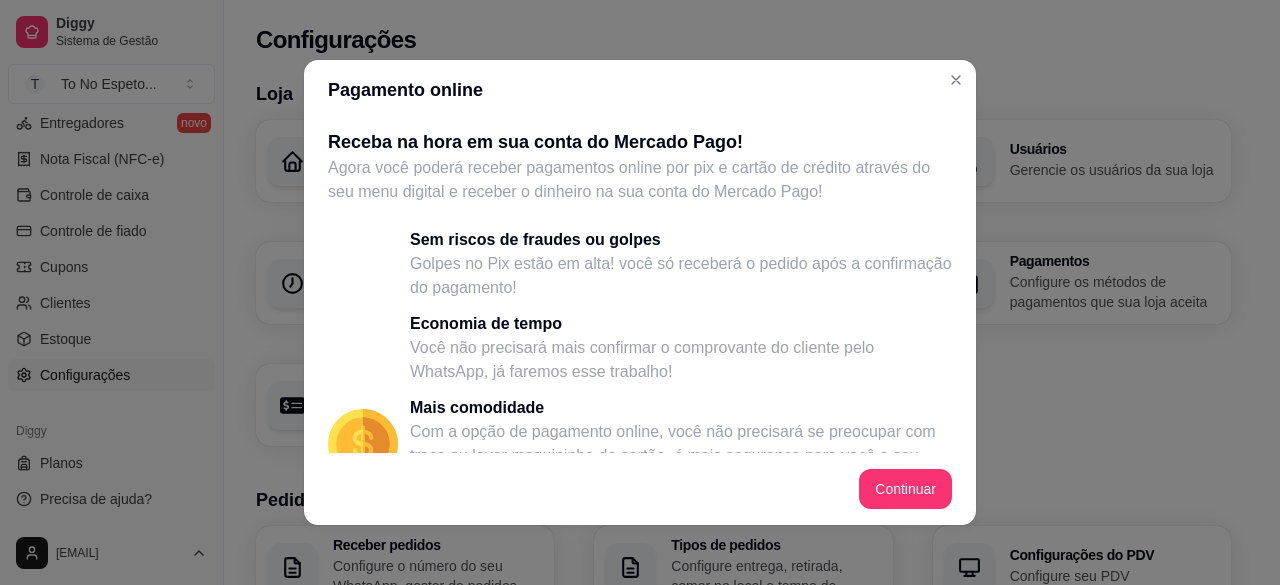 scroll, scrollTop: 471, scrollLeft: 0, axis: vertical 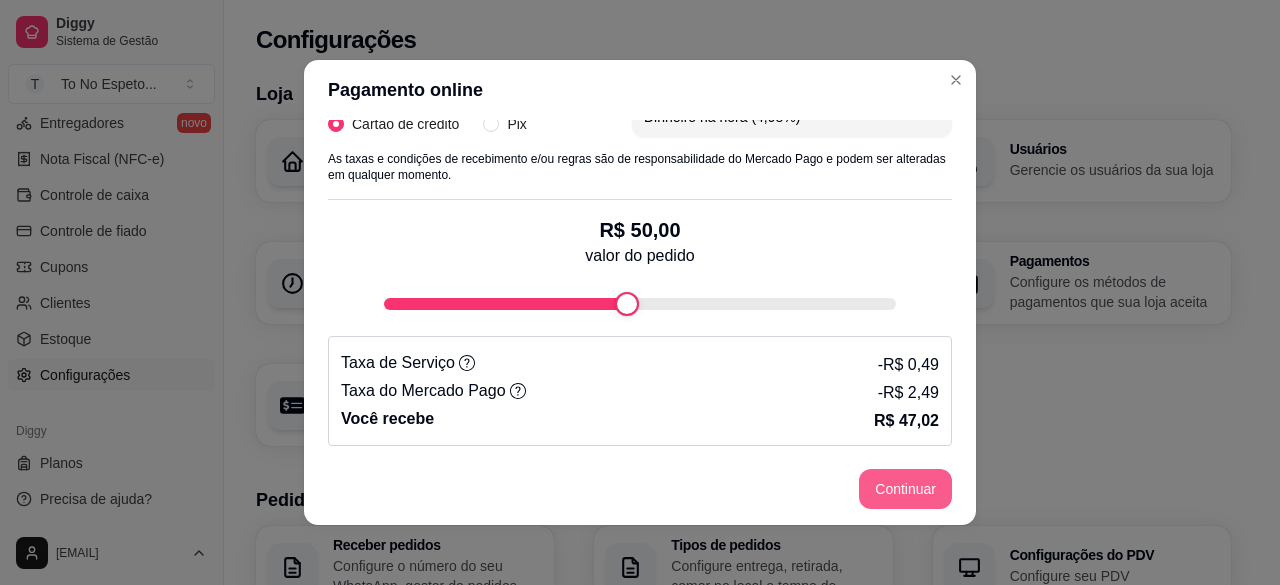 click on "Continuar" at bounding box center [905, 489] 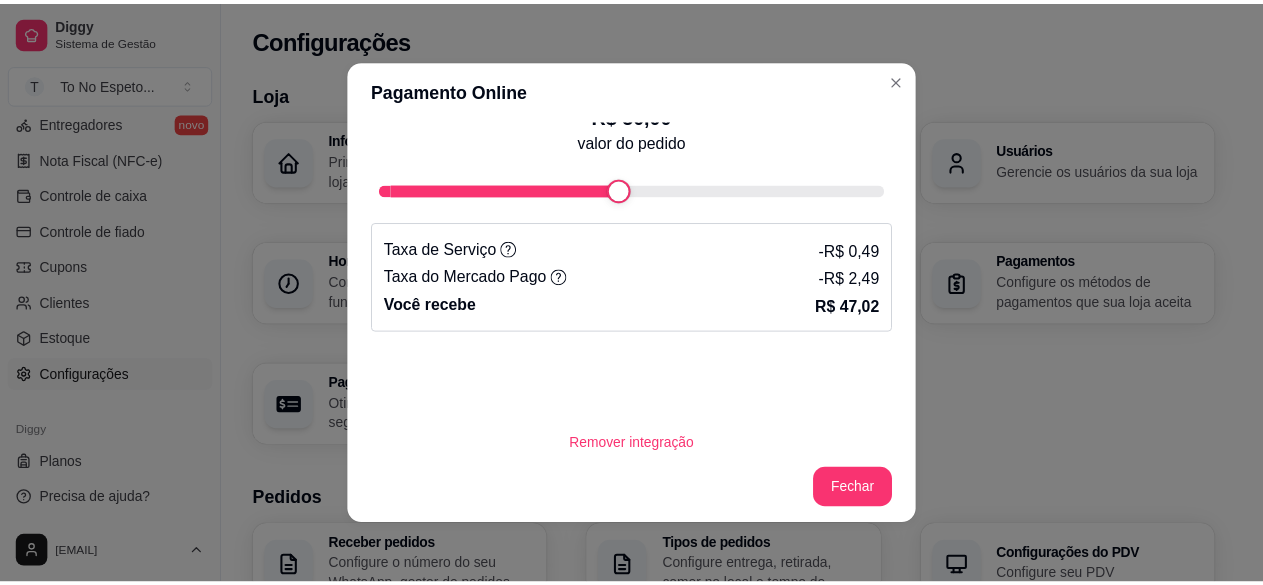 scroll, scrollTop: 782, scrollLeft: 0, axis: vertical 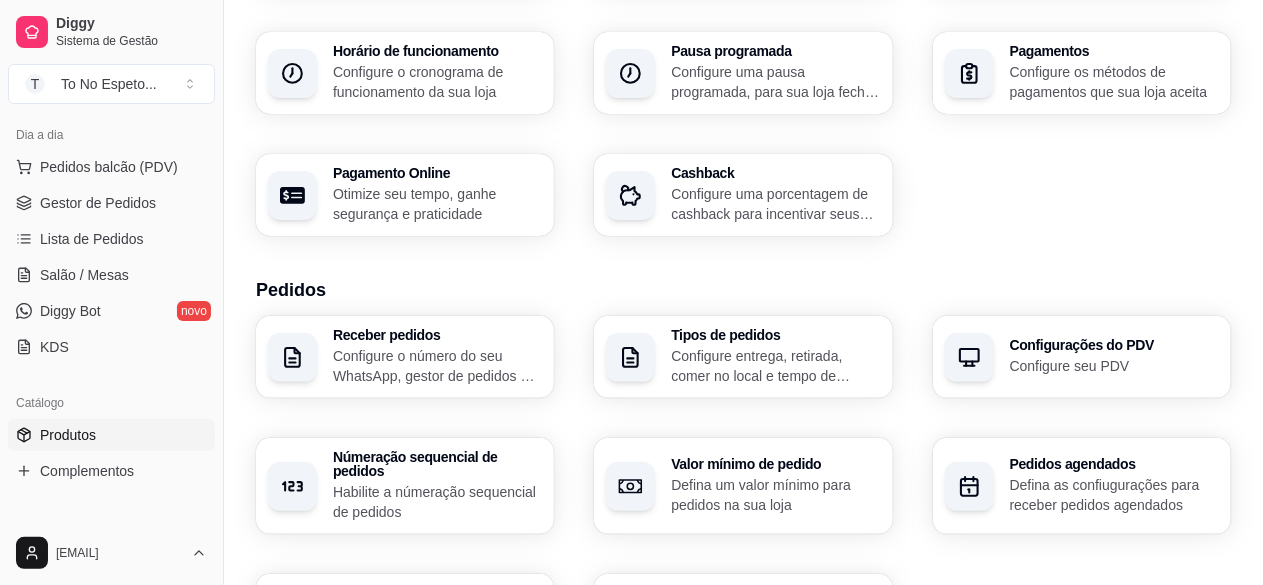 click on "Produtos" at bounding box center (68, 435) 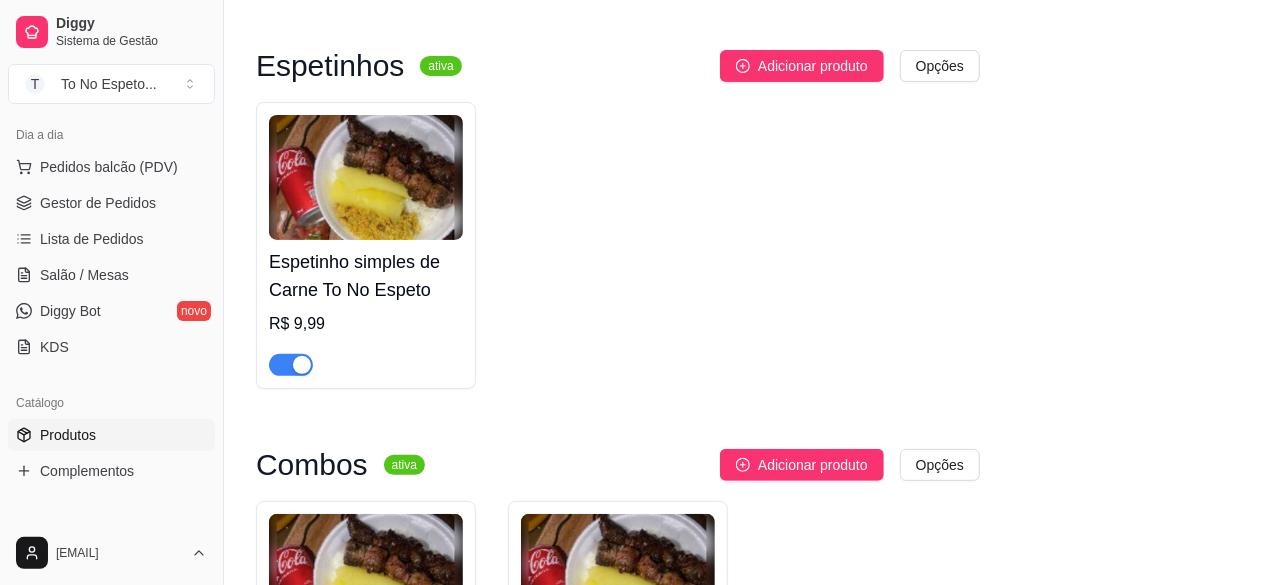 scroll, scrollTop: 0, scrollLeft: 0, axis: both 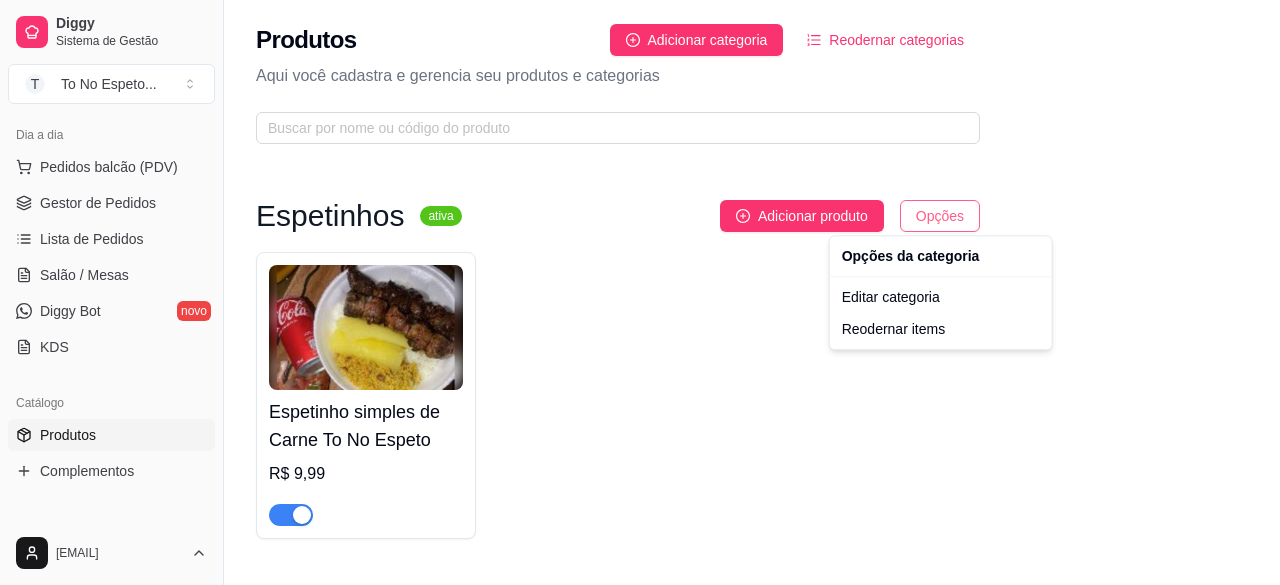 click on "Diggy Sistema de Gestão T To No Espeto ... Loja  aberta Período gratuito até 03/09 Acesso Rápido Dashboard Dia a dia Pedidos balcão (PDV) Gestor de Pedidos Lista de Pedidos Salão / Mesas Diggy Bot novo KDS Catálogo Produtos Complementos Relatórios Relatórios de vendas Relatório de clientes Relatório de mesas Relatório de fidelidade novo Gerenciar Entregadores novo Nota Fiscal (NFC-e) Controle de caixa Controle de fiado Cupons Clientes Estoque Configurações Diggy Planos Precisa de ajuda? contatomxmusic@gmail.com Toggle Sidebar Sistema de Gestão Diggy Produtos Adicionar categoria Reodernar categorias Aqui você cadastra e gerencia seu produtos e categorias Espetinhos ativa Adicionar produto Opções Espetinho simples de Carne To No Espeto   R$ 9,99 Combos ativa Adicionar produto Opções 2 espetinhos simples de carne + 1 refrigerante lata   R$ 24,99 4 espetinhos simples de carne + 2 refrigerante lata   R$ 44,99 Bebidas ativa Adicionar produto Opções Coca-Cola Lata 350ml   R$ 5,99   R$ 5,99" at bounding box center (640, 292) 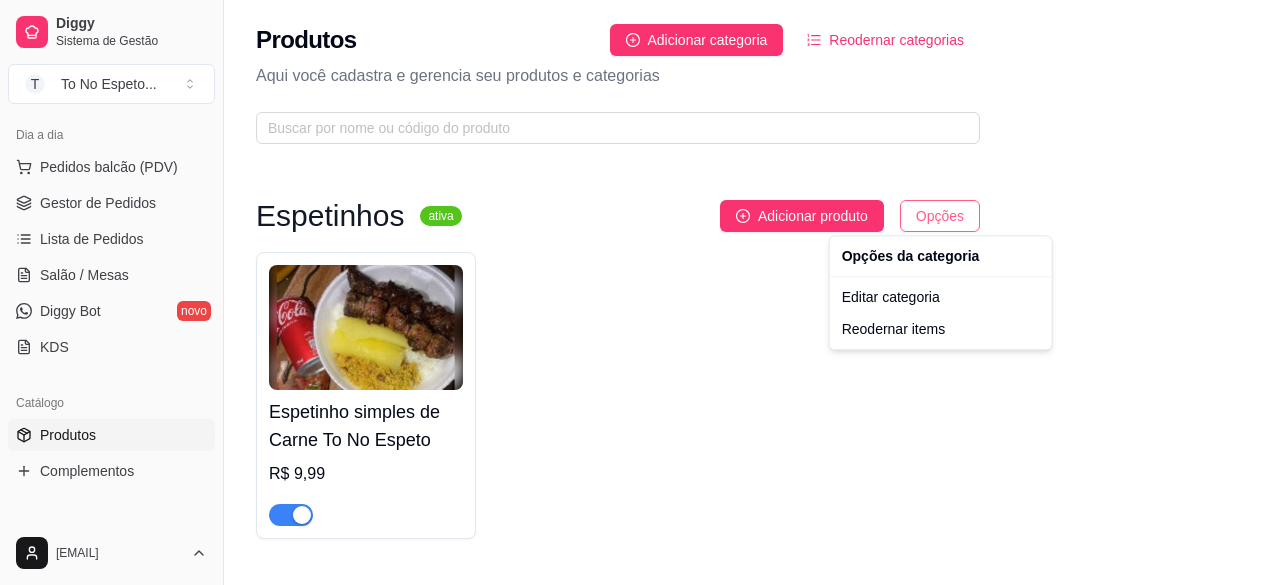 click on "Diggy Sistema de Gestão T To No Espeto ... Loja  aberta Período gratuito até 03/09 Acesso Rápido Dashboard Dia a dia Pedidos balcão (PDV) Gestor de Pedidos Lista de Pedidos Salão / Mesas Diggy Bot novo KDS Catálogo Produtos Complementos Relatórios Relatórios de vendas Relatório de clientes Relatório de mesas Relatório de fidelidade novo Gerenciar Entregadores novo Nota Fiscal (NFC-e) Controle de caixa Controle de fiado Cupons Clientes Estoque Configurações Diggy Planos Precisa de ajuda? contatomxmusic@gmail.com Toggle Sidebar Sistema de Gestão Diggy Produtos Adicionar categoria Reodernar categorias Aqui você cadastra e gerencia seu produtos e categorias Espetinhos ativa Adicionar produto Opções Espetinho simples de Carne To No Espeto   R$ 9,99 Combos ativa Adicionar produto Opções 2 espetinhos simples de carne + 1 refrigerante lata   R$ 24,99 4 espetinhos simples de carne + 2 refrigerante lata   R$ 44,99 Bebidas ativa Adicionar produto Opções Coca-Cola Lata 350ml   R$ 5,99   R$ 5,99" at bounding box center (640, 292) 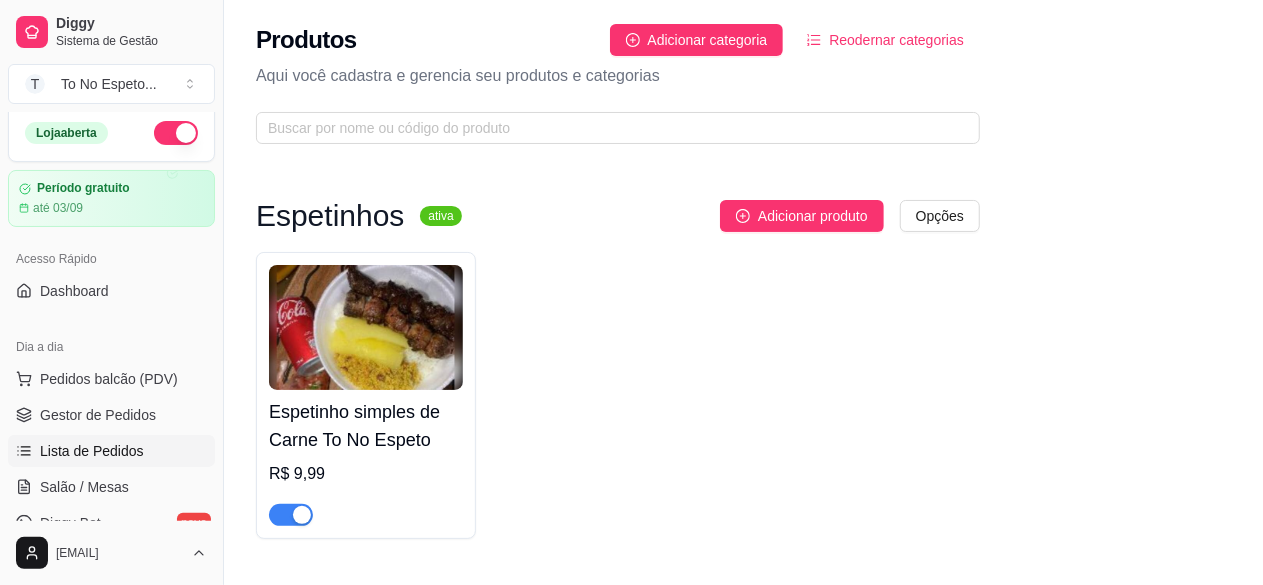 scroll, scrollTop: 6, scrollLeft: 0, axis: vertical 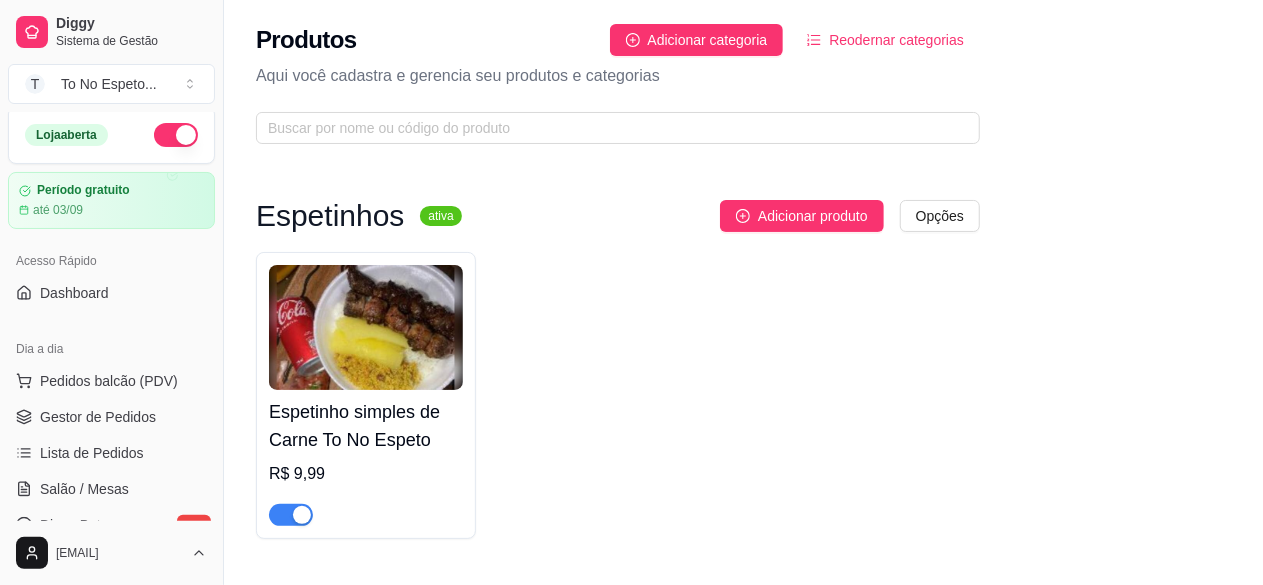click at bounding box center (176, 135) 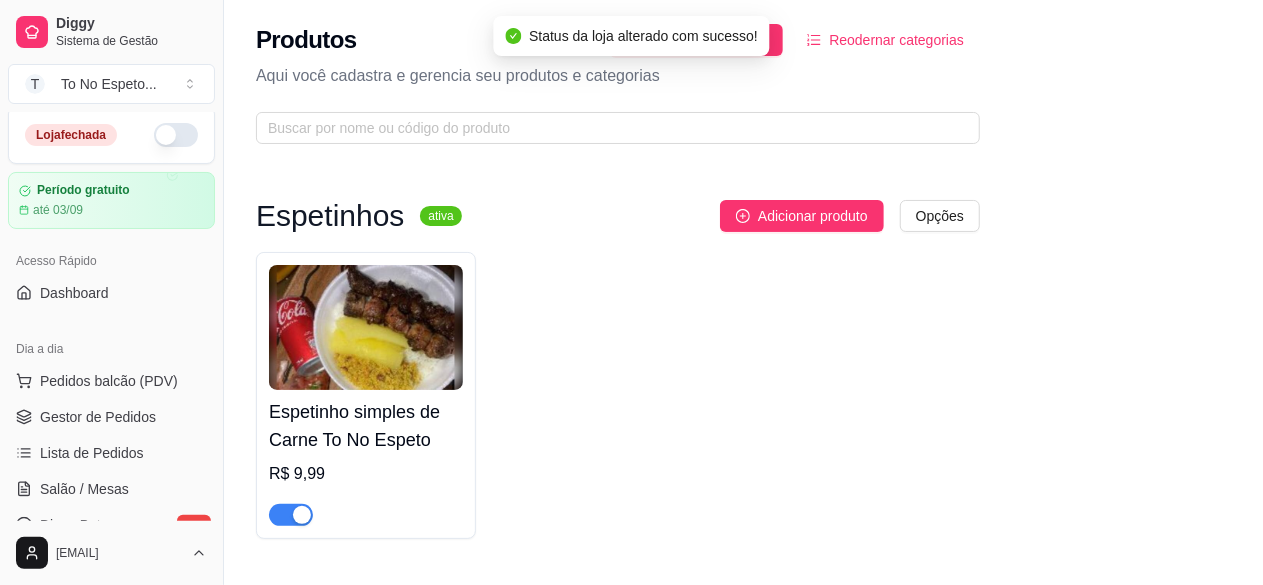 scroll, scrollTop: 168, scrollLeft: 0, axis: vertical 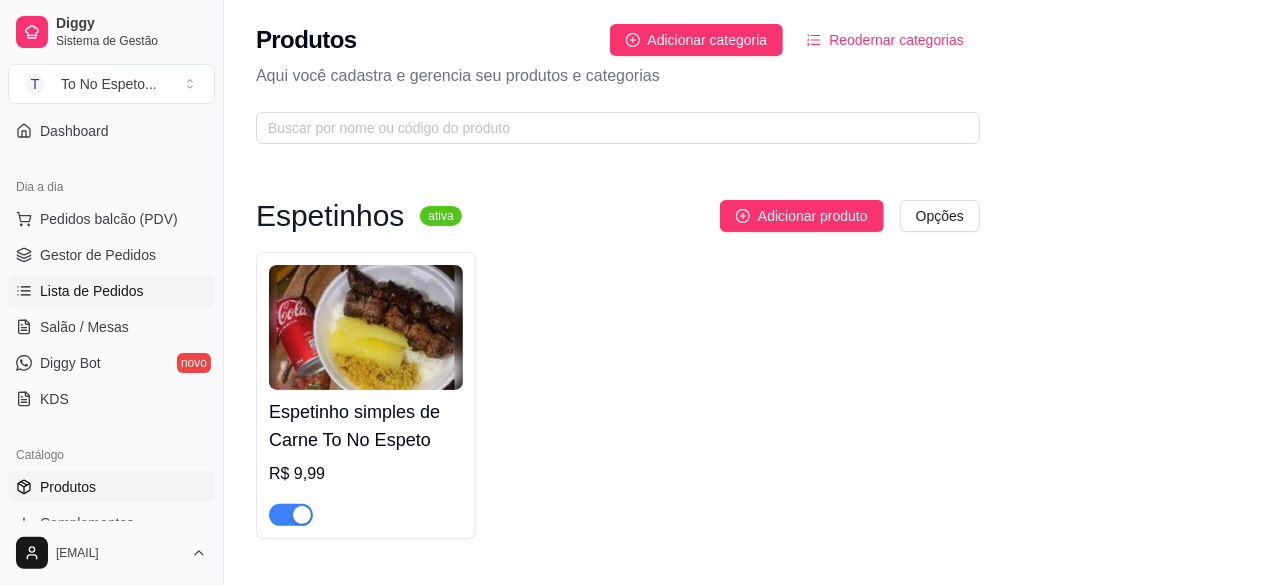 click on "Lista de Pedidos" at bounding box center (111, 291) 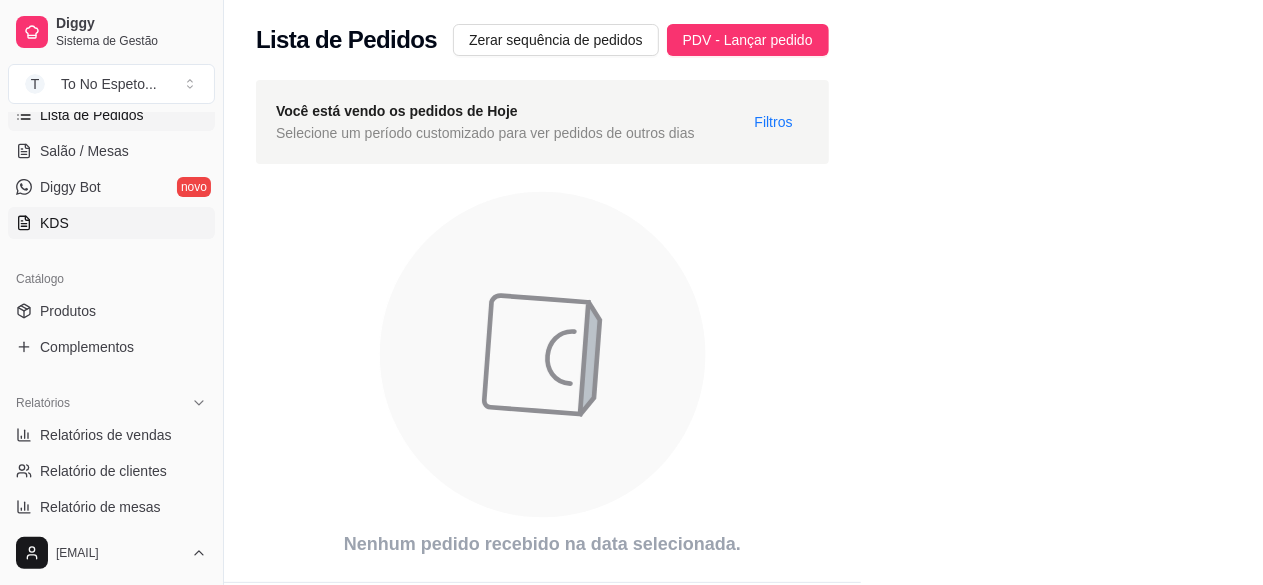 scroll, scrollTop: 346, scrollLeft: 0, axis: vertical 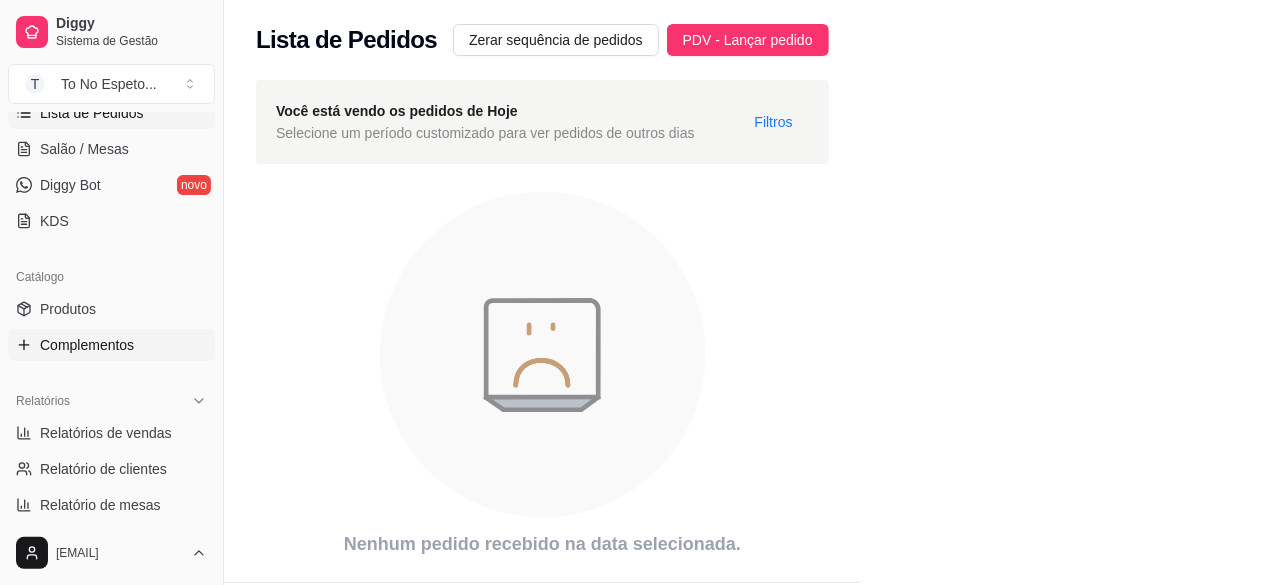 click on "Complementos" at bounding box center (87, 345) 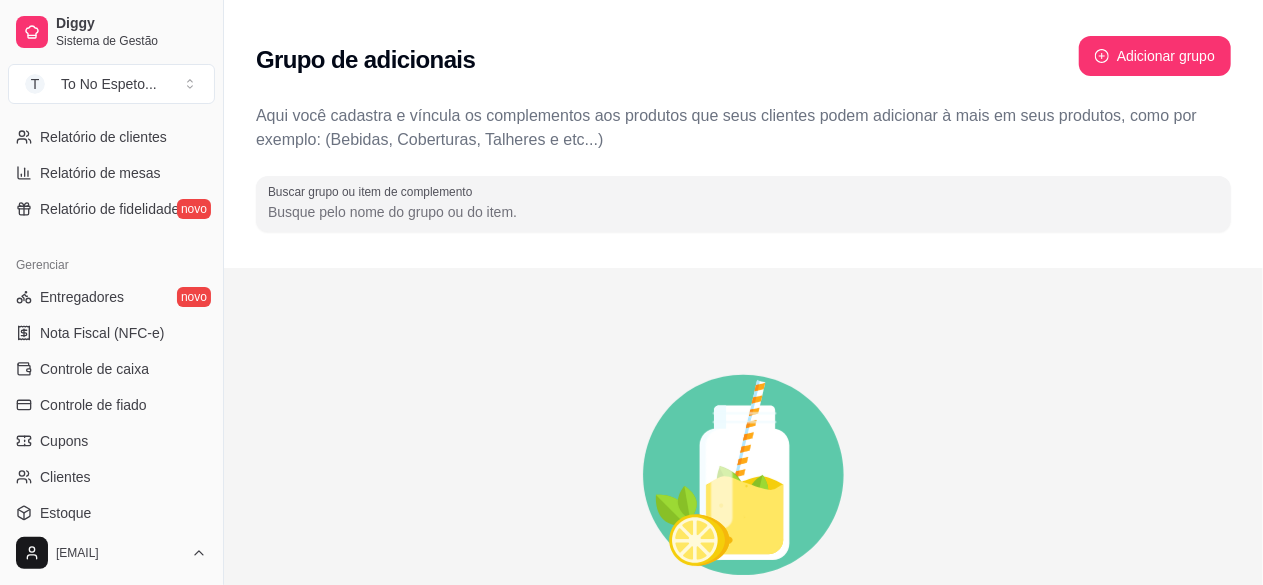 scroll, scrollTop: 782, scrollLeft: 0, axis: vertical 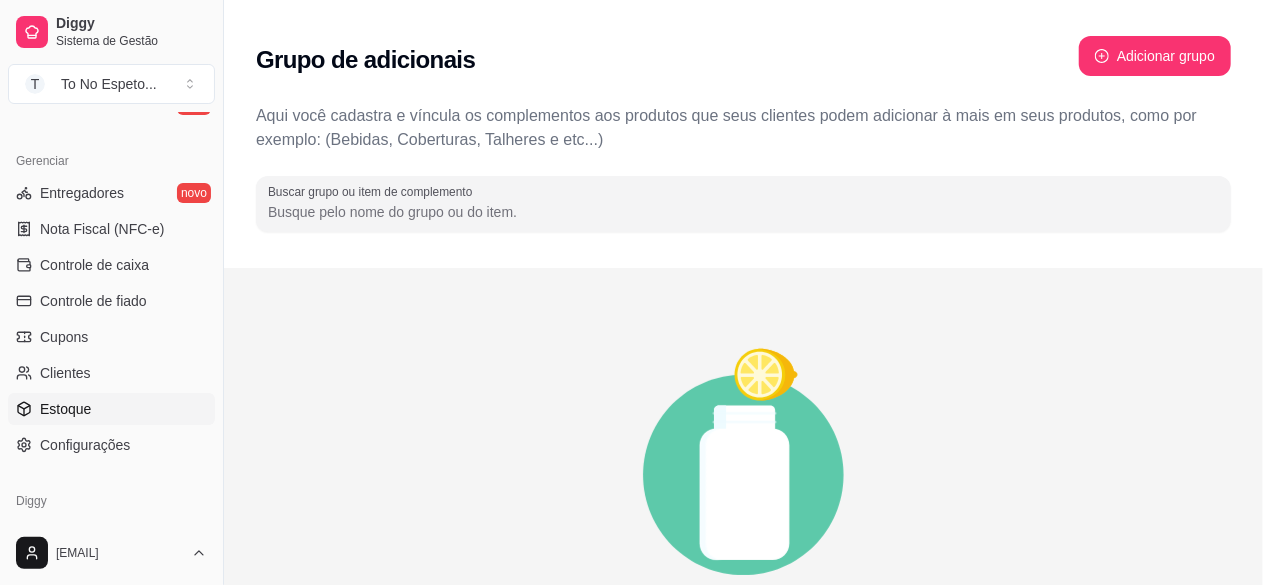 click on "Estoque" at bounding box center [111, 409] 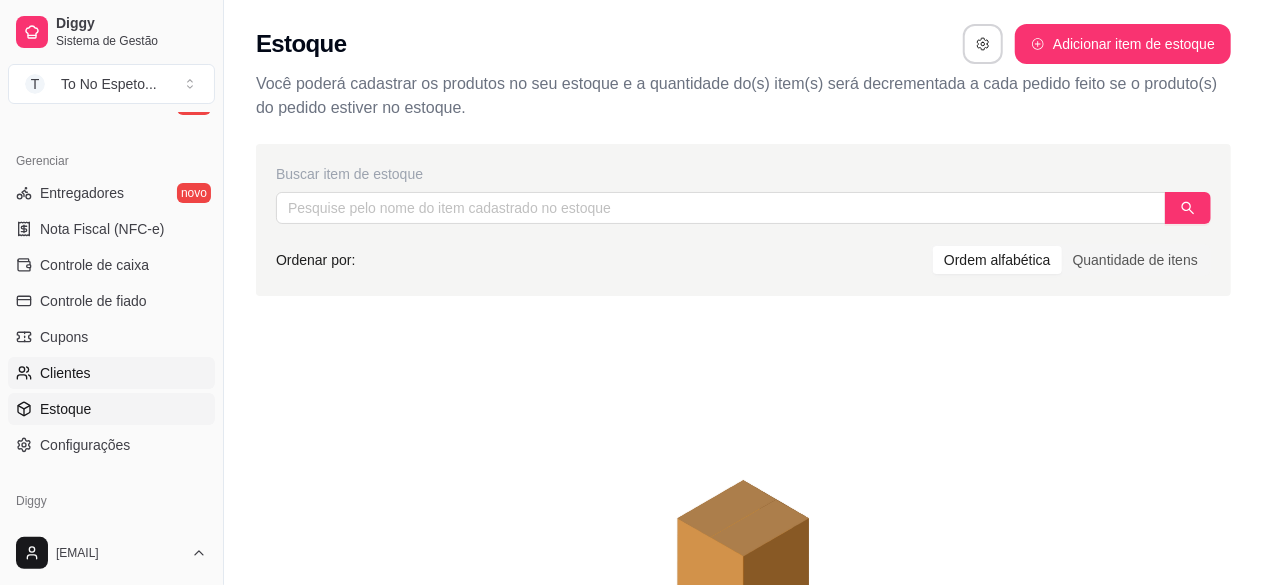 click on "Clientes" at bounding box center [111, 373] 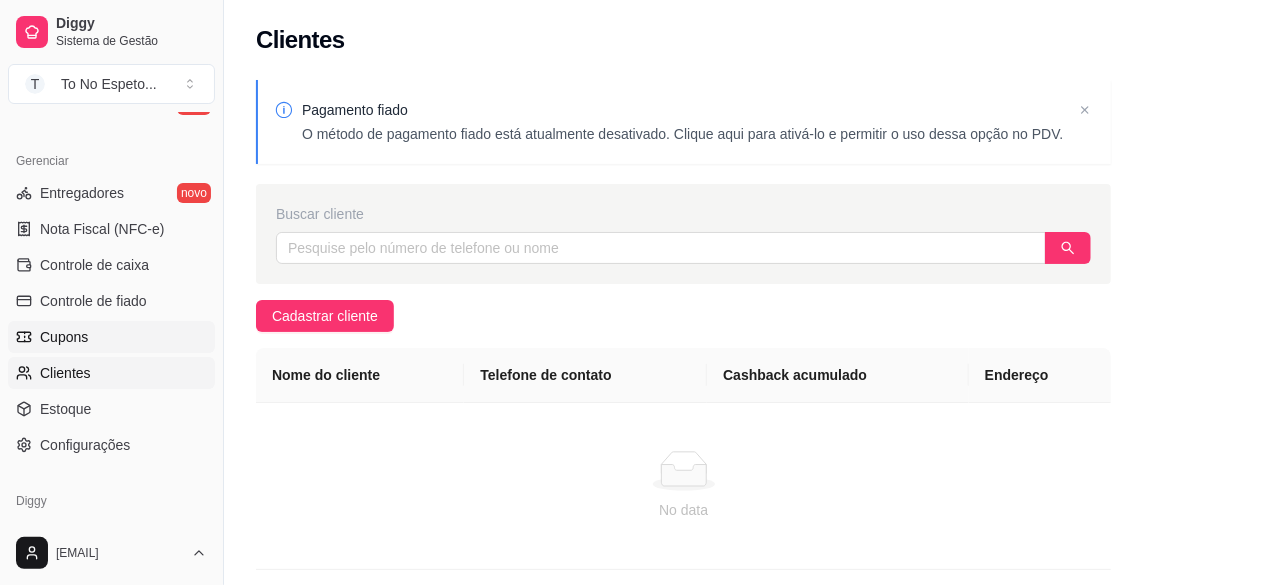 click on "Cupons" at bounding box center [111, 337] 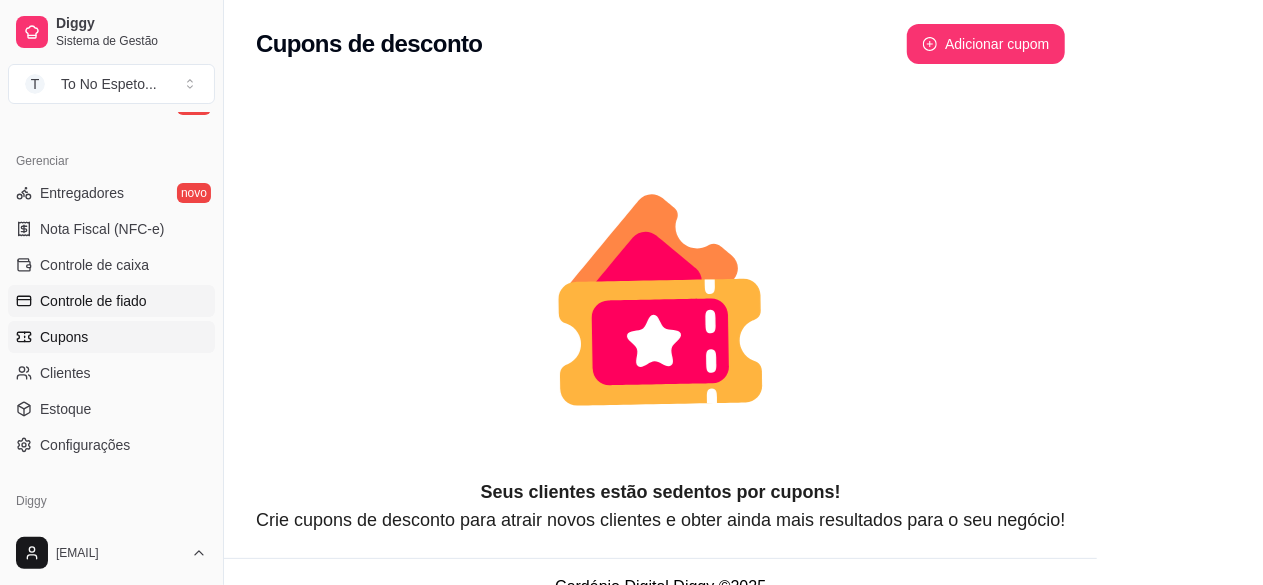 click on "Controle de fiado" at bounding box center [93, 301] 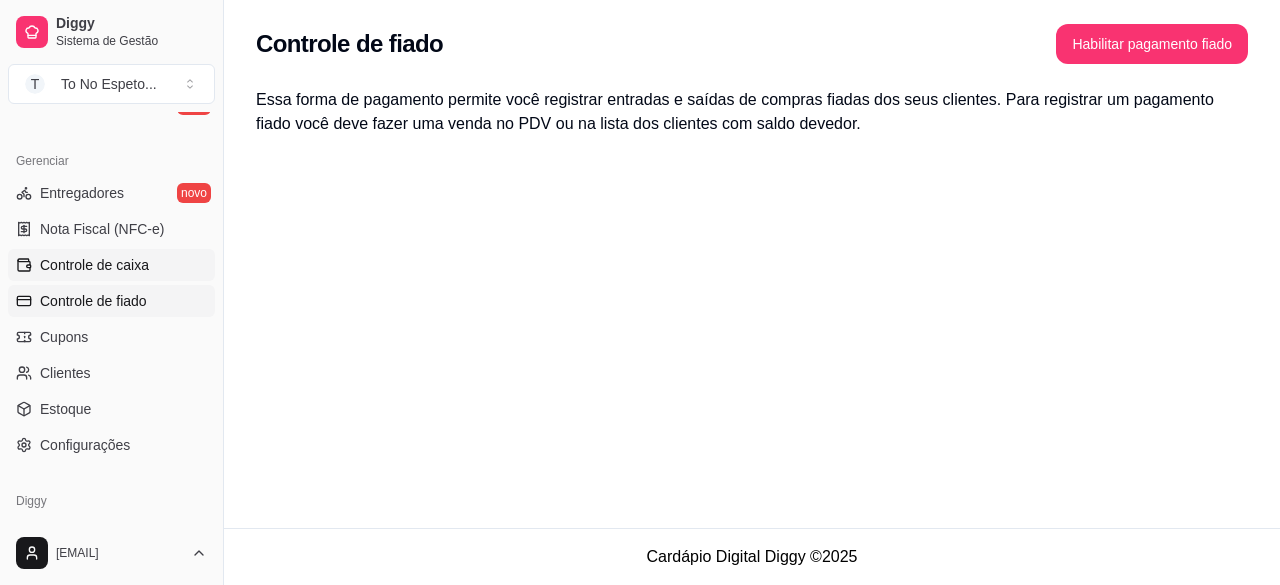 click on "Controle de caixa" at bounding box center (94, 265) 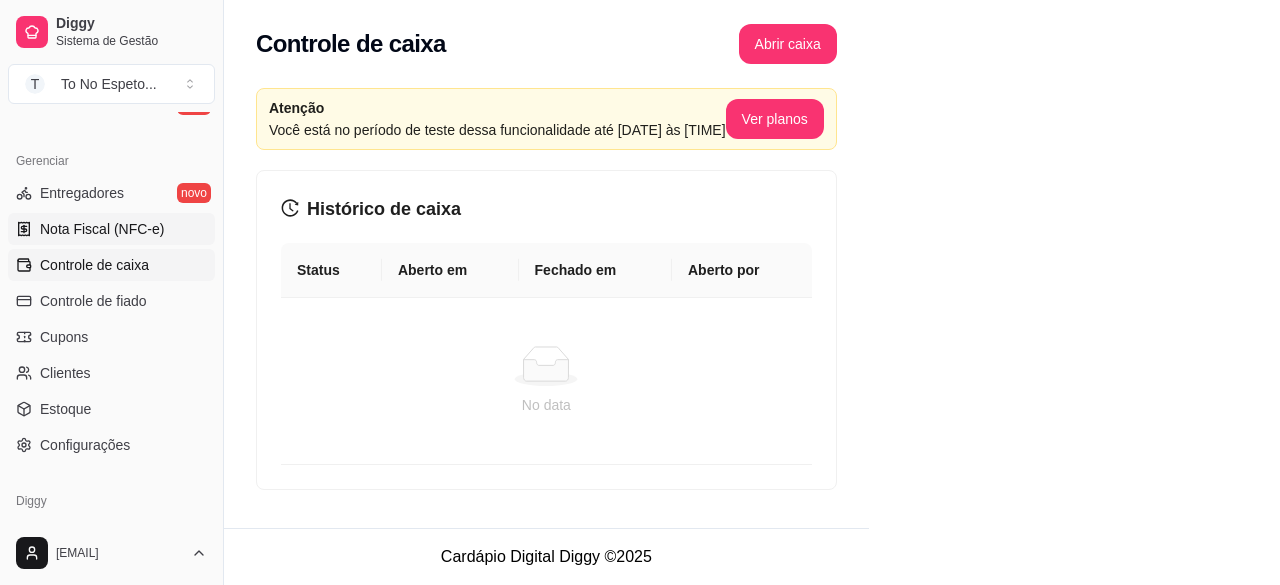 click on "Nota Fiscal (NFC-e)" at bounding box center [102, 229] 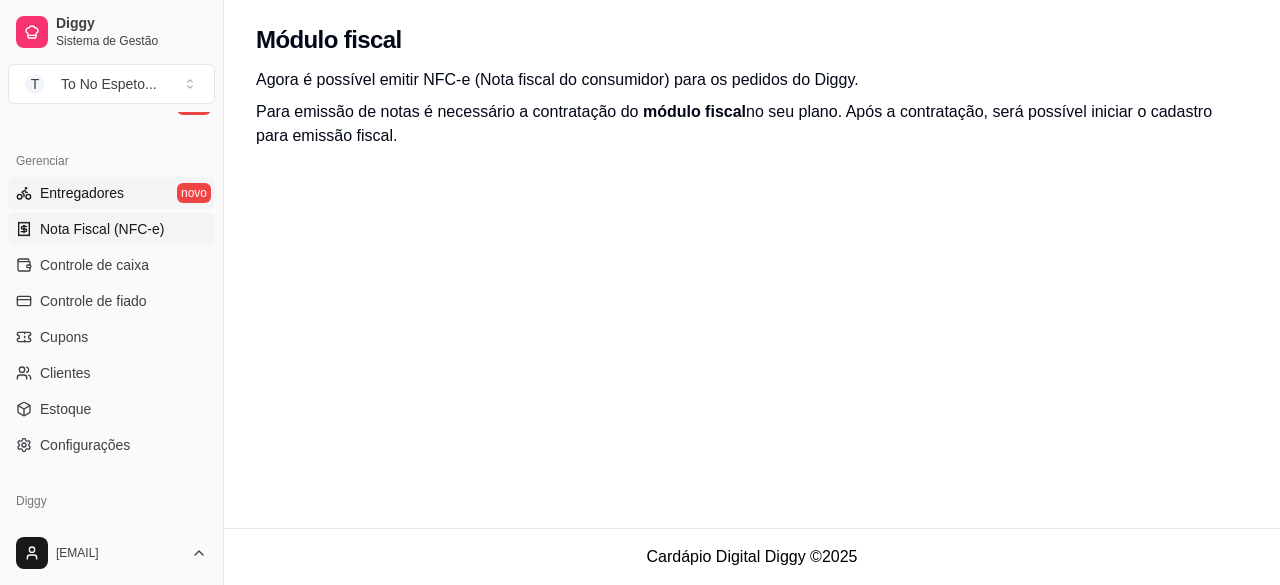 click on "Entregadores novo" at bounding box center (111, 193) 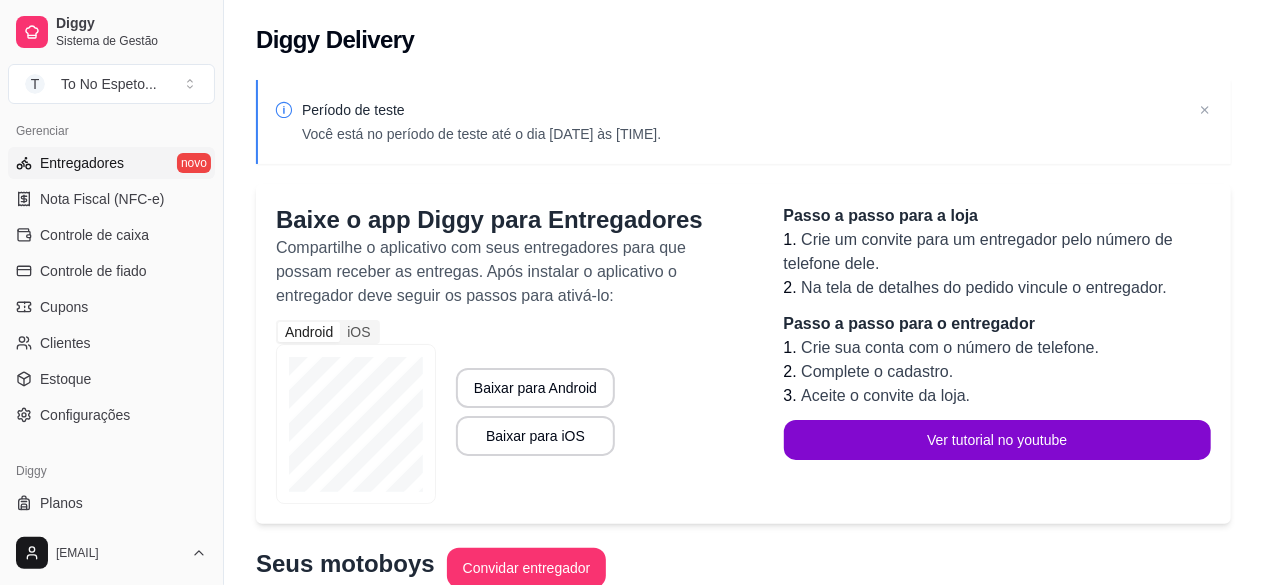 scroll, scrollTop: 852, scrollLeft: 0, axis: vertical 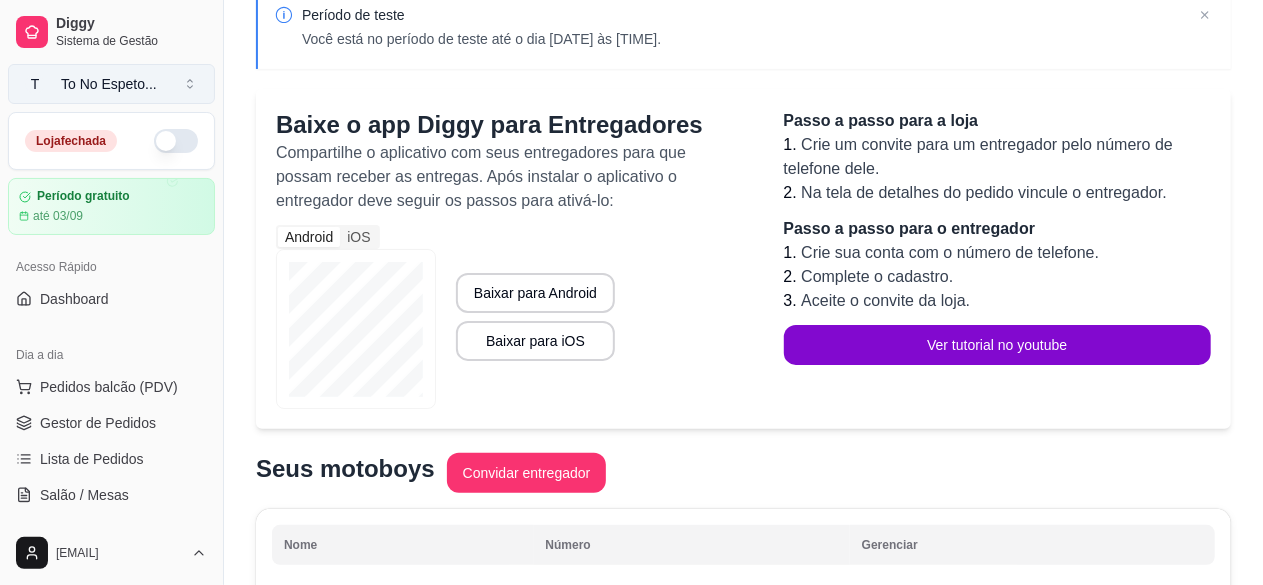 click on "T To No Espeto ..." at bounding box center (111, 84) 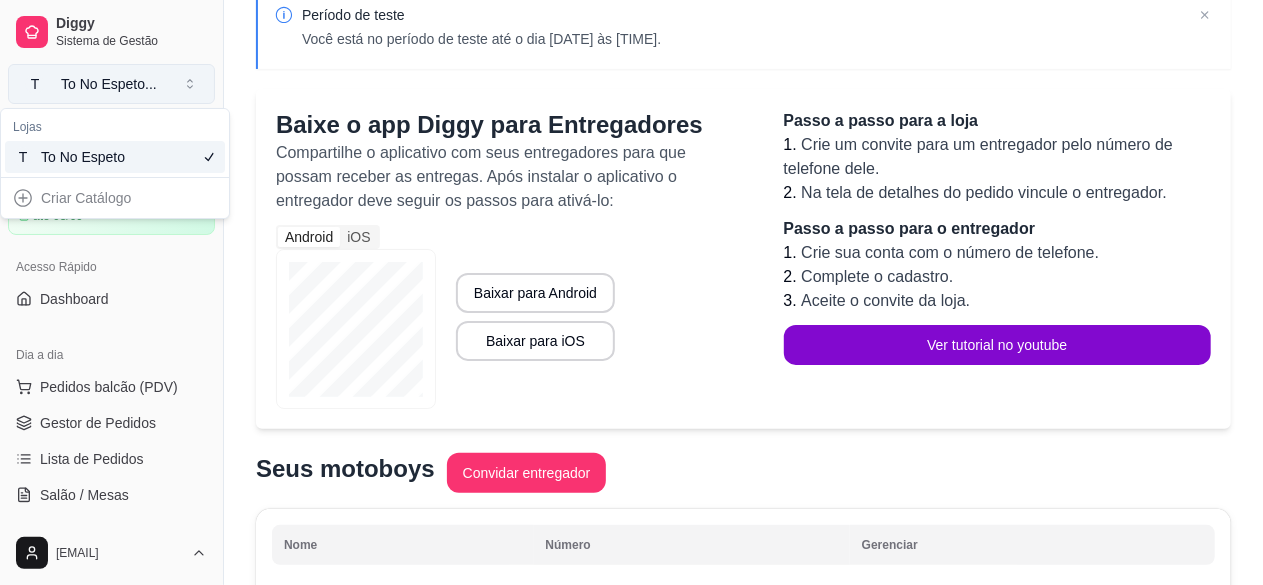 click on "T To No Espeto ..." at bounding box center (111, 84) 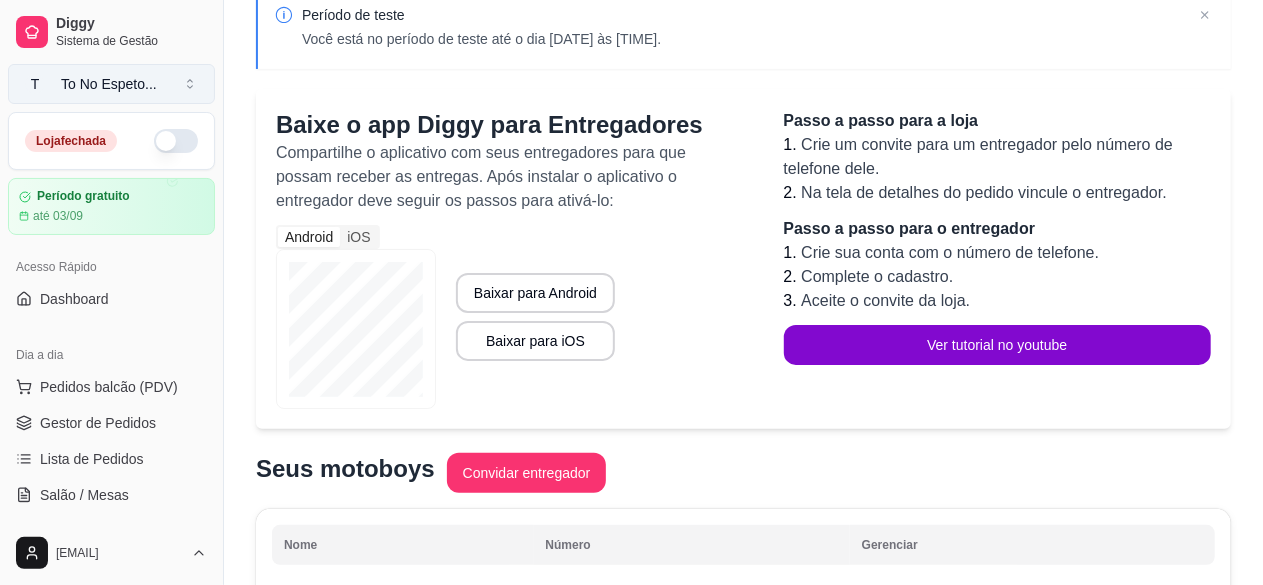 click on "To No Espeto ..." at bounding box center [109, 84] 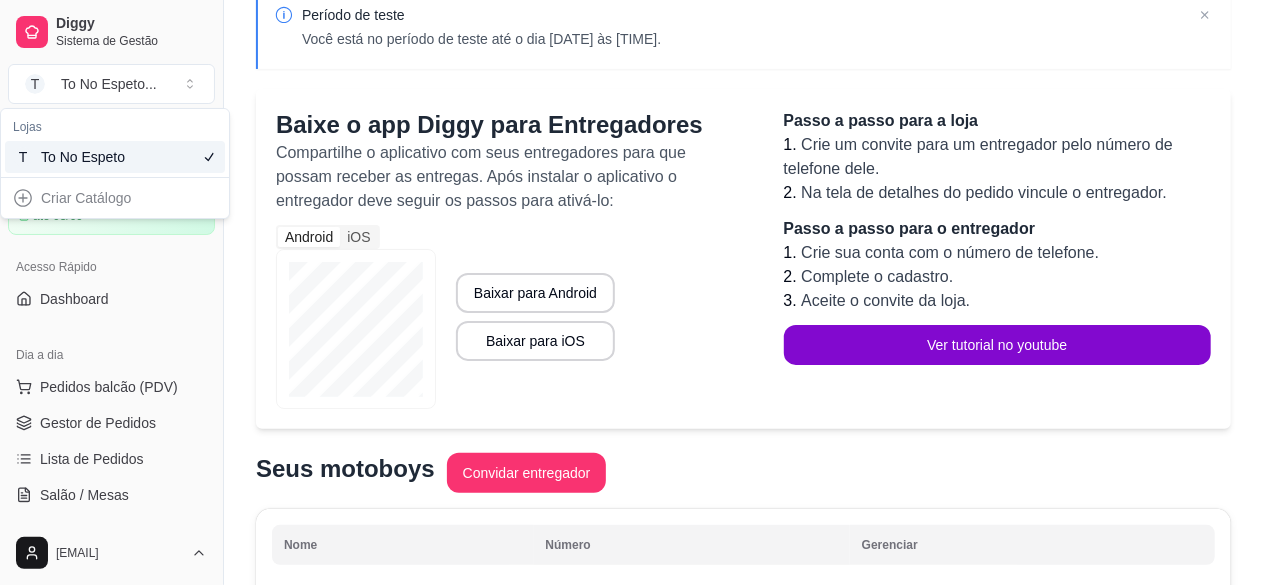 click on "Criar Catálogo" at bounding box center [115, 198] 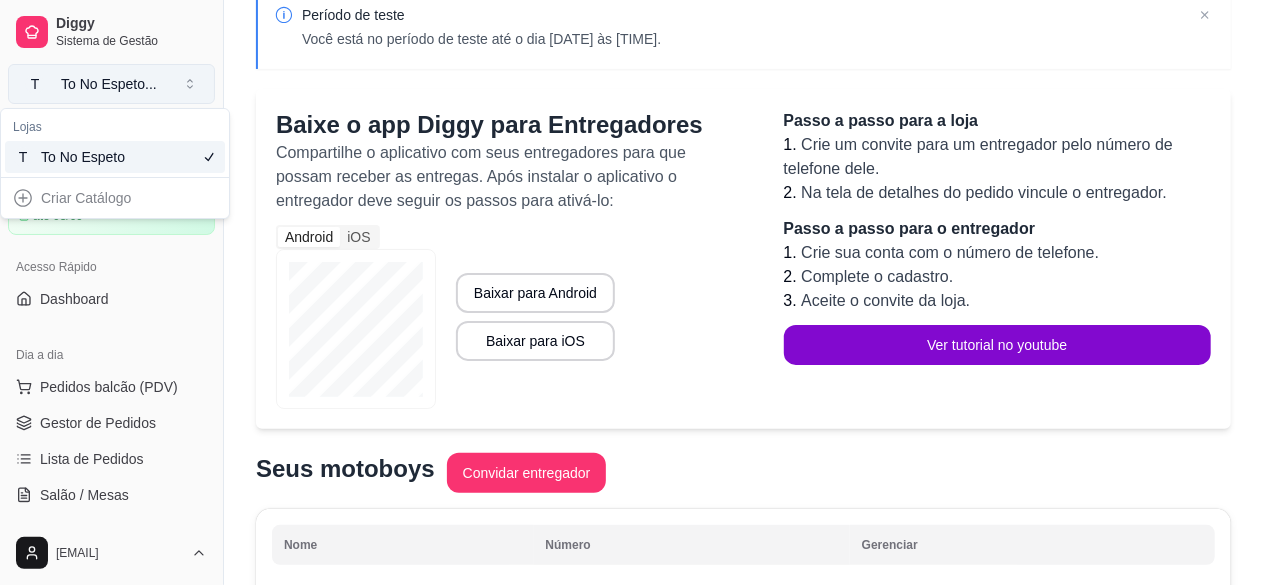 click on "To No Espeto ..." at bounding box center [109, 84] 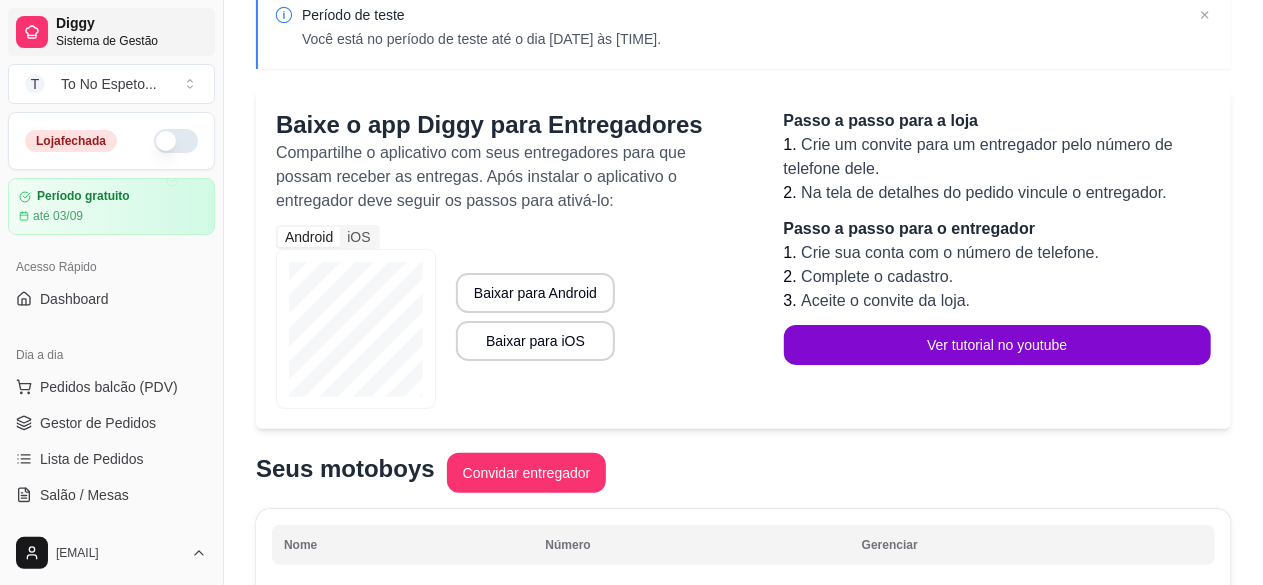 click on "Sistema de Gestão" at bounding box center (131, 41) 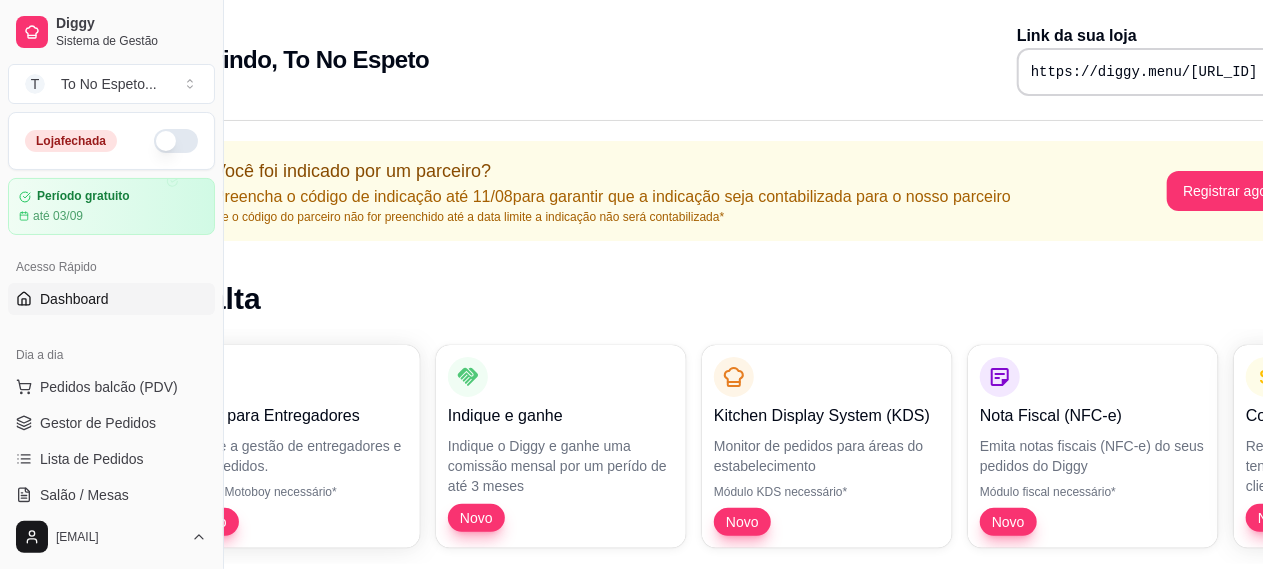 scroll, scrollTop: 0, scrollLeft: 0, axis: both 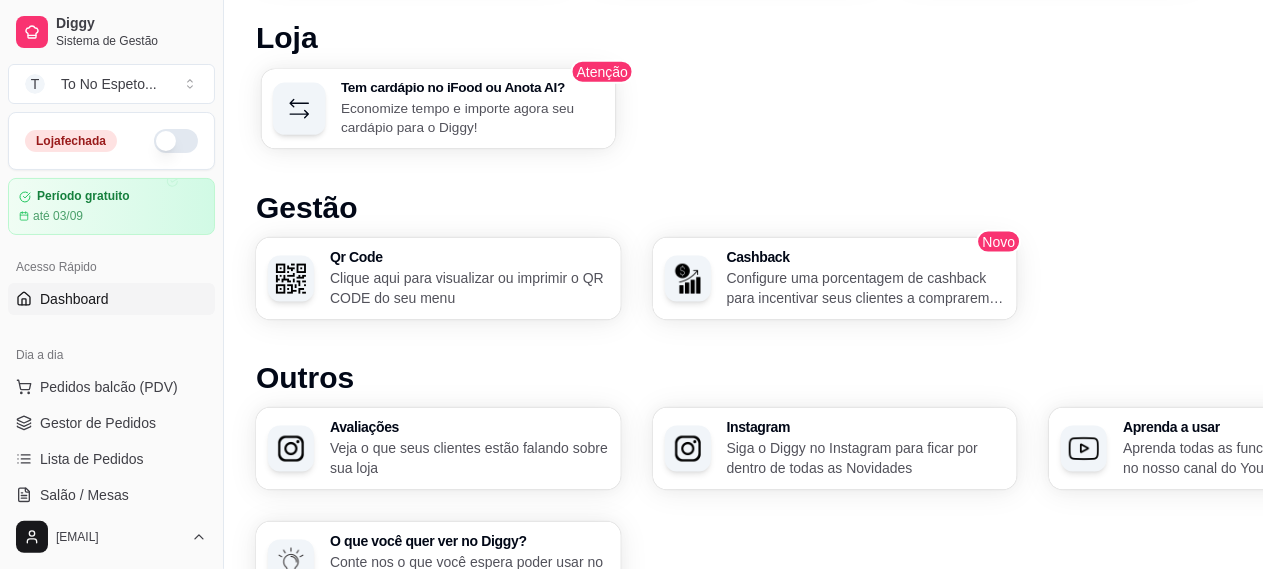 click on "Economize tempo e importe agora seu cardápio para o Diggy!" at bounding box center (472, 117) 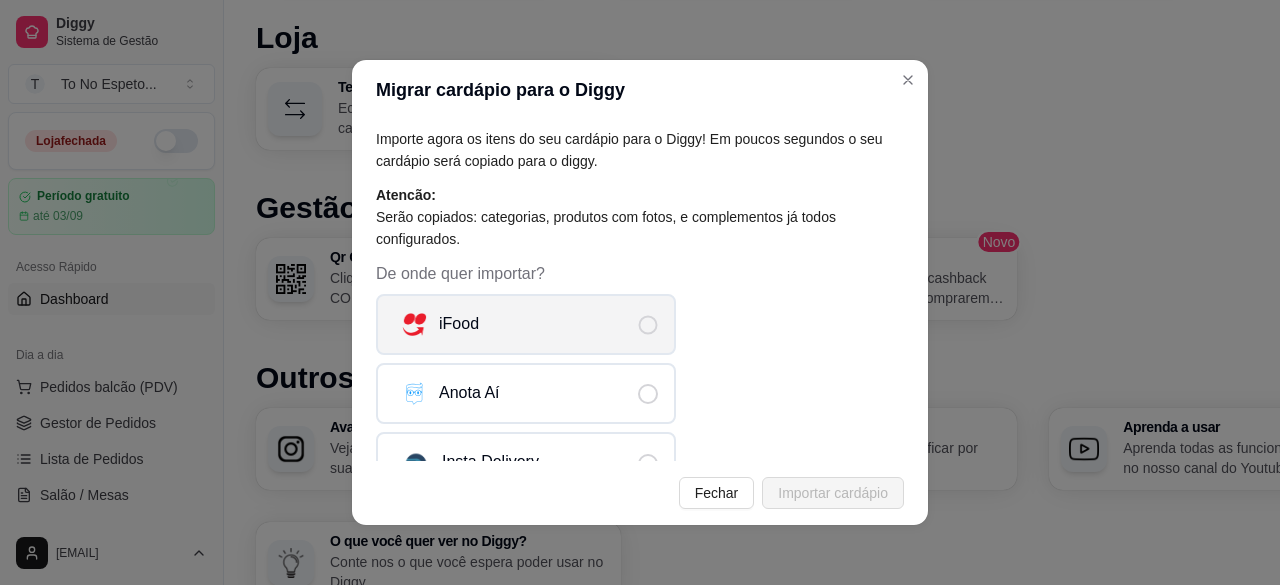 click on "iFood" at bounding box center (526, 324) 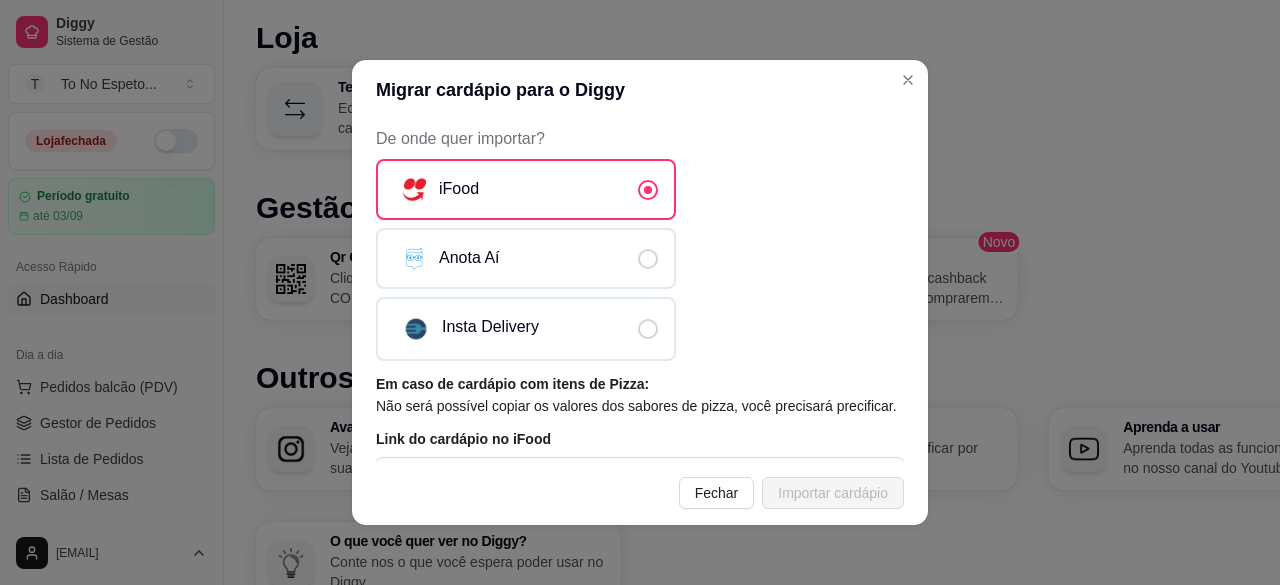 scroll, scrollTop: 296, scrollLeft: 0, axis: vertical 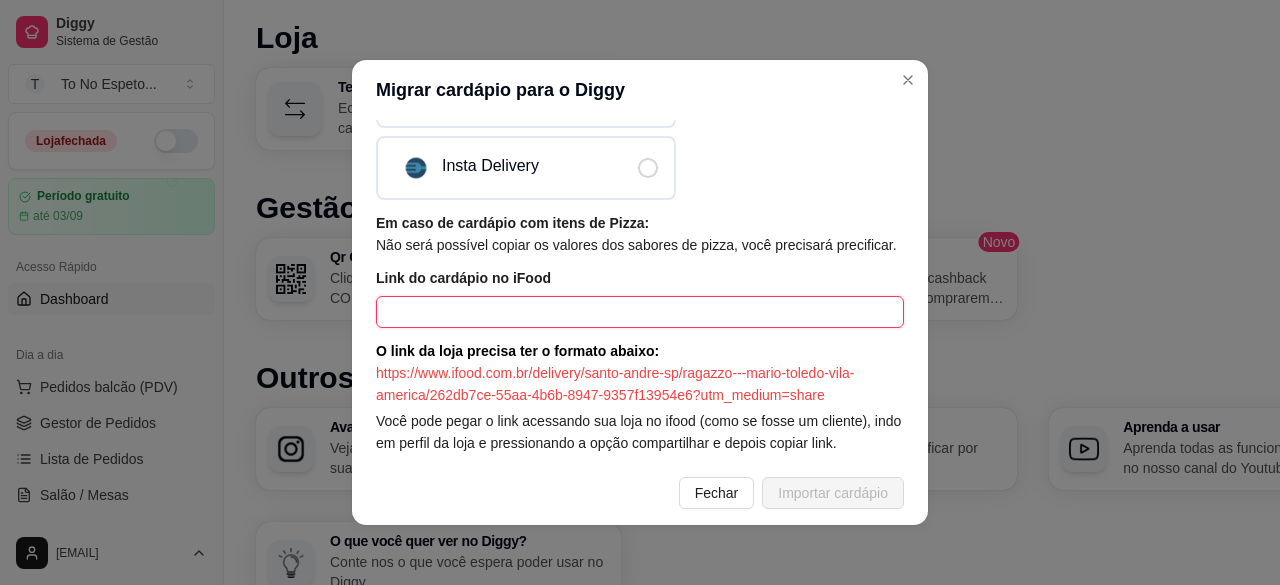 click at bounding box center (640, 312) 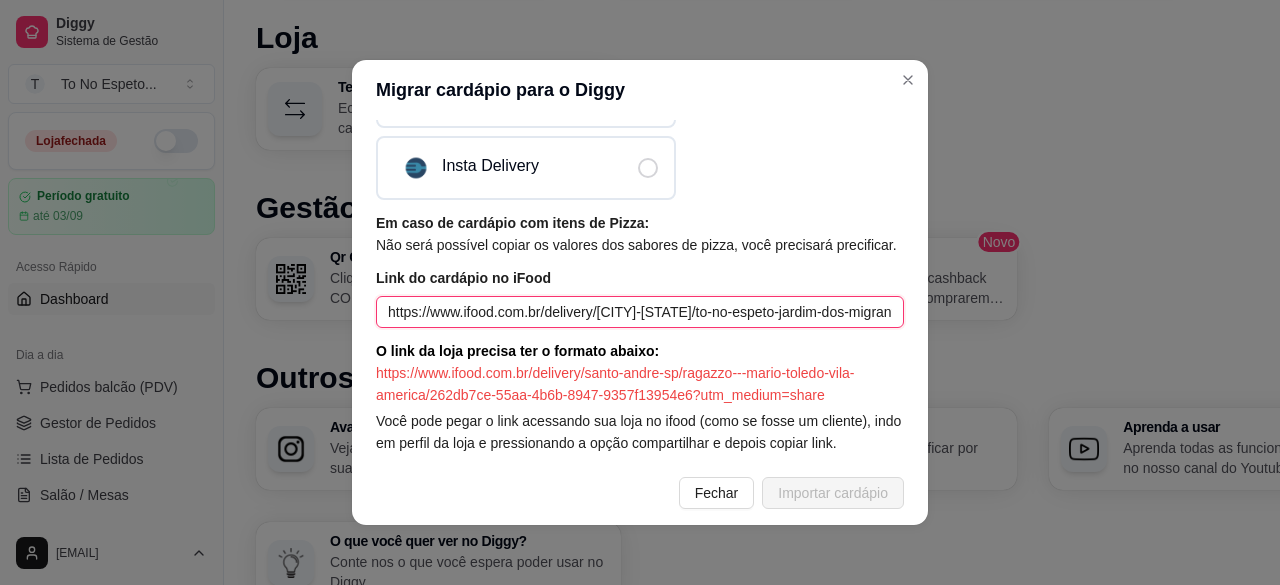 scroll, scrollTop: 0, scrollLeft: 292, axis: horizontal 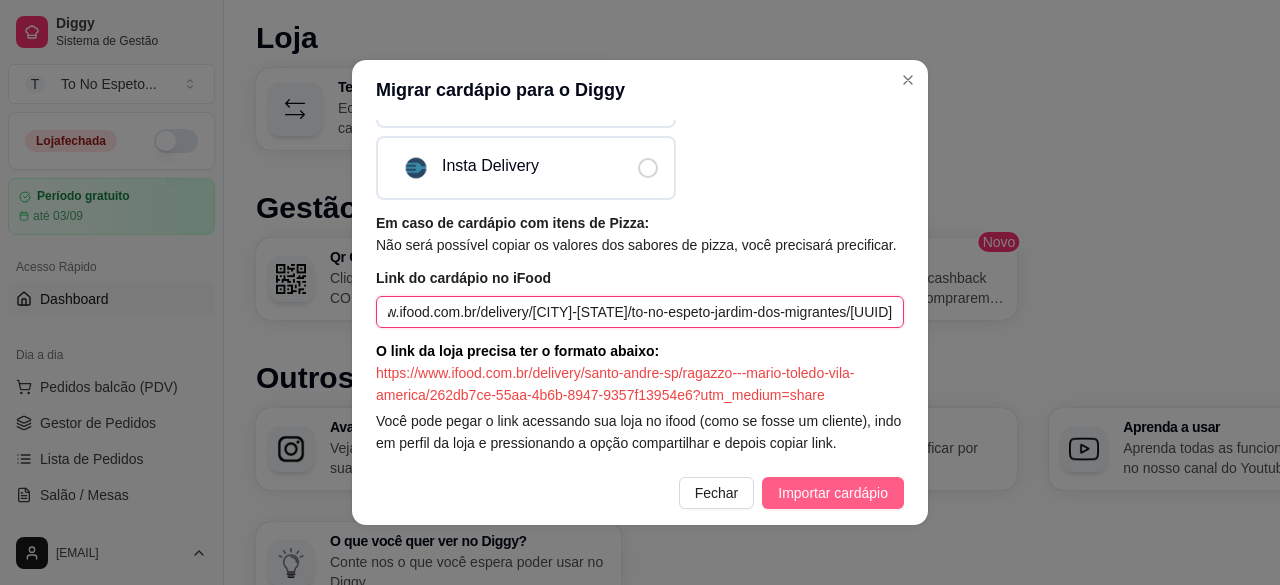 type on "https://www.ifood.com.br/delivery/ji-parana-ro/to-no-espeto-jardim-dos-migrantes/af6772a1-21a5-4249-832c-ad4b77e13e9a" 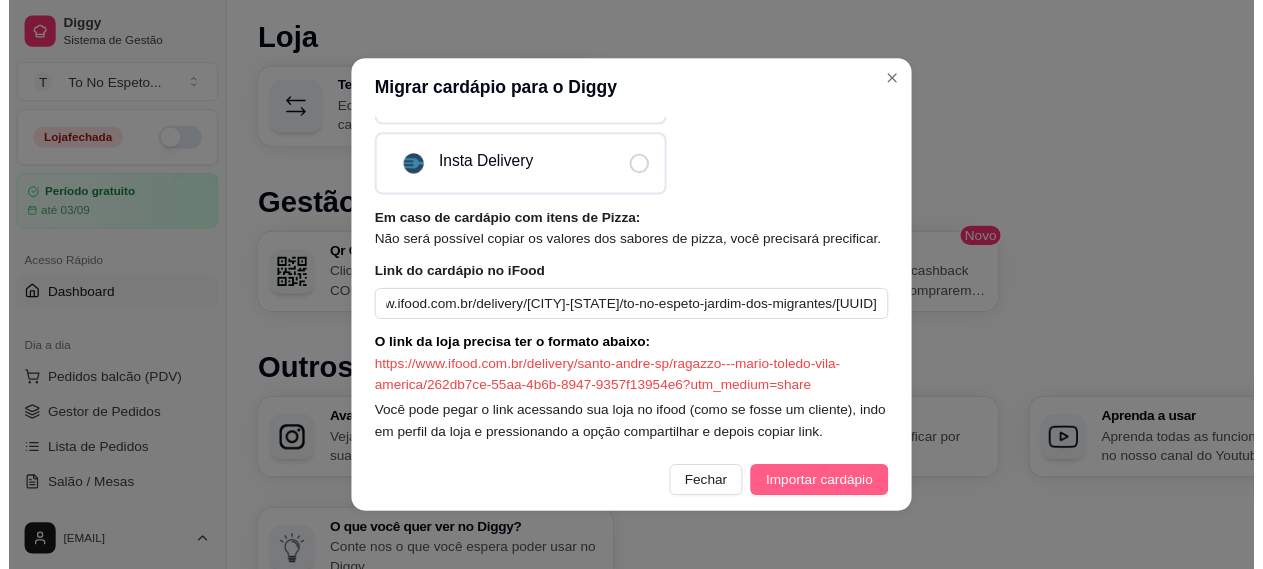 scroll, scrollTop: 0, scrollLeft: 0, axis: both 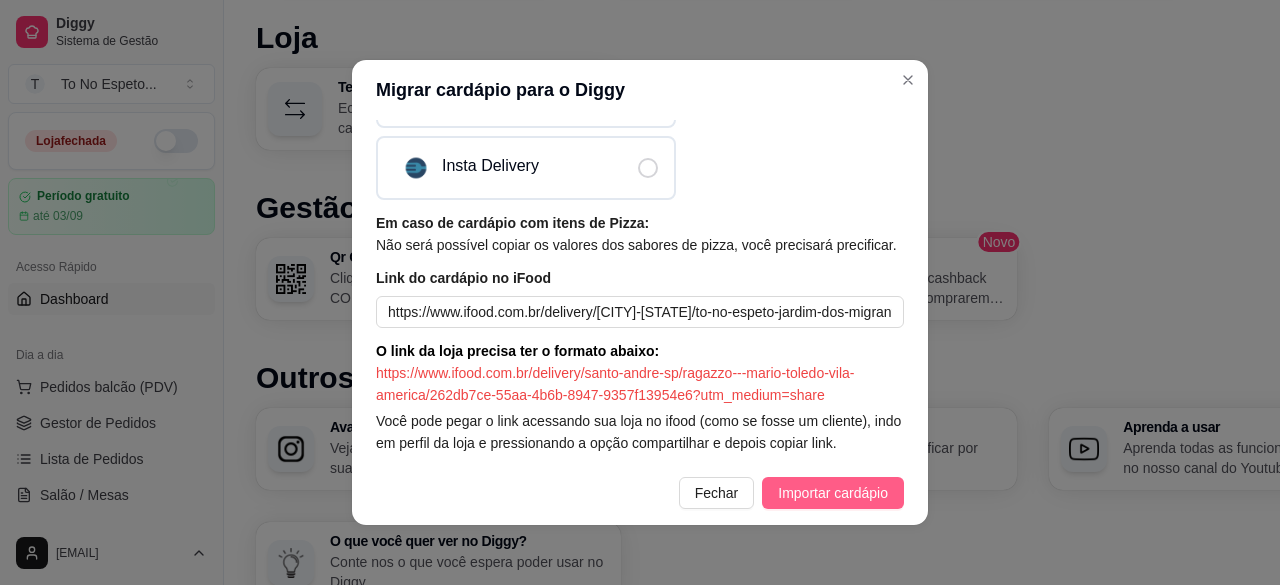 click on "Importar cardápio" at bounding box center (833, 493) 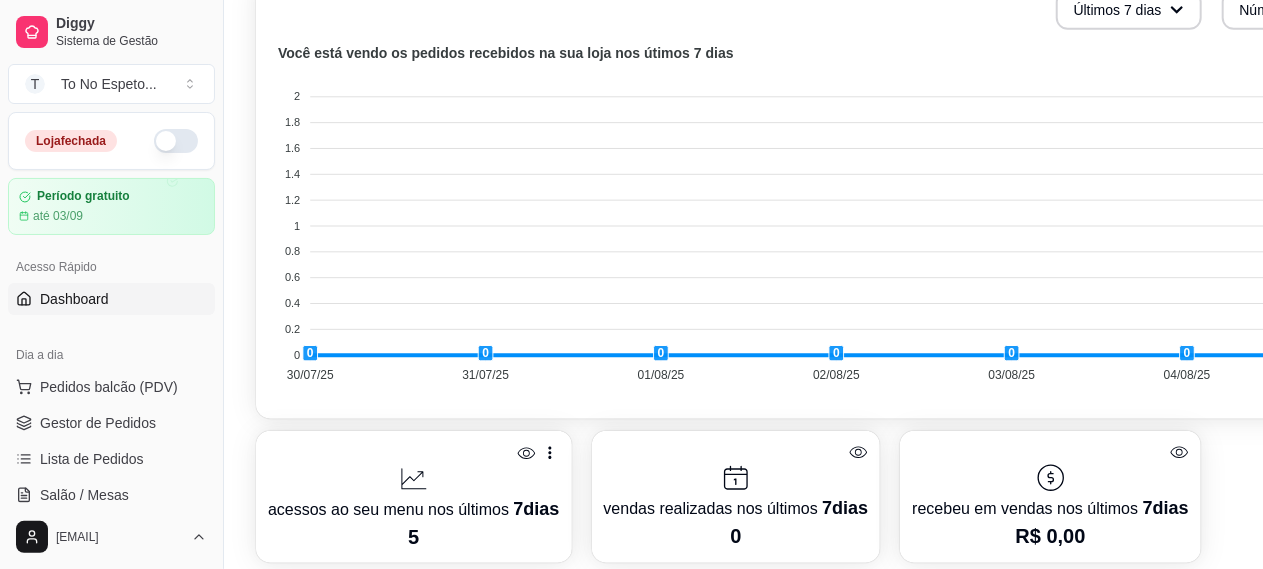 scroll, scrollTop: 603, scrollLeft: 0, axis: vertical 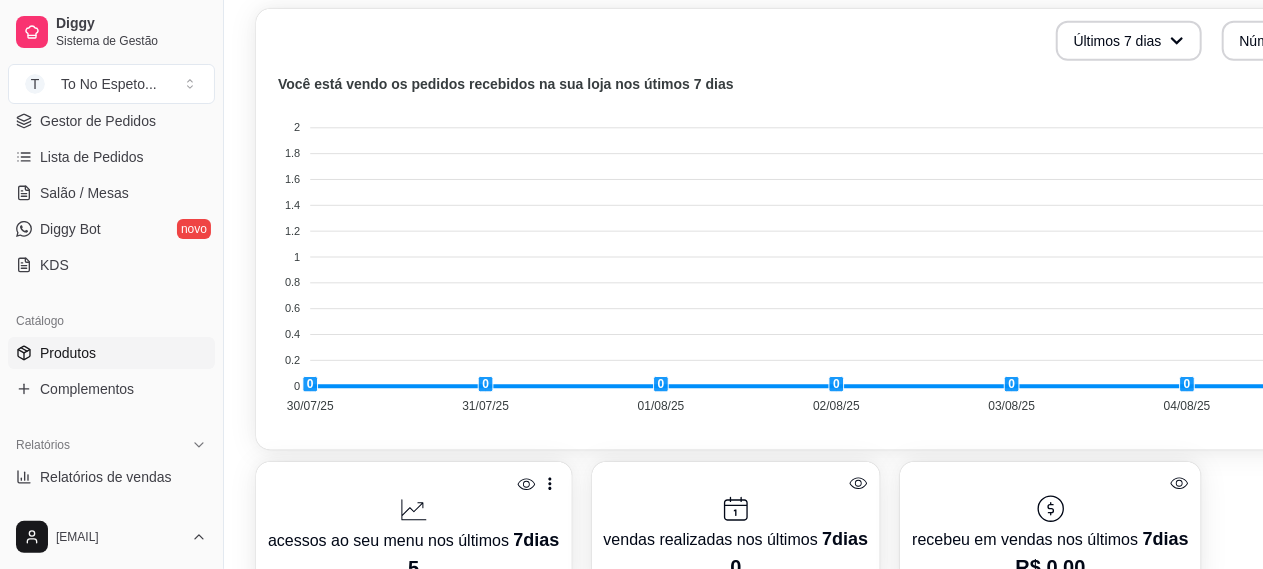 click on "Produtos" at bounding box center [111, 353] 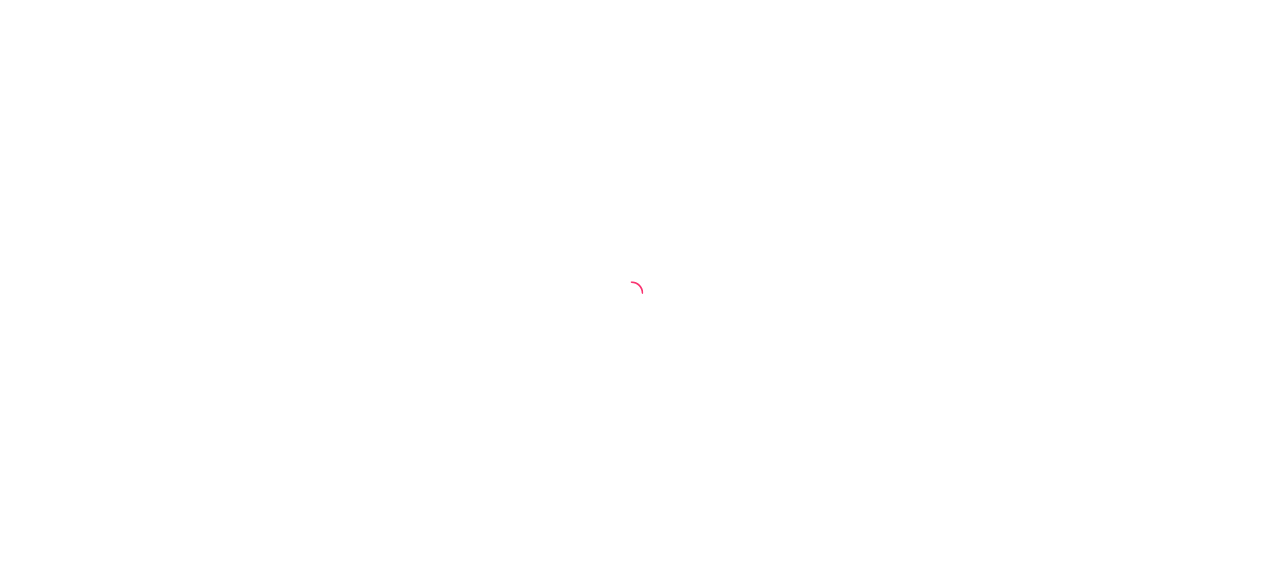 scroll, scrollTop: 0, scrollLeft: 0, axis: both 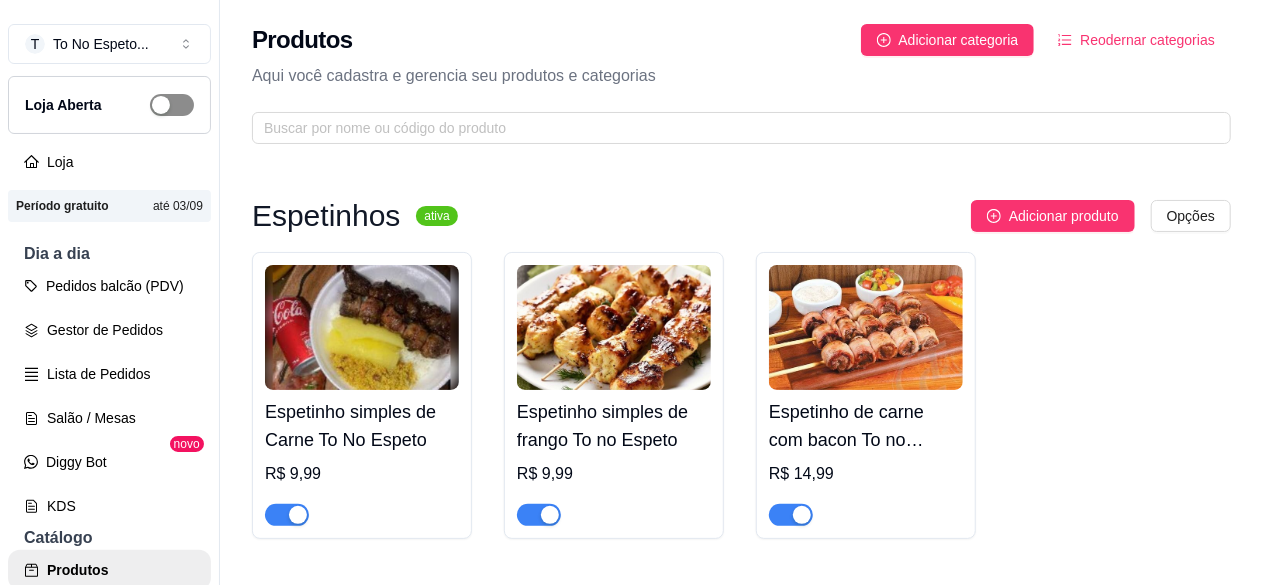 click at bounding box center [161, 105] 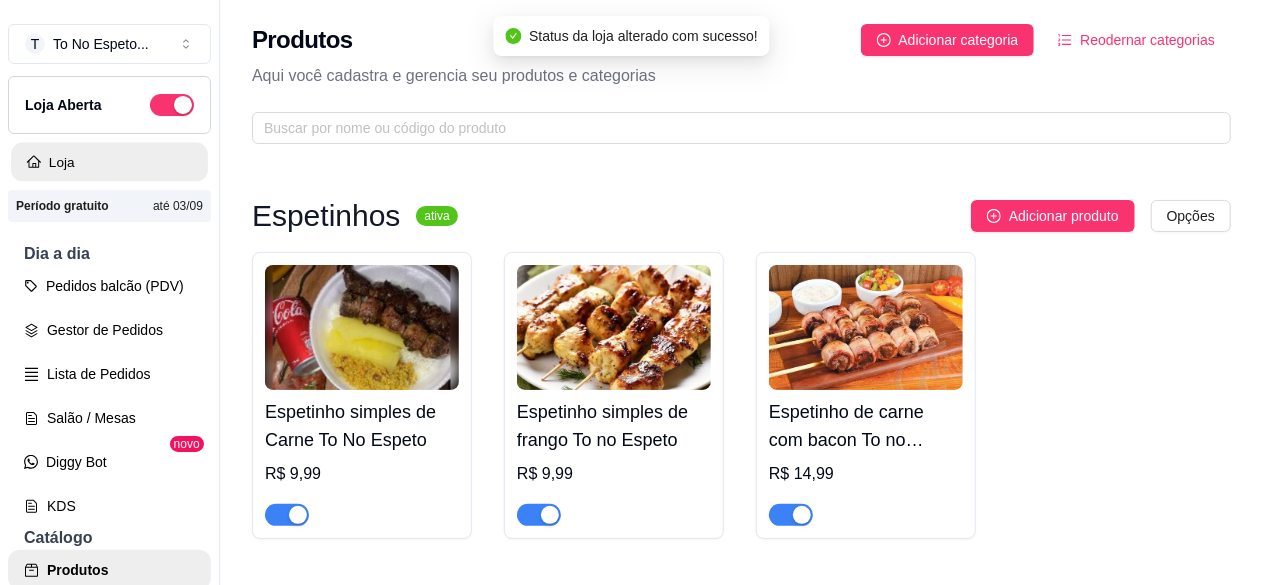 click on "Loja" at bounding box center [109, 162] 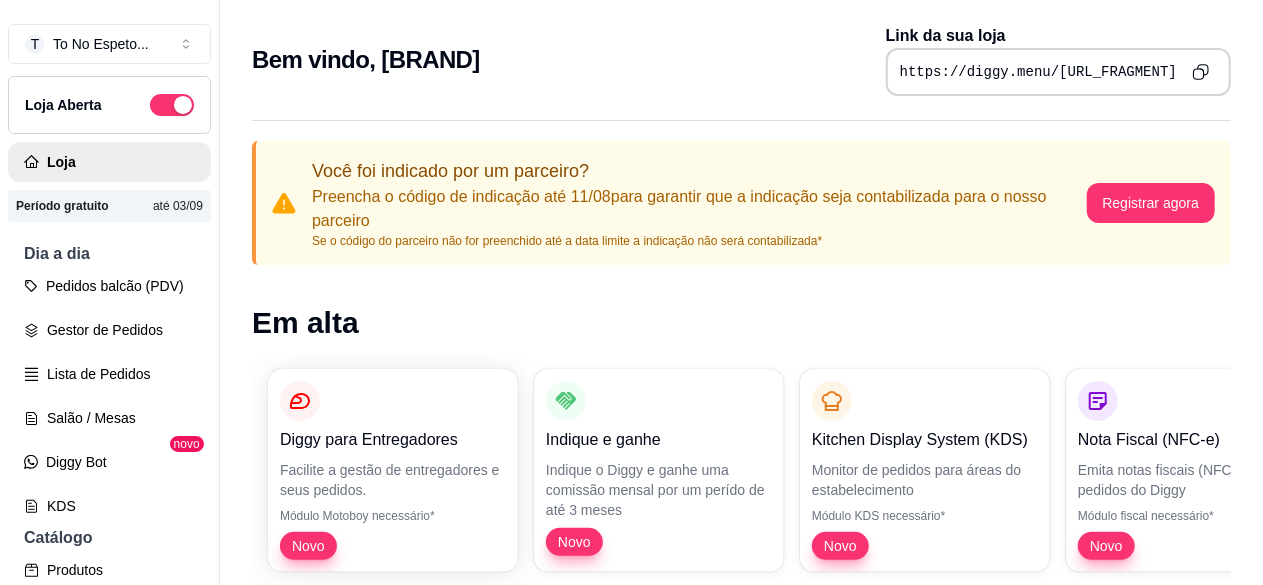 click 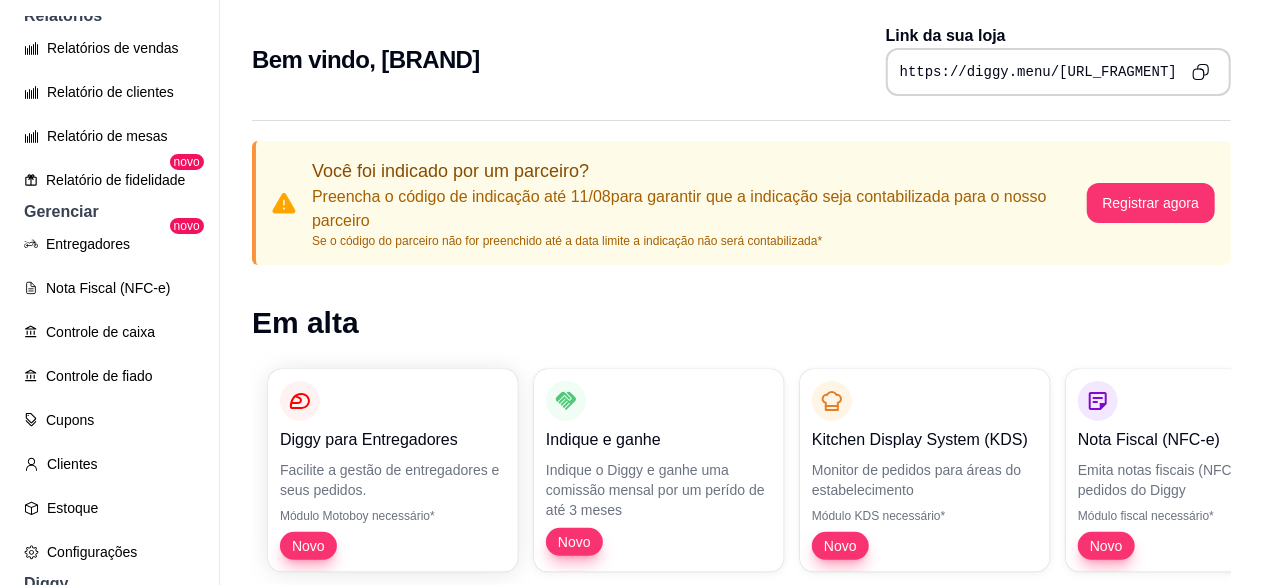 scroll, scrollTop: 656, scrollLeft: 0, axis: vertical 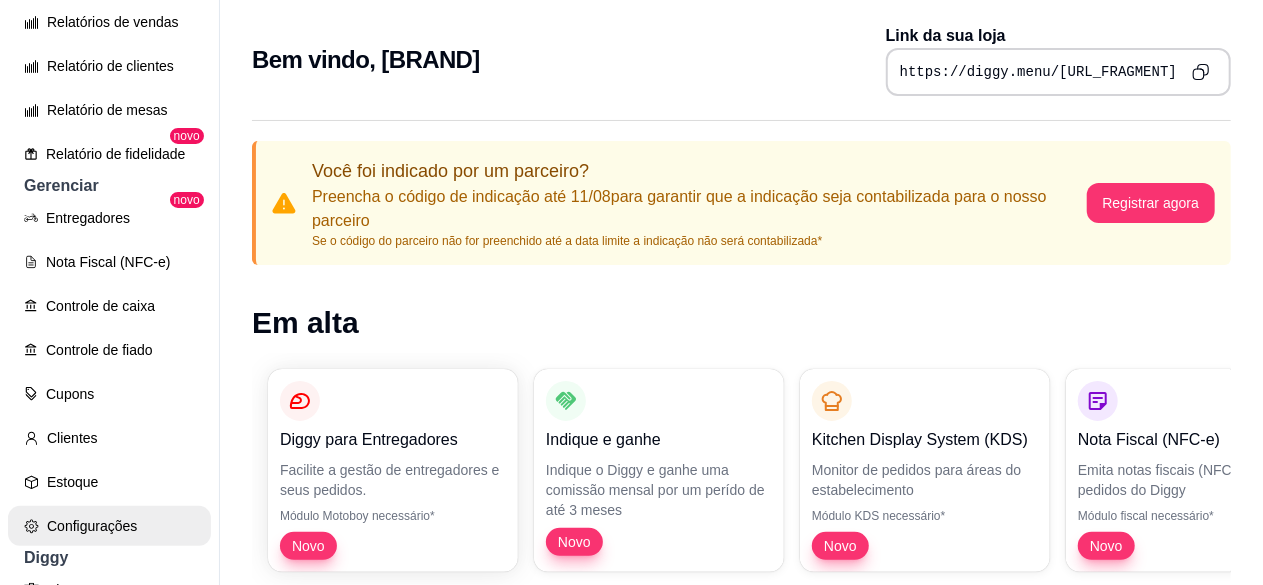 click on "Configurações" at bounding box center [109, 526] 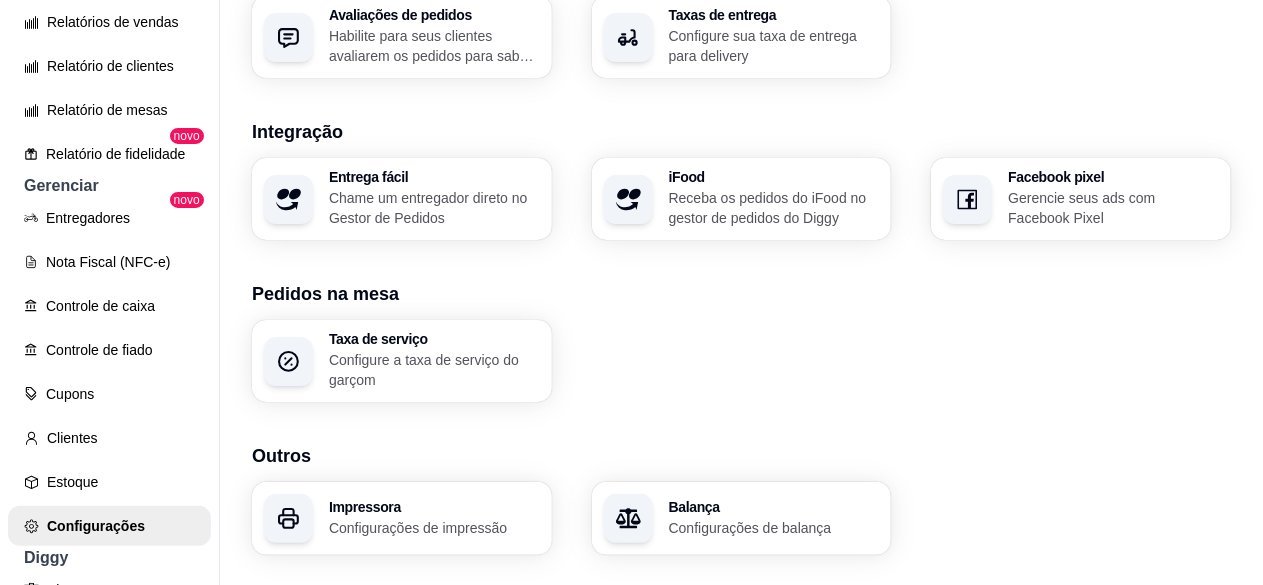 scroll, scrollTop: 790, scrollLeft: 0, axis: vertical 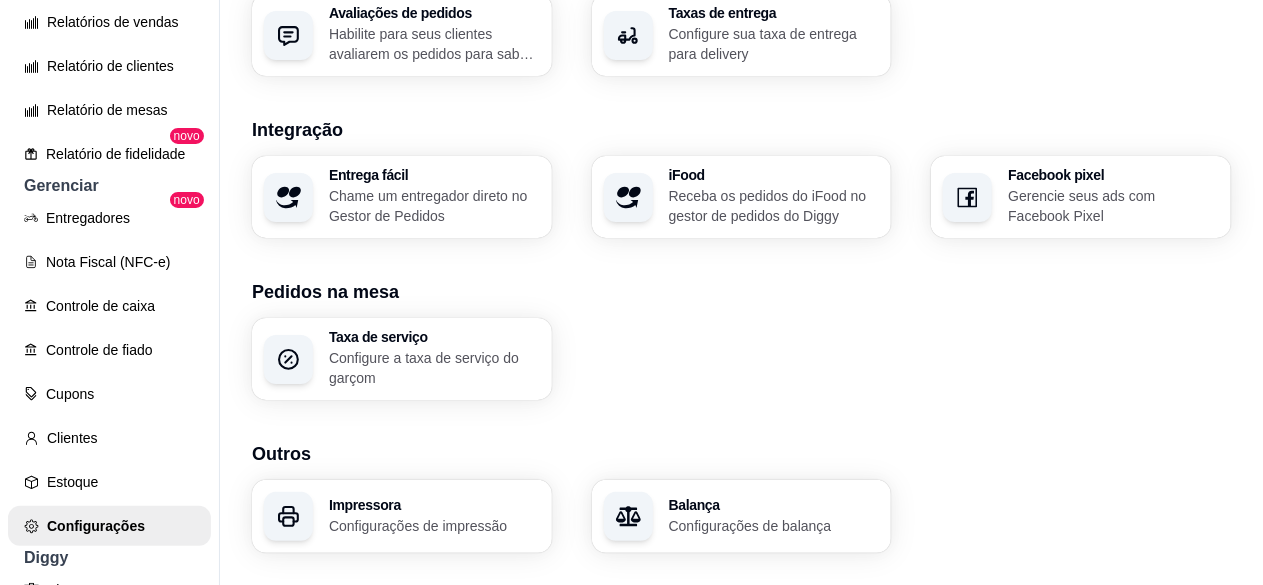 click on "Gerencie seus ads com Facebook Pixel" at bounding box center [1113, 206] 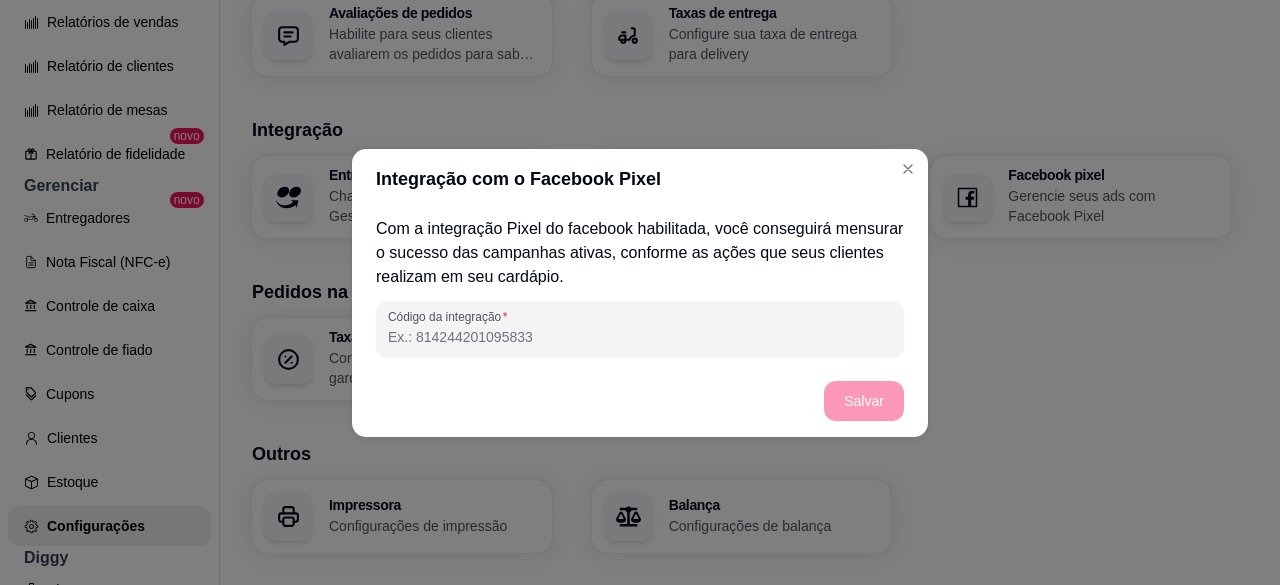 click on "Código da integração" at bounding box center (640, 337) 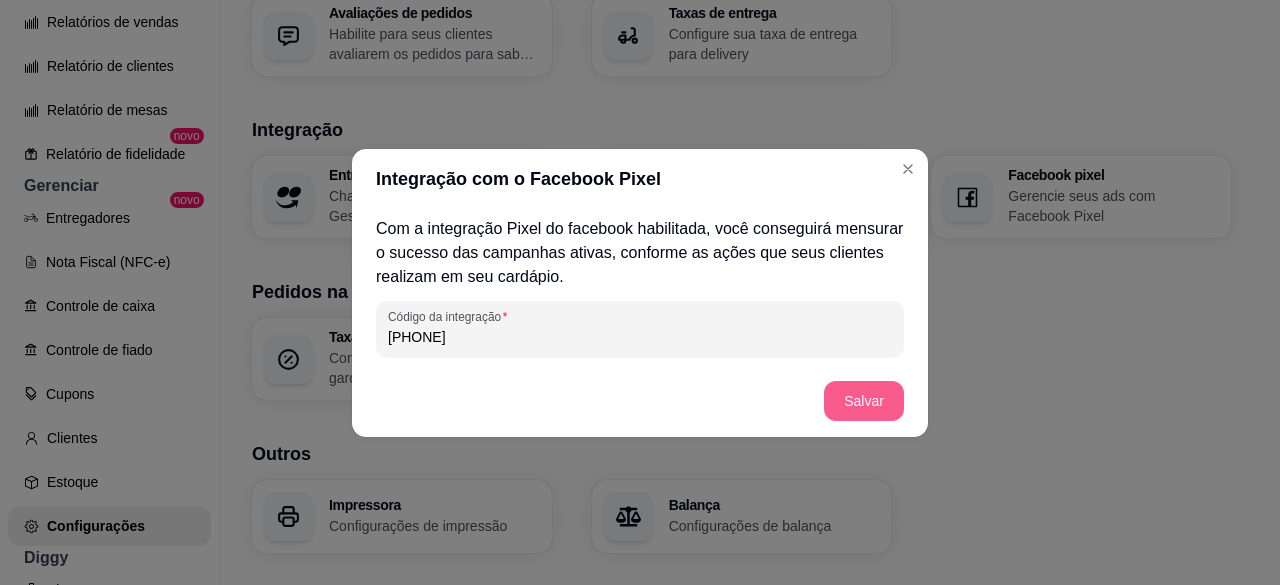 type on "6999510906807808" 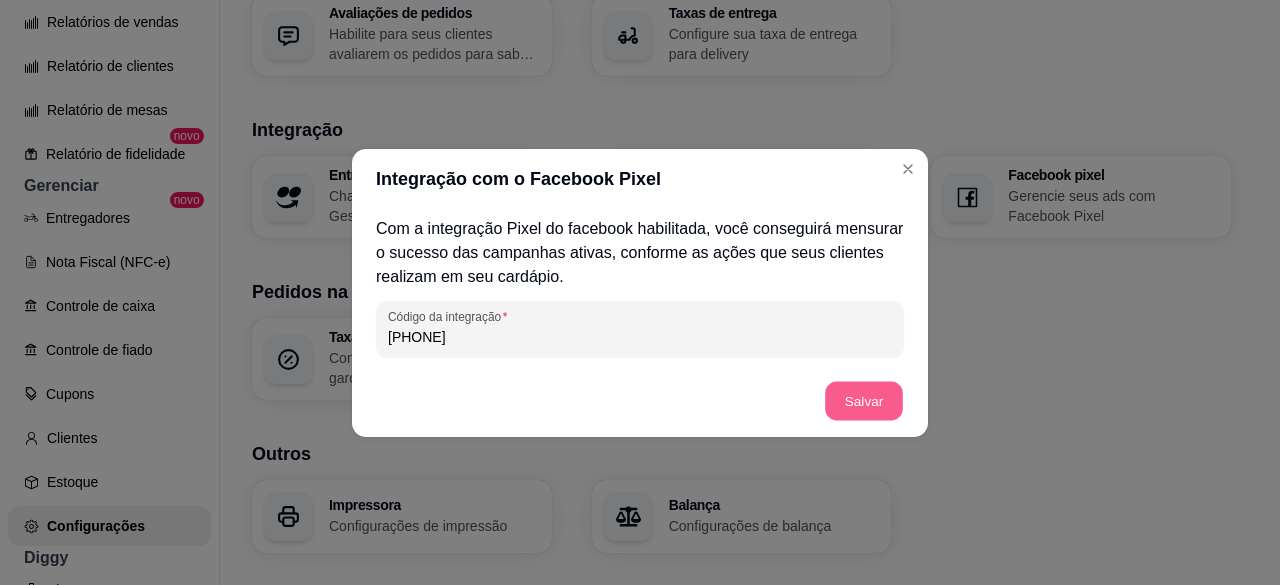 click on "Salvar" at bounding box center [864, 400] 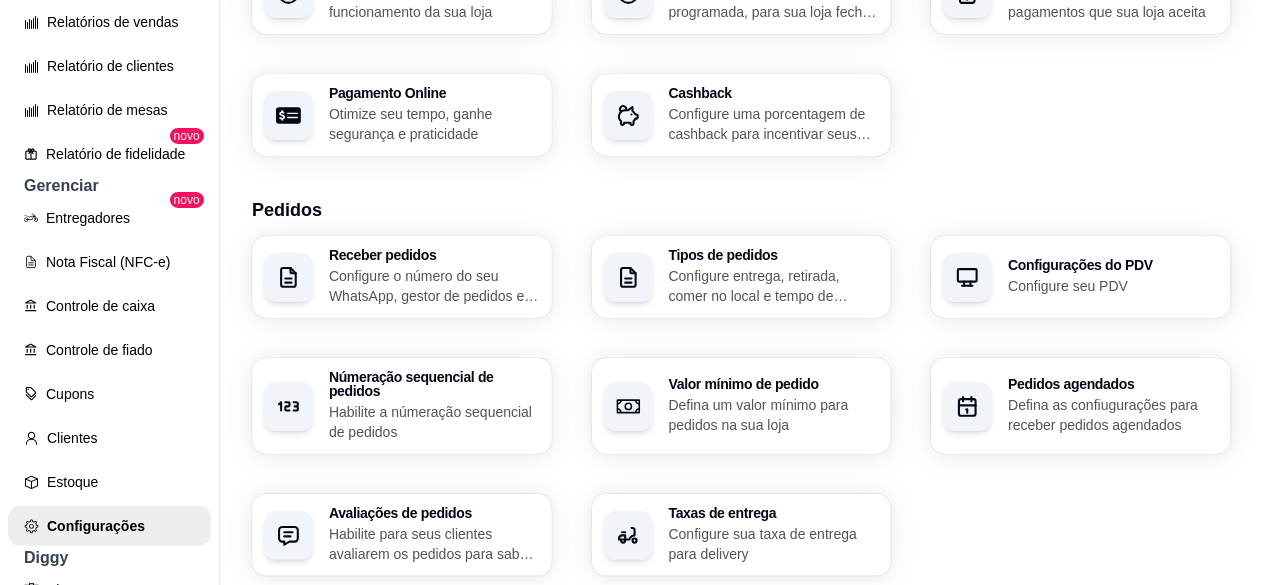 scroll, scrollTop: 0, scrollLeft: 0, axis: both 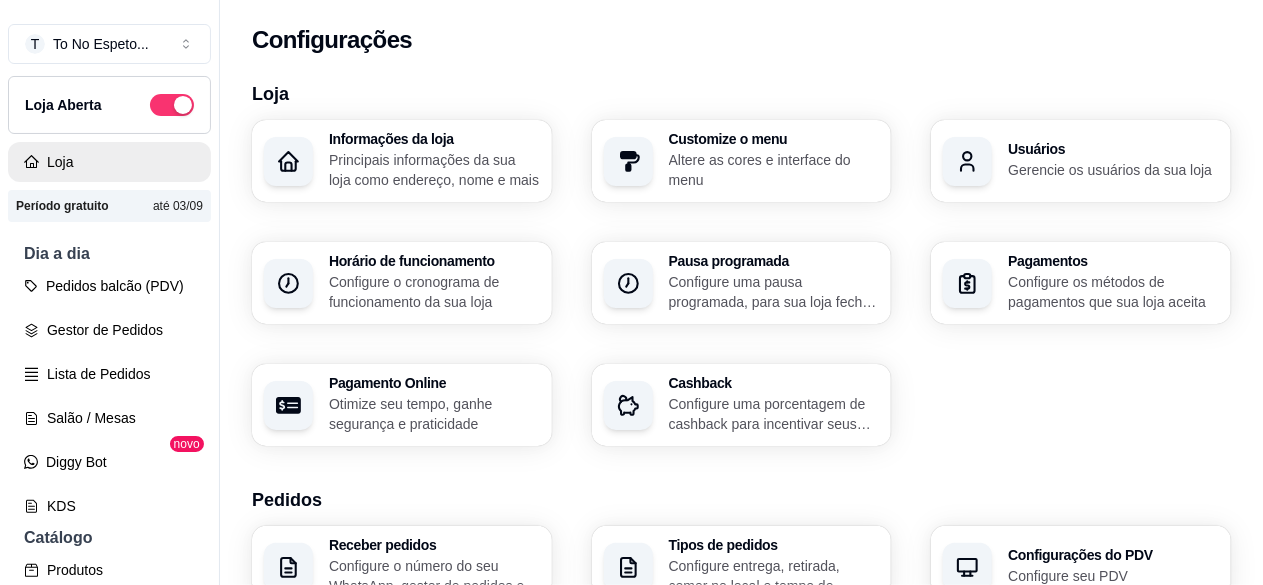 click on "Loja" at bounding box center (109, 162) 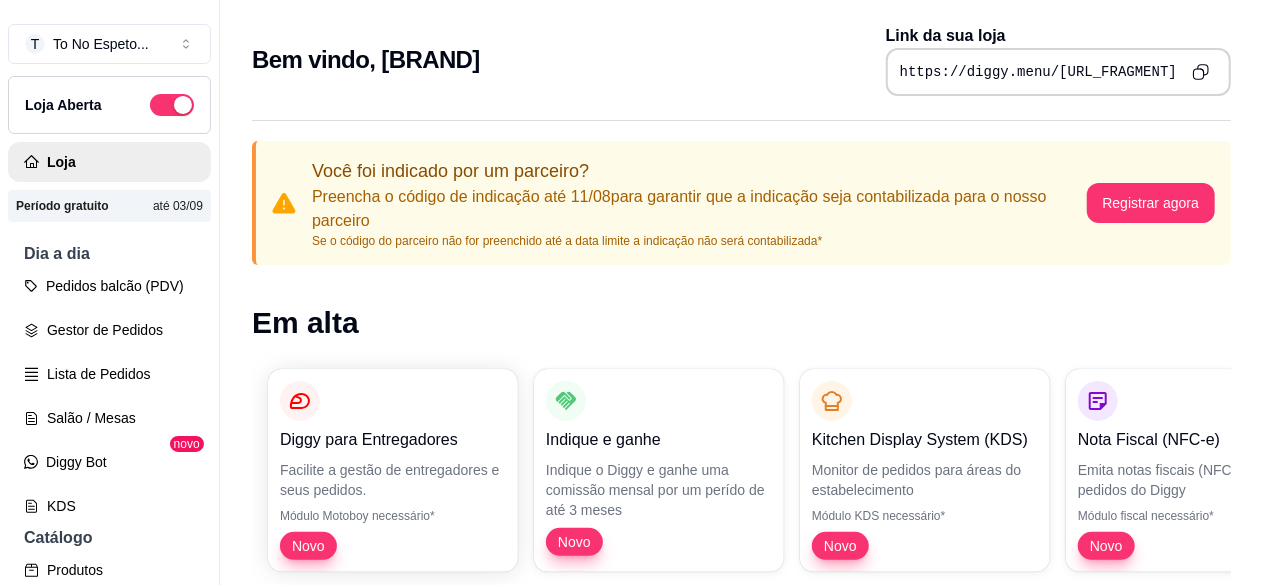 click 